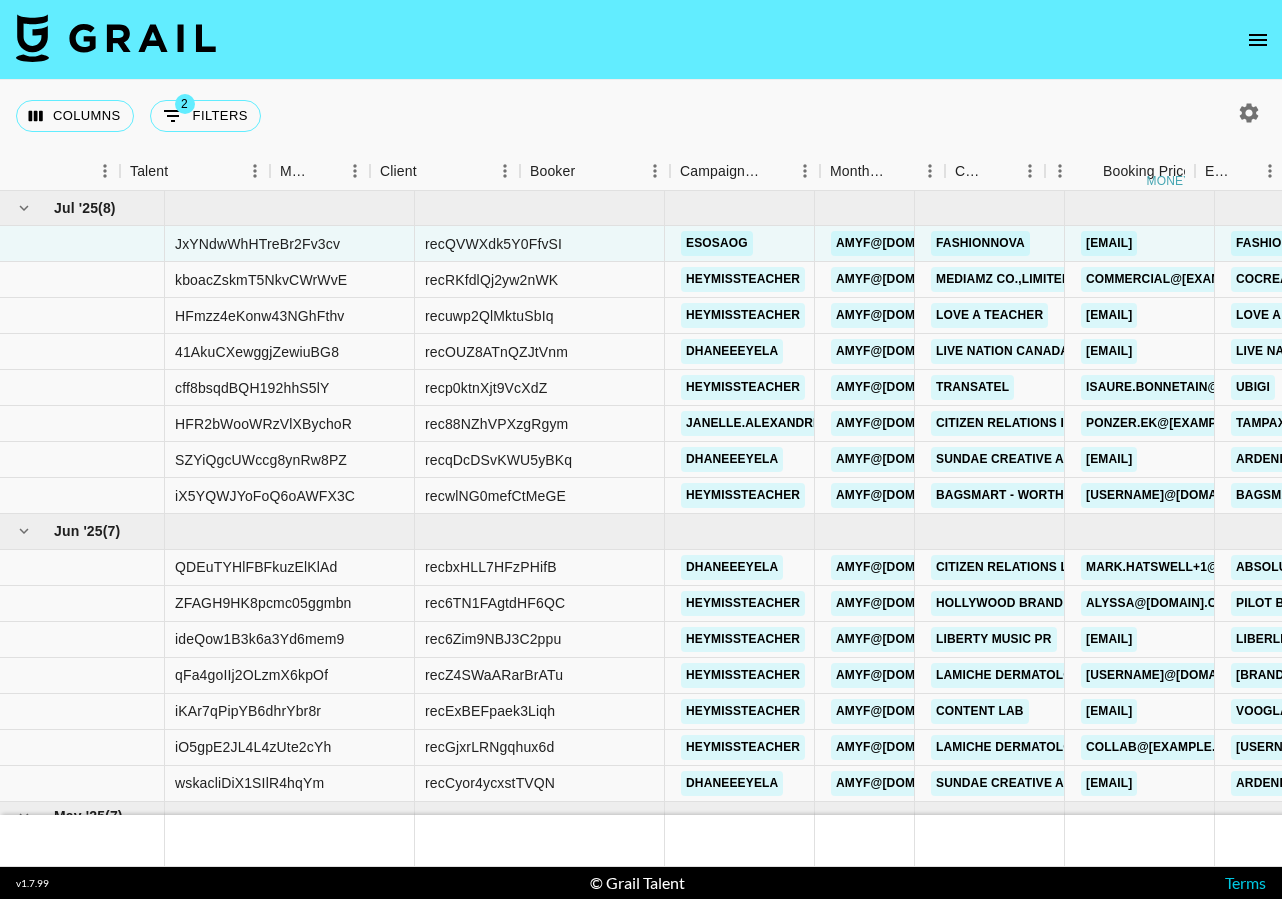scroll, scrollTop: 0, scrollLeft: 0, axis: both 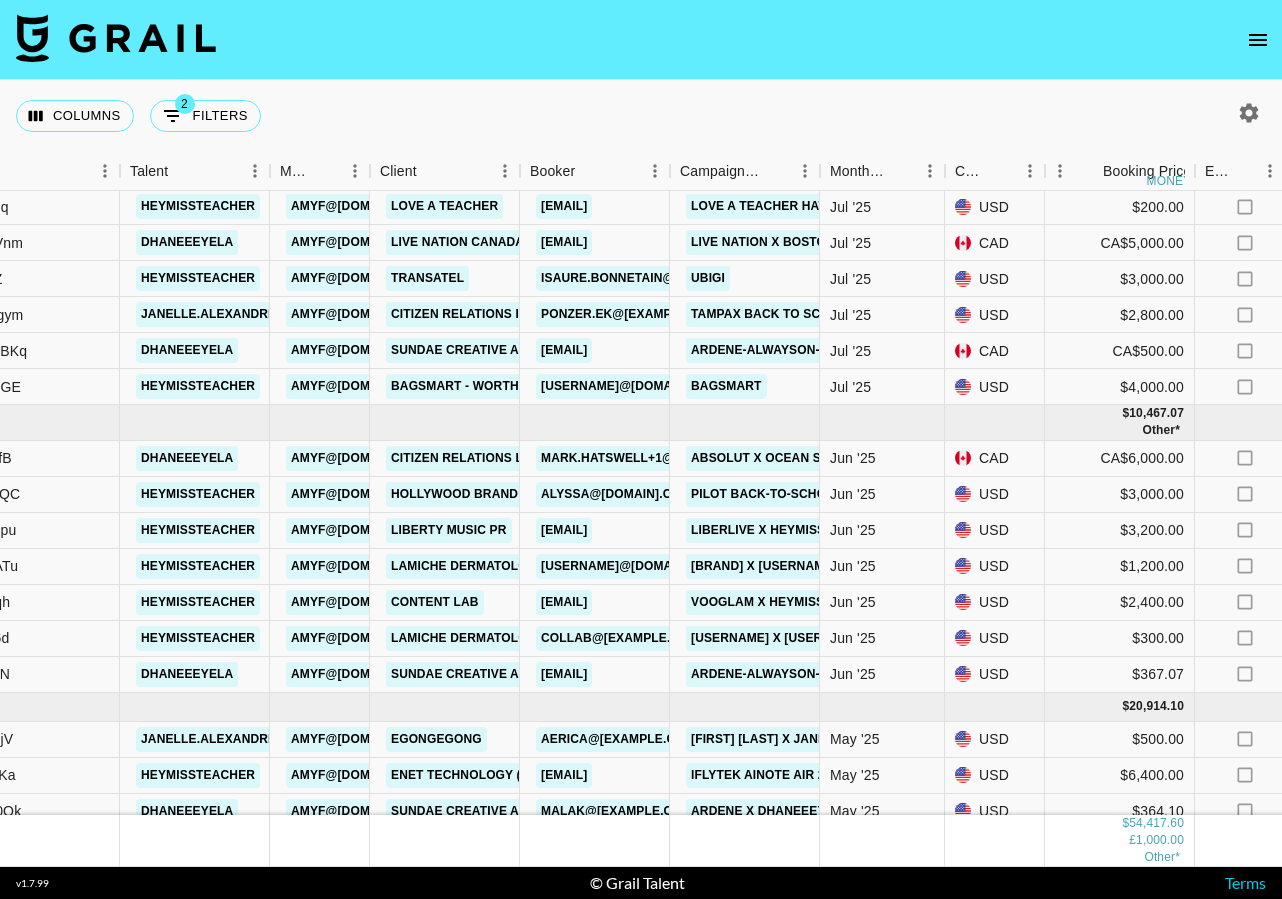 click 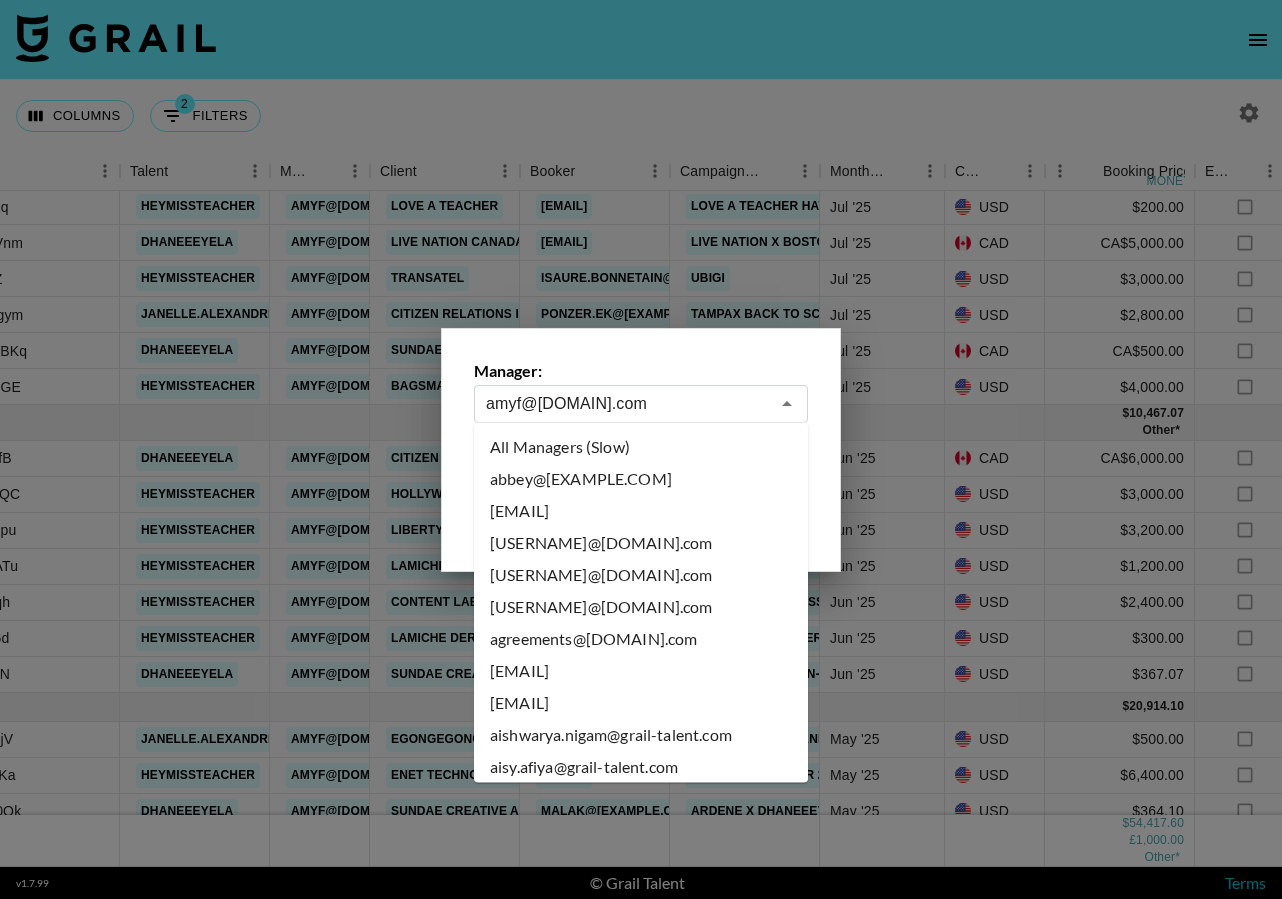 click on "amyf@[DOMAIN].com" at bounding box center [627, 403] 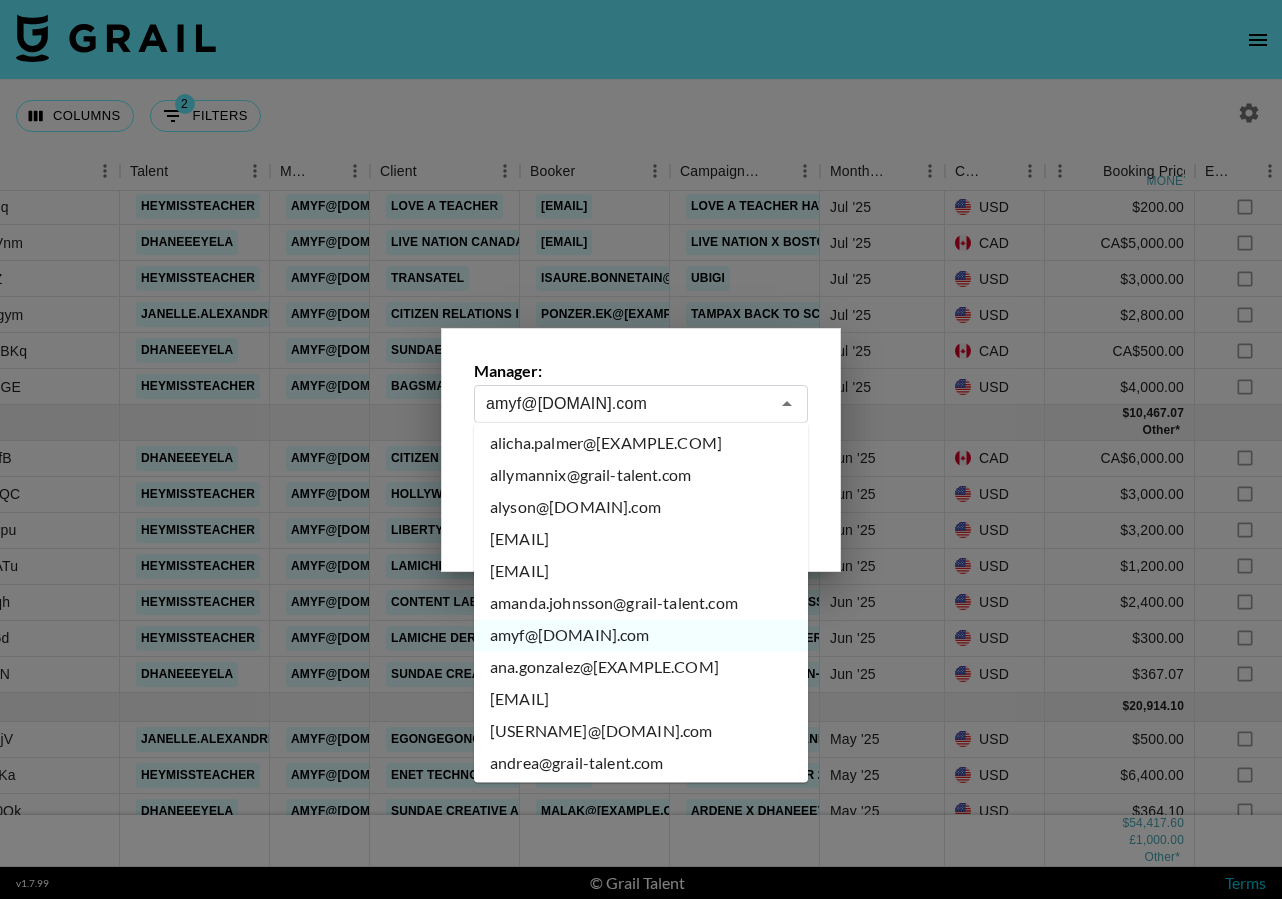 scroll, scrollTop: 520, scrollLeft: 0, axis: vertical 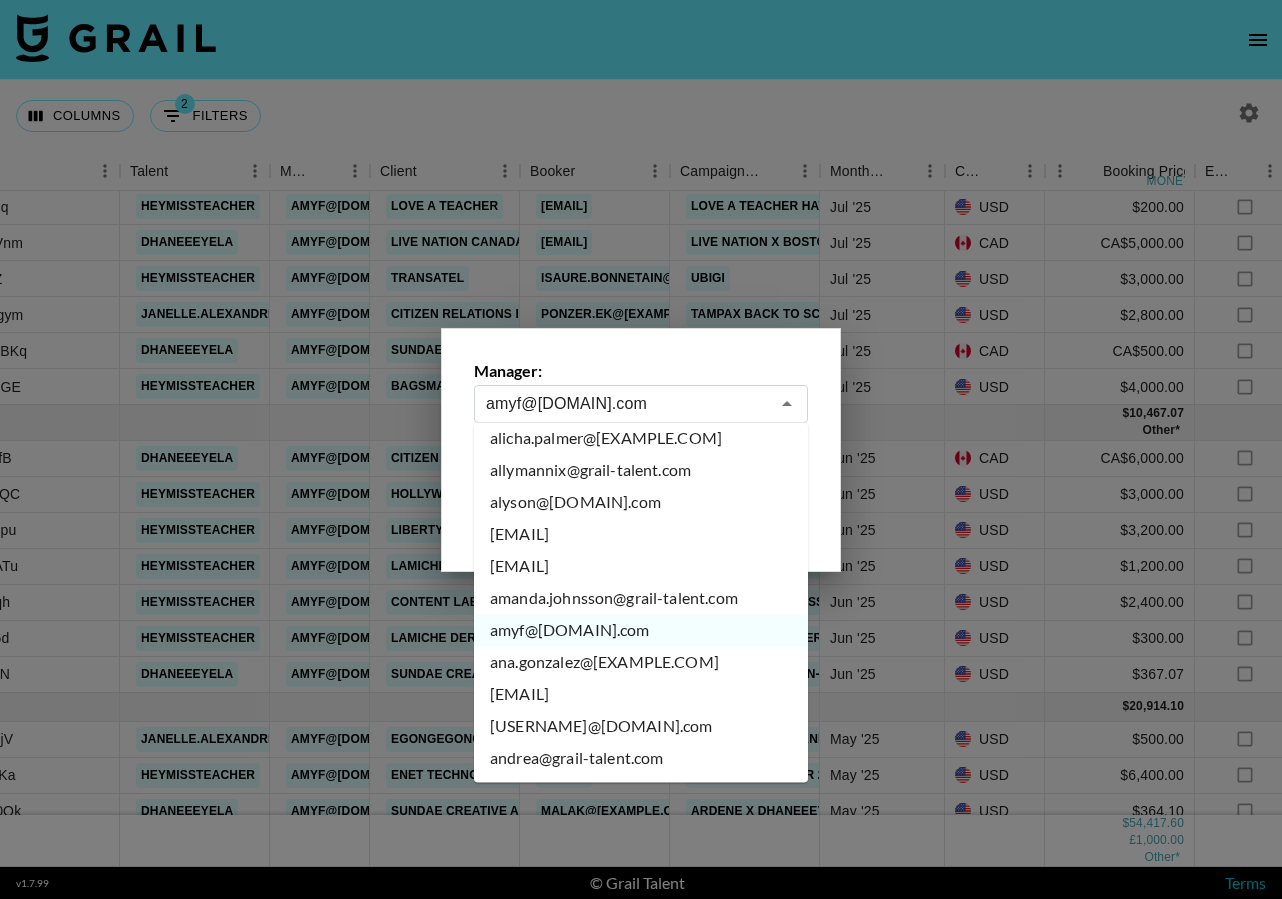 click on "ana.gonzalez@[EXAMPLE.COM]" at bounding box center [641, 663] 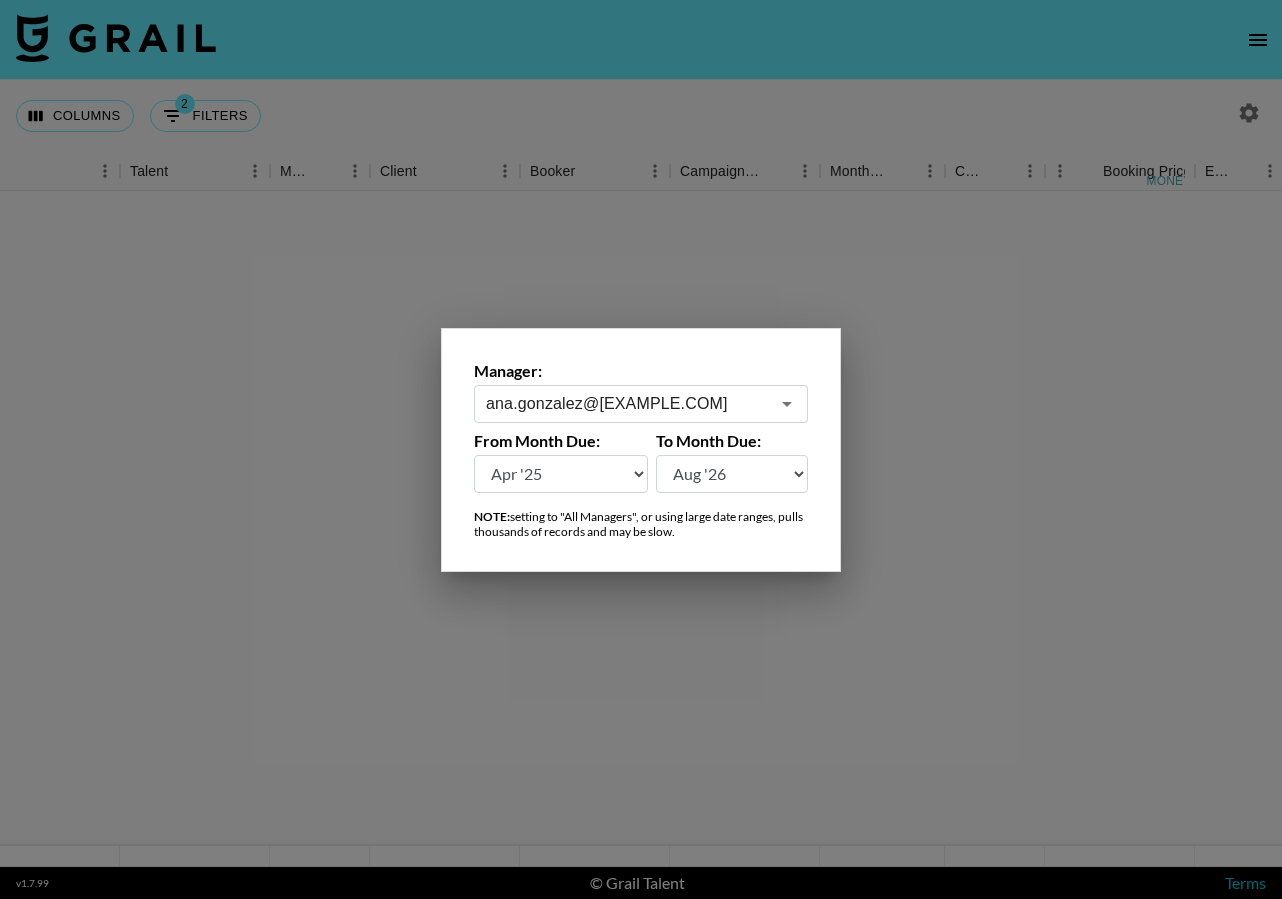 scroll, scrollTop: 0, scrollLeft: 545, axis: horizontal 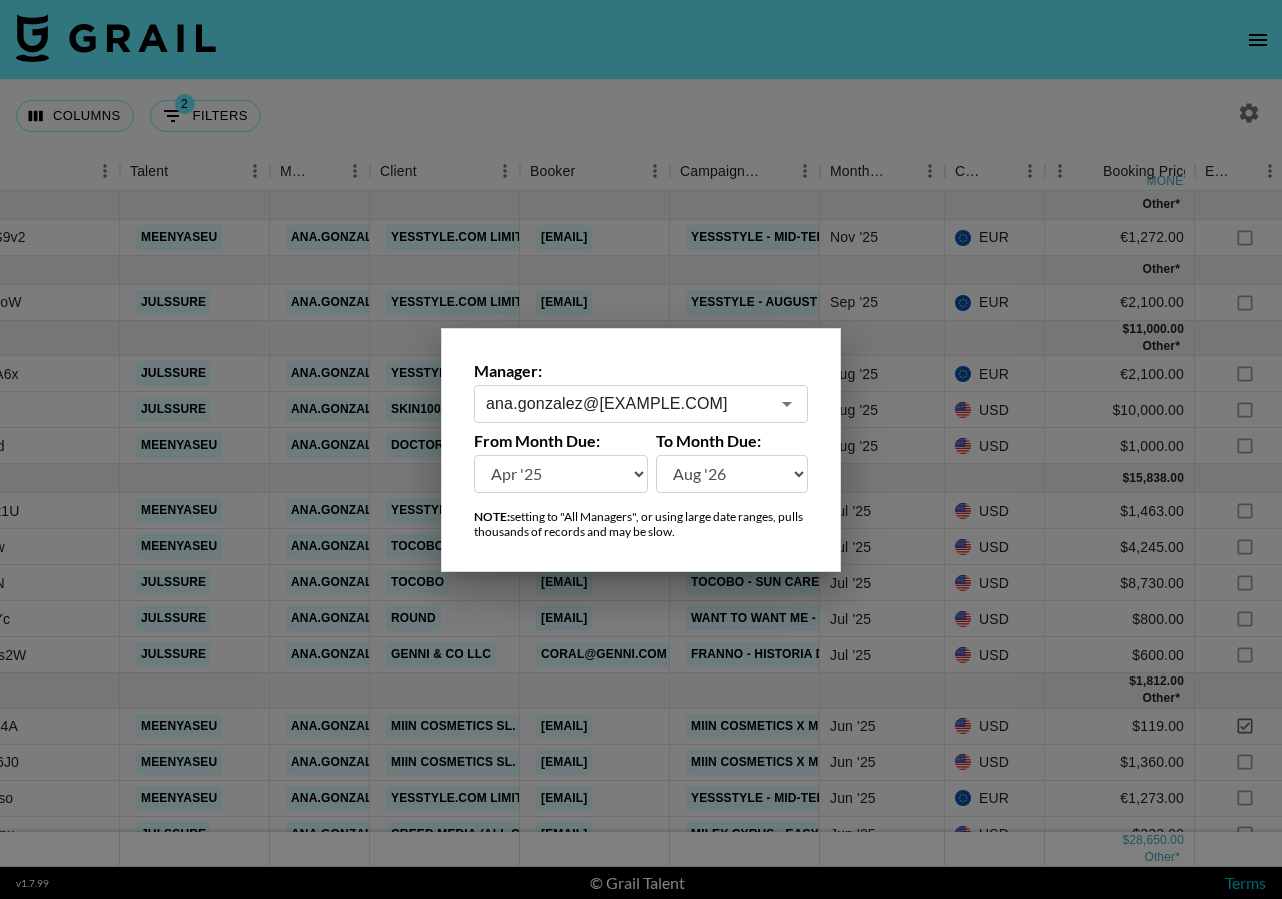 click on "[USERNAME]@[DOMAIN].com" at bounding box center [641, 404] 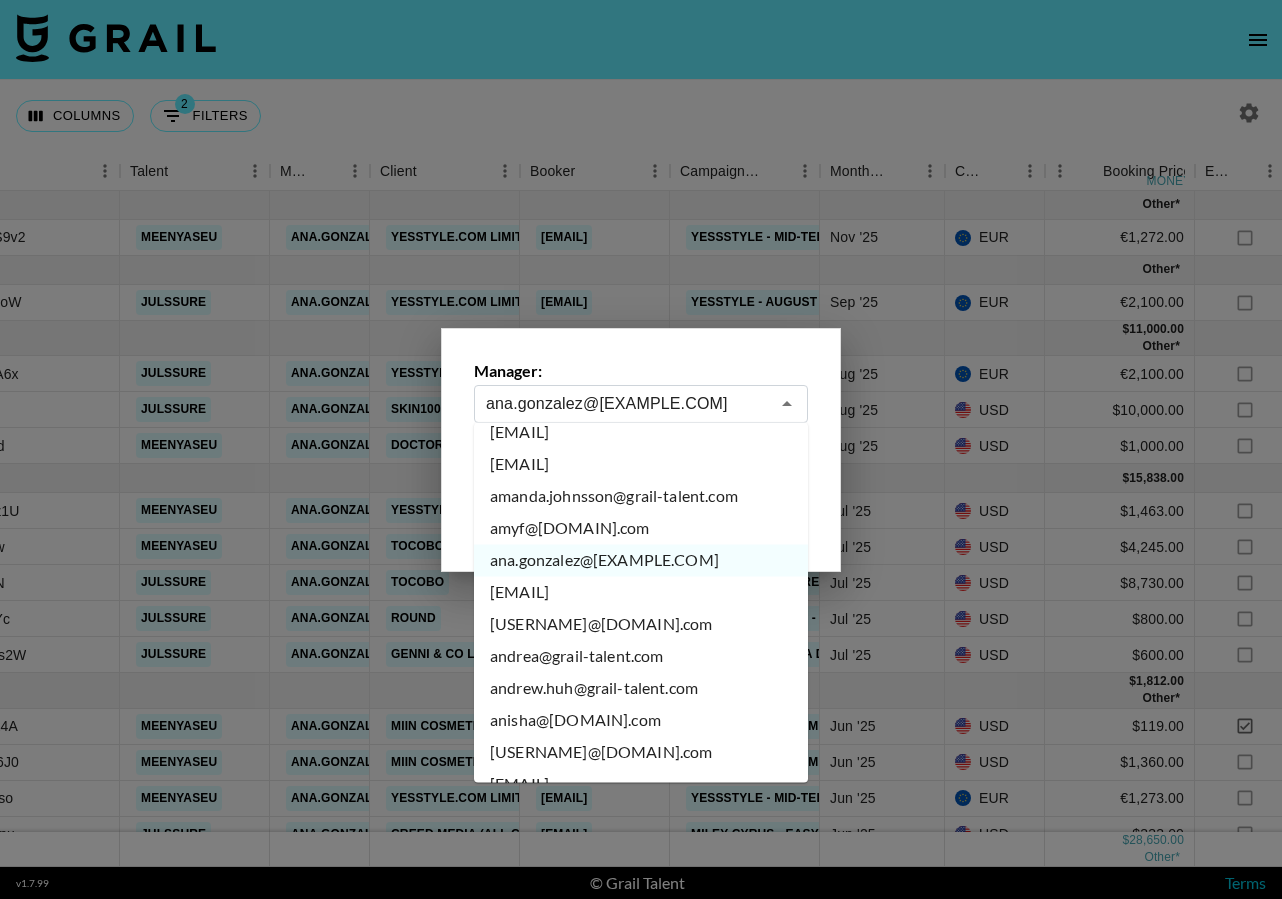 scroll, scrollTop: 636, scrollLeft: 0, axis: vertical 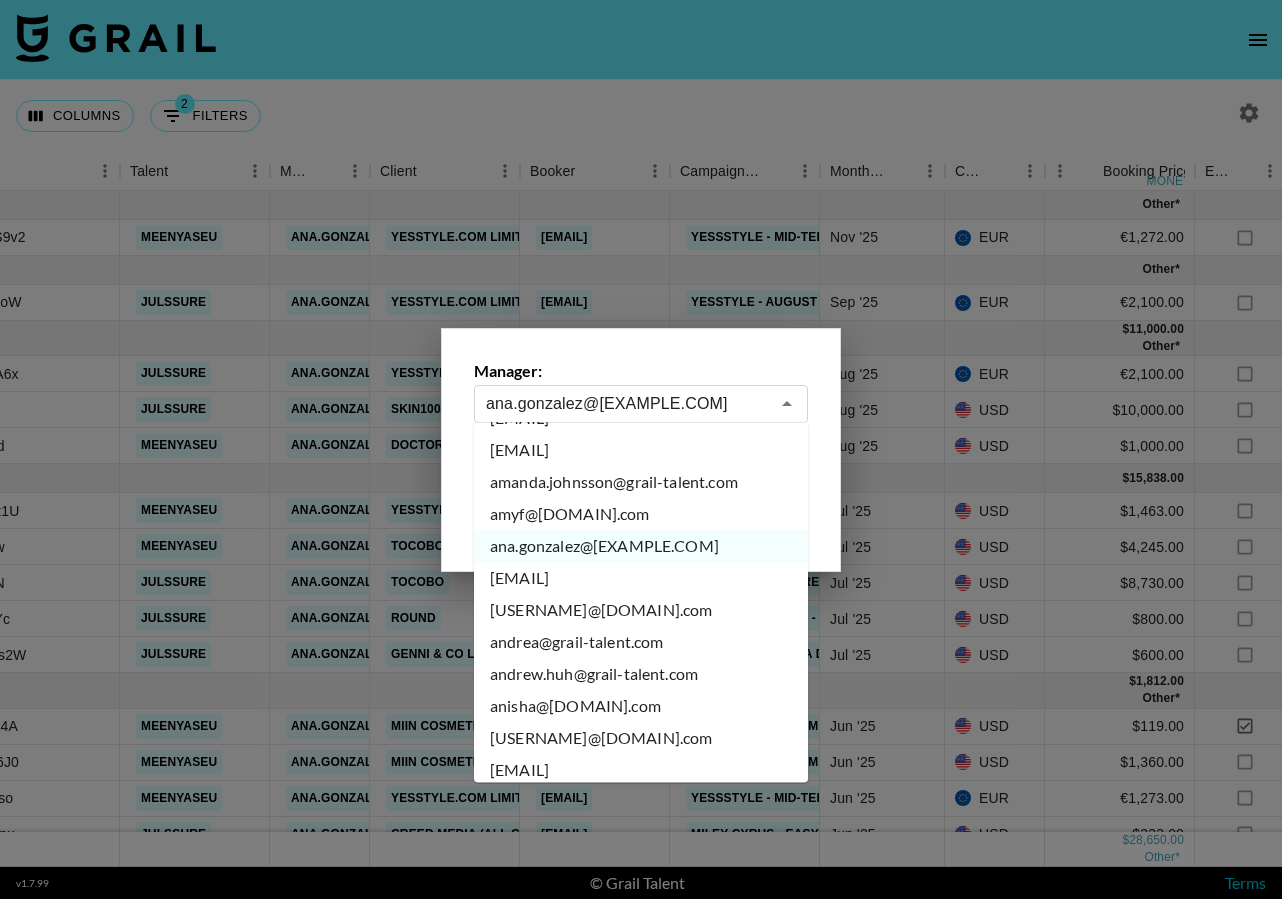 click on "[EMAIL]" at bounding box center [641, 579] 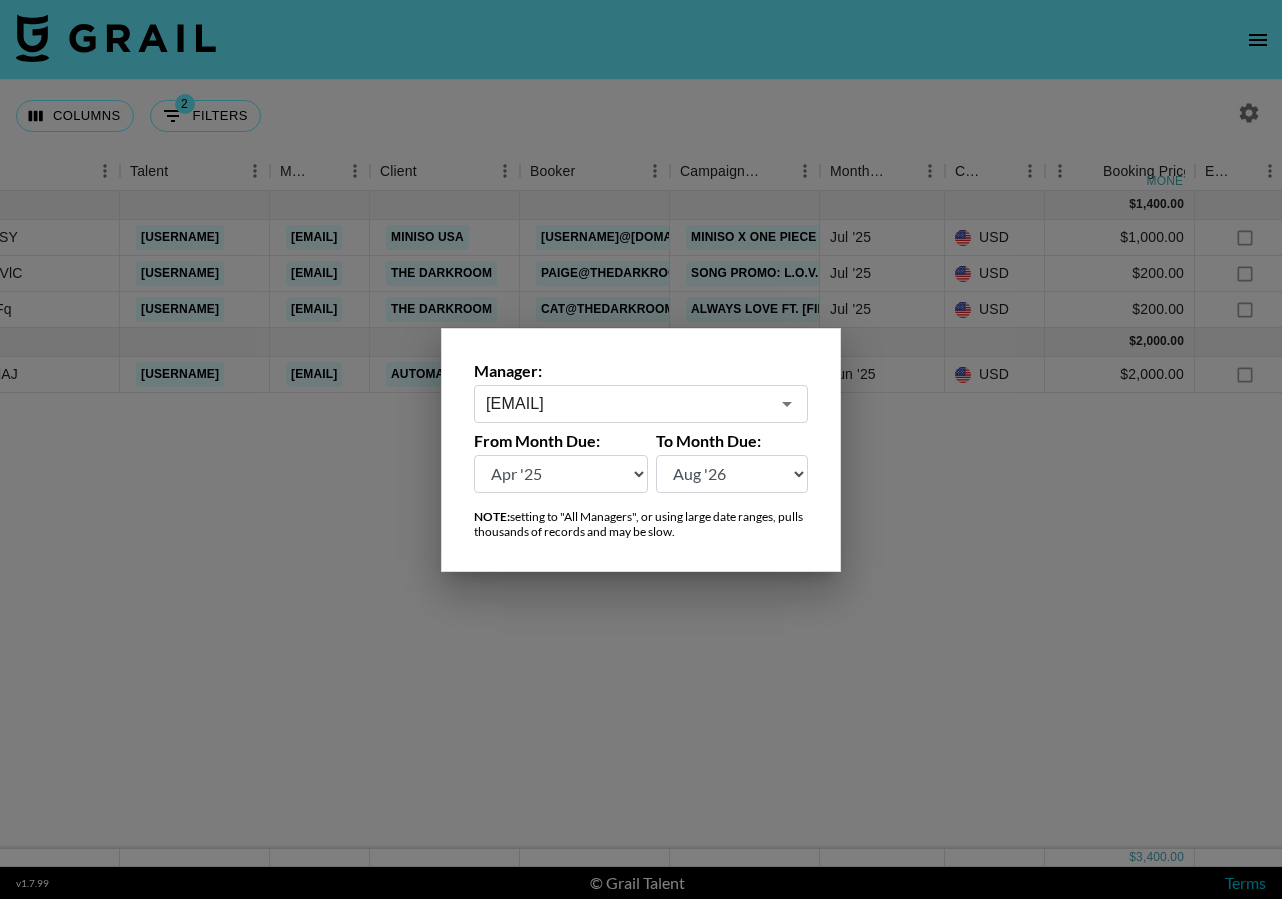 click on "ana.staisabel@[EXAMPLE.COM]" at bounding box center (641, 404) 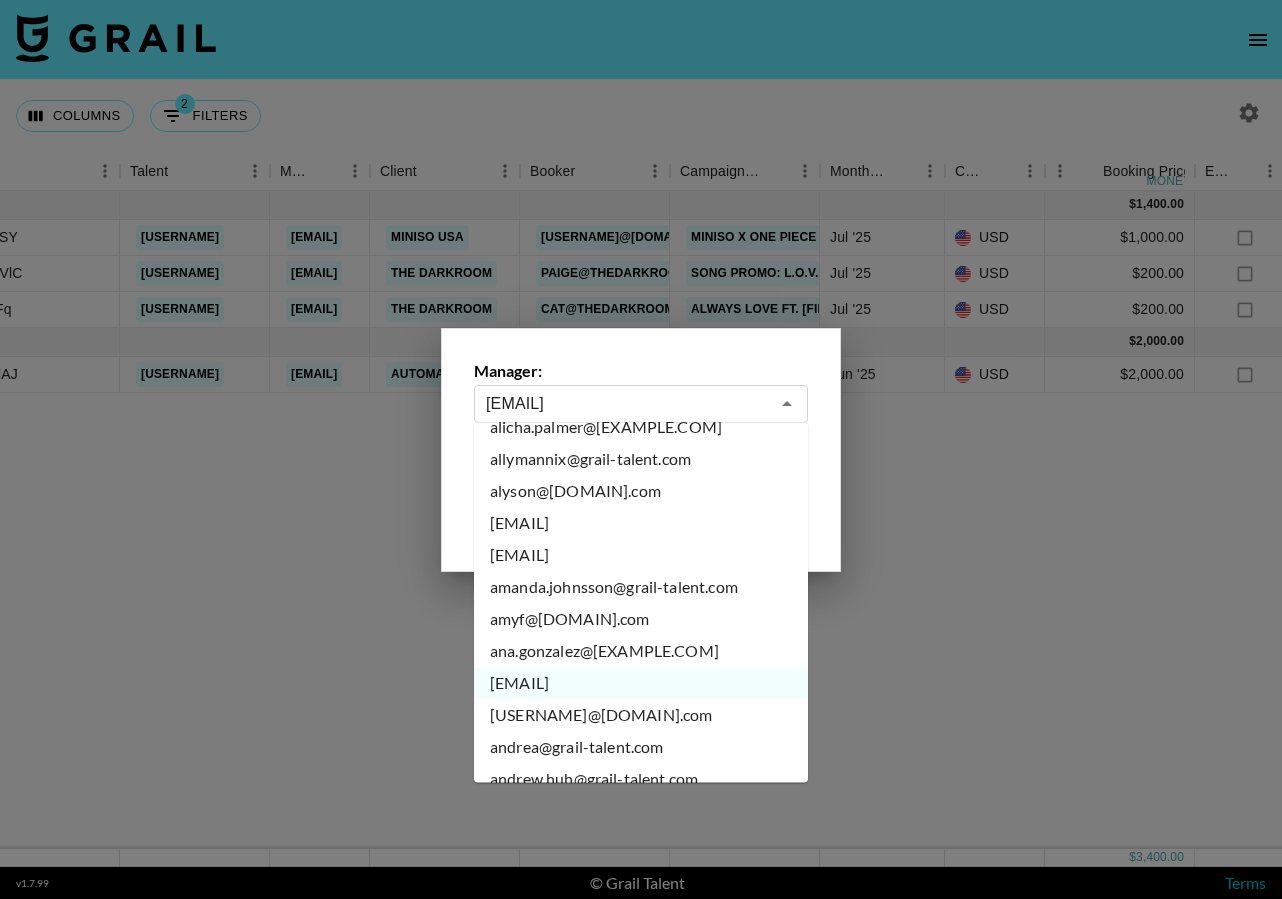 scroll, scrollTop: 535, scrollLeft: 0, axis: vertical 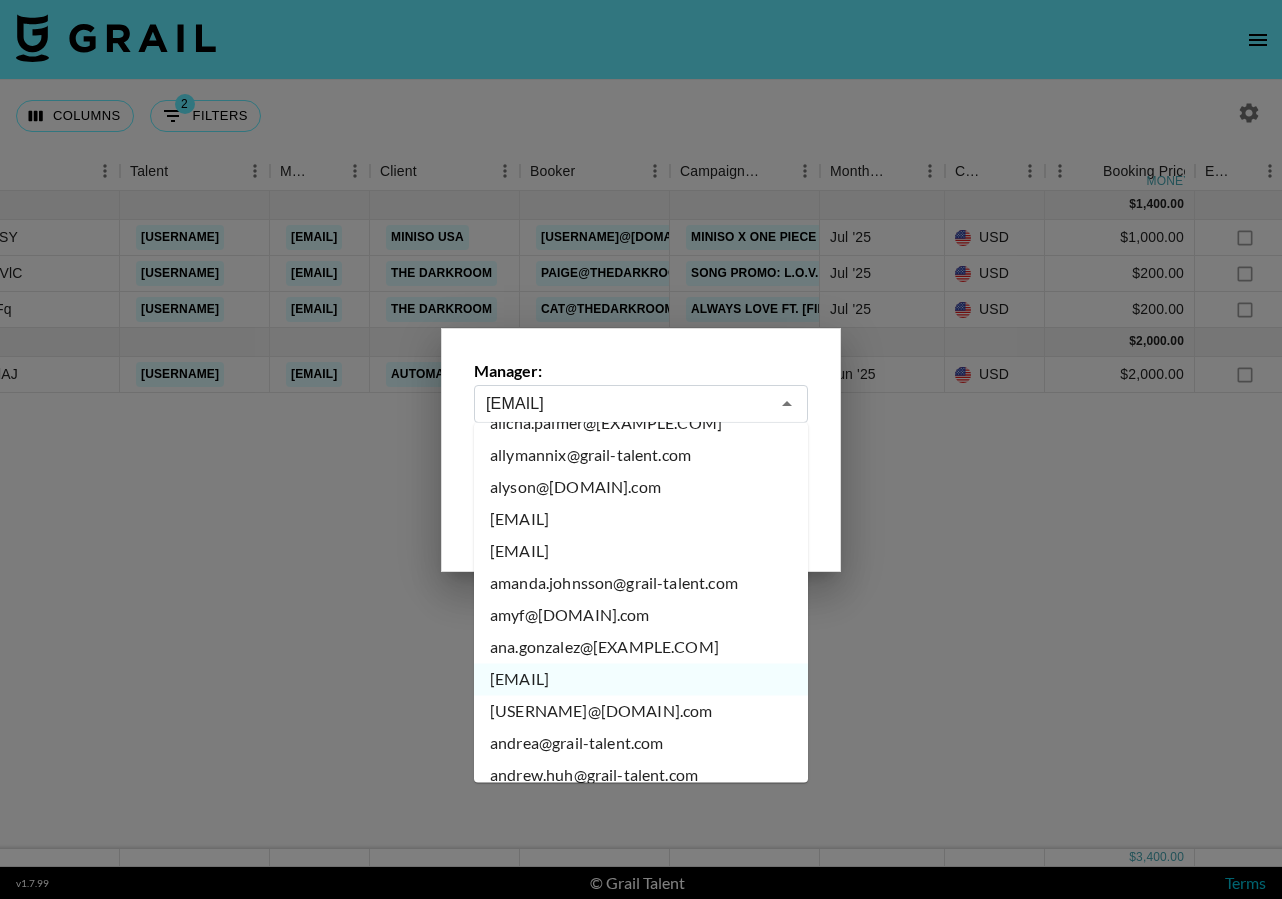 click on "[USERNAME]@[DOMAIN].com" at bounding box center (641, 712) 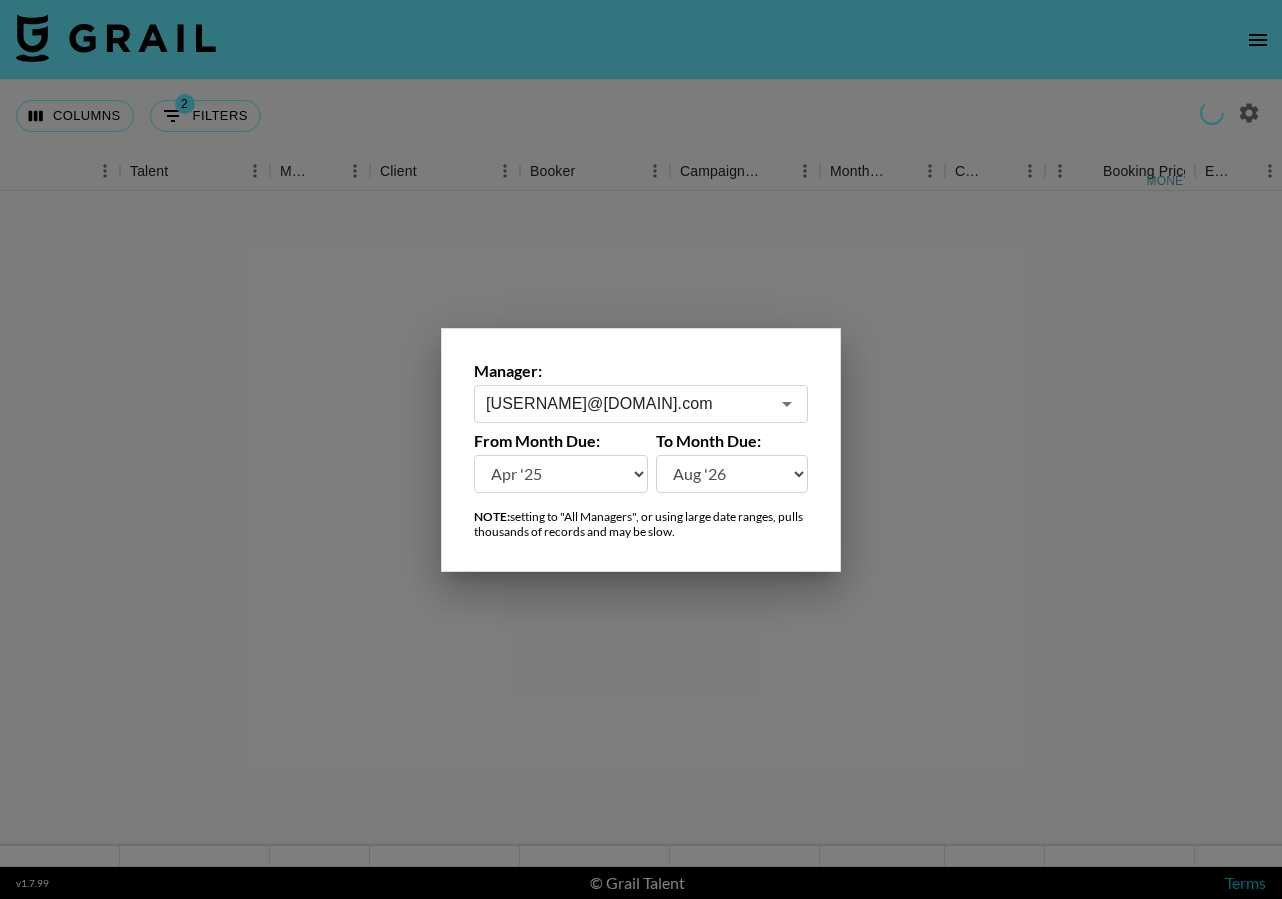 click on "ananda.rodr@[EXAMPLE.COM]" at bounding box center (641, 404) 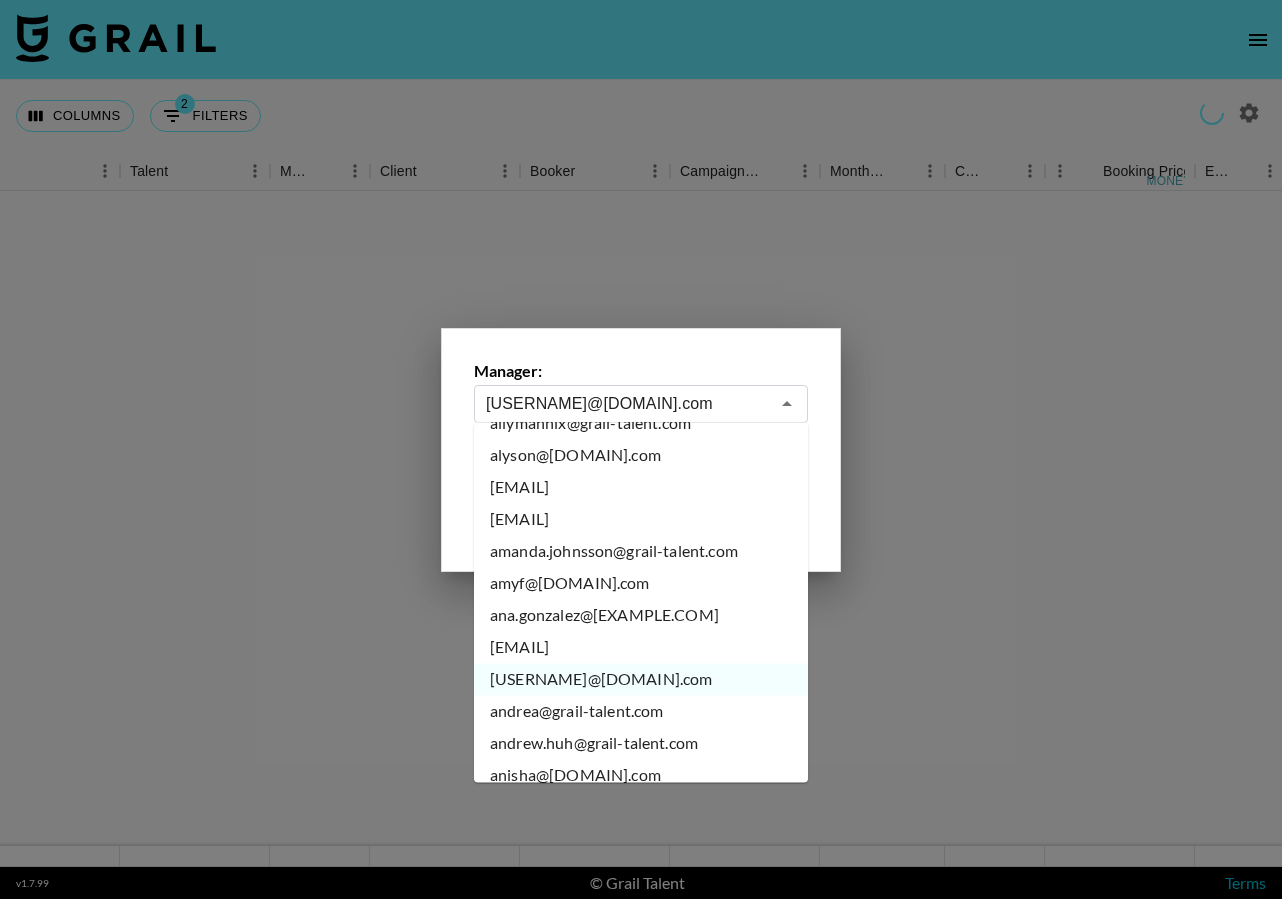 scroll, scrollTop: 572, scrollLeft: 0, axis: vertical 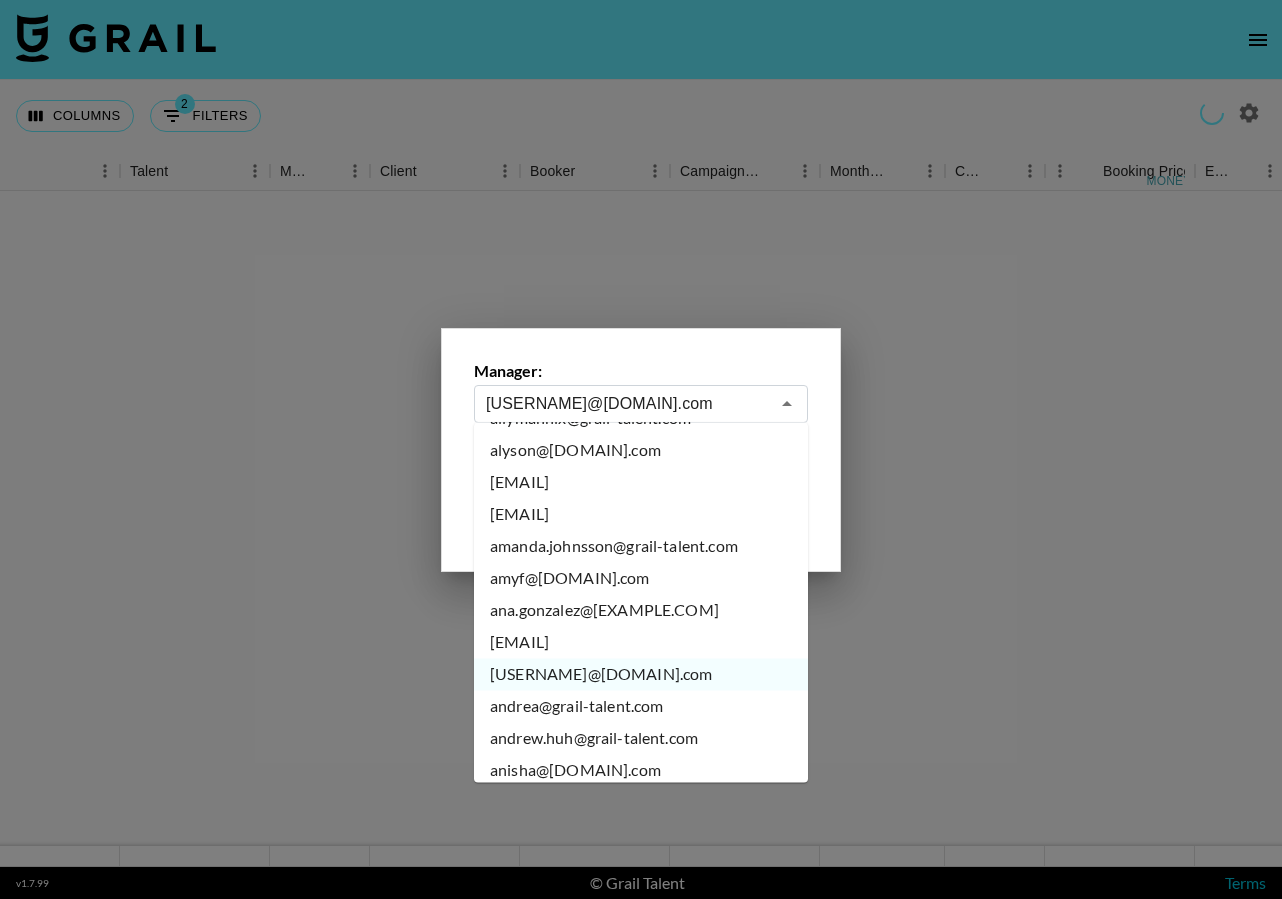 click on "andrea@grail-talent.com" at bounding box center (641, 707) 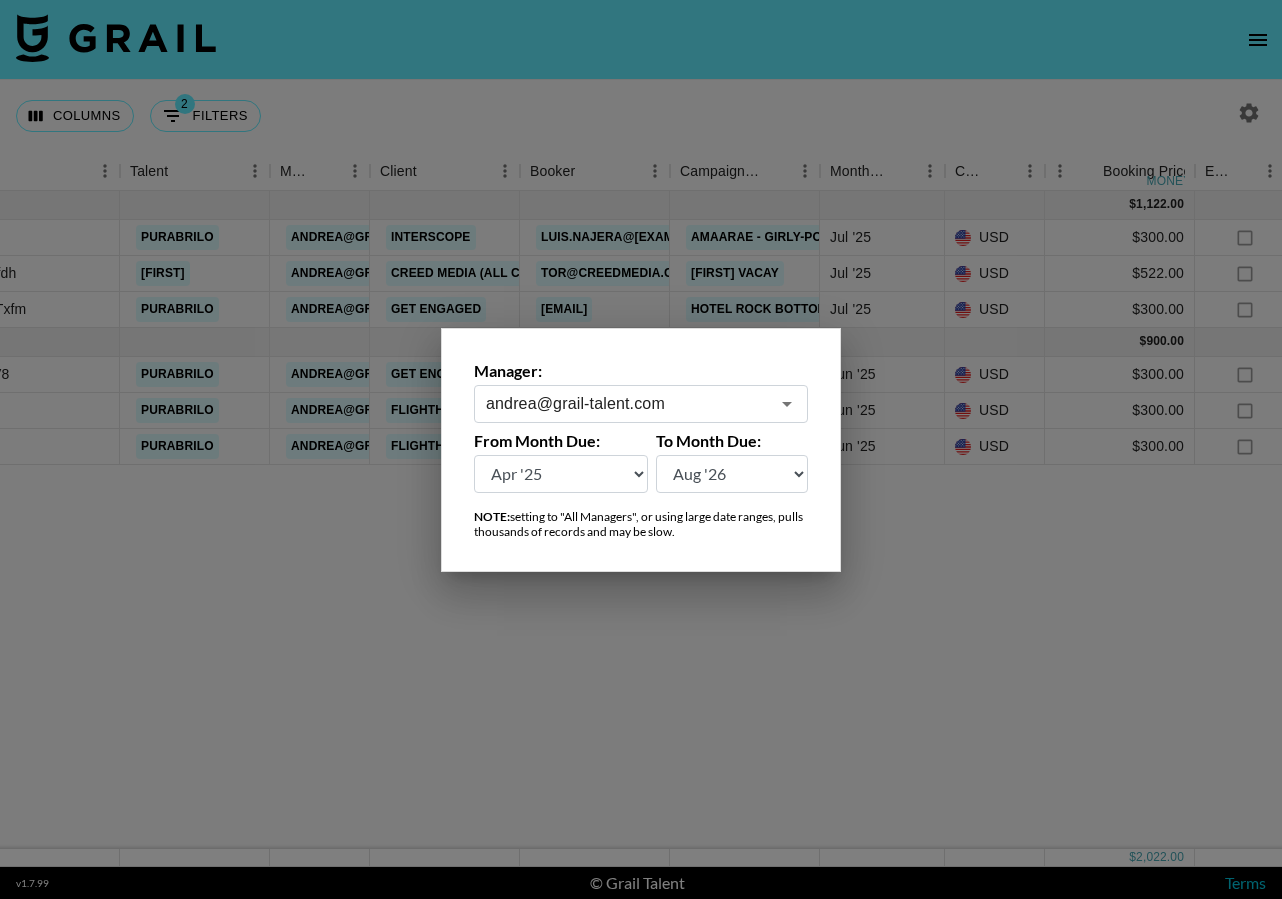 click on "Manager: andrea@[EXAMPLE.COM] From Month Due: Aug '26 Jul '26 Jun '26 May '26 Apr '26 Mar '26 Feb '26 Jan '26 Dec '25 Nov '25 Oct '25 Sep '25 Aug '25 Jul '25 Jun '25 May '25 Apr '25 Mar '25 Feb '25 Jan '25 Dec '24 Nov '24 Oct '24 Sep '24 Aug '24 To Month Due: Aug '26 Jul '26 Jun '26 May '26 Apr '26 Mar '26 Feb '26 Jan '26 Dec '25 Nov '25 Oct '25 Sep '25 Aug '25 Jul '25 Jun '25 May '25 Apr '25 Mar '25 Feb '25 Jan '25 Dec '24 Nov '24 Oct '24 Sep '24 Aug '24 NOTE: setting to "All Managers", or using large date ranges, pulls thousands of records and may be slow." at bounding box center [641, 450] 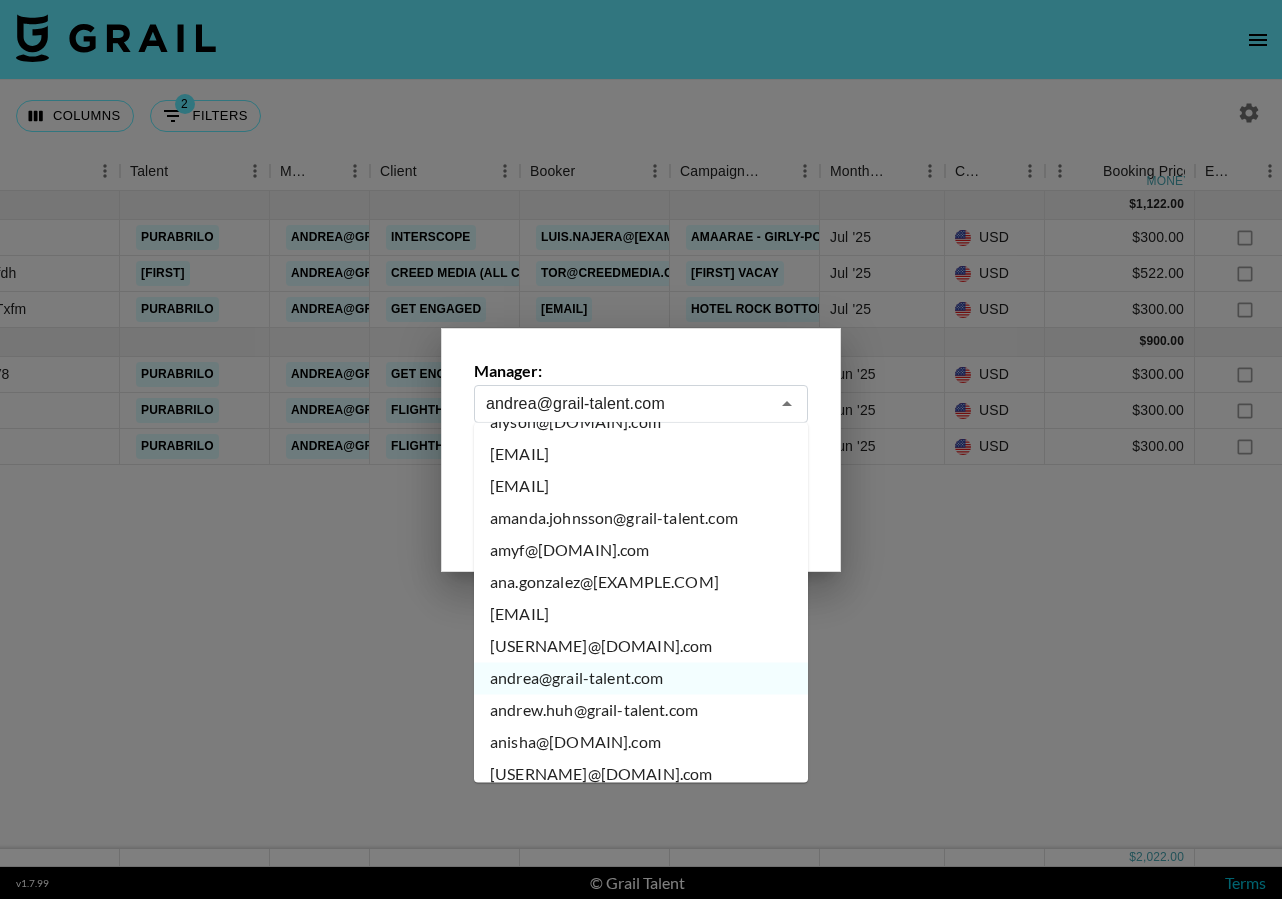scroll, scrollTop: 611, scrollLeft: 0, axis: vertical 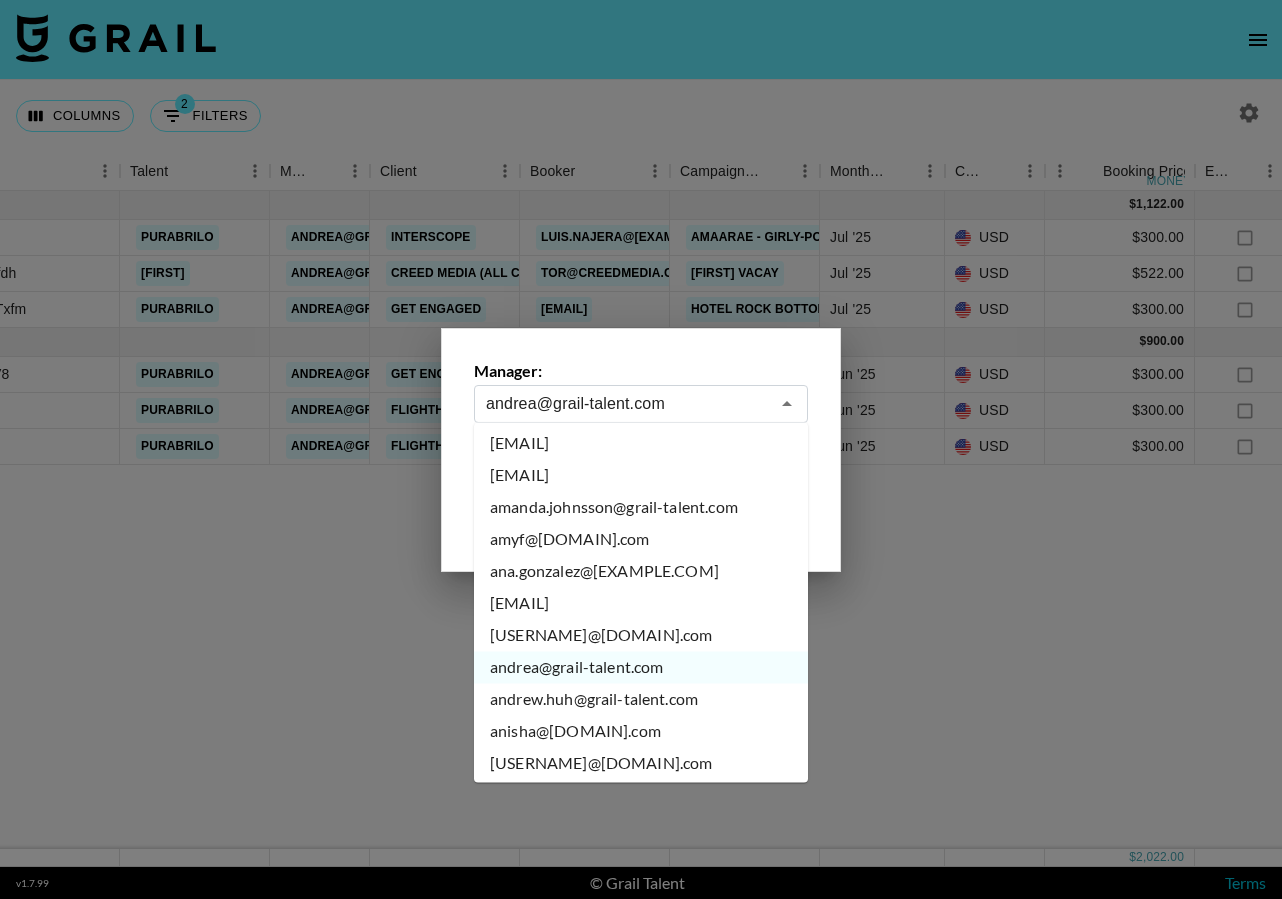 click on "andrew.huh@grail-talent.com" at bounding box center (641, 700) 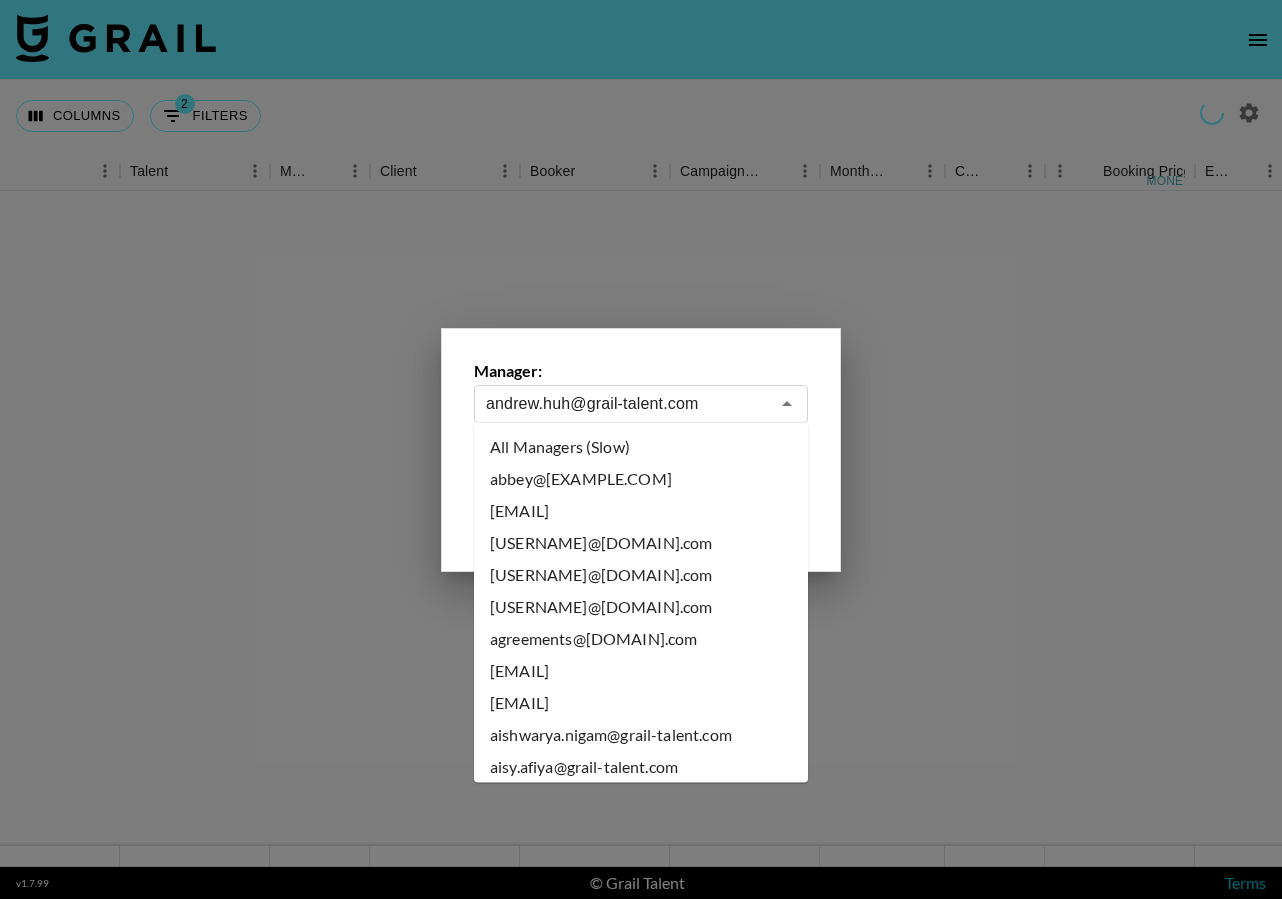 click on "andrew.huh@grail-talent.com" at bounding box center [627, 403] 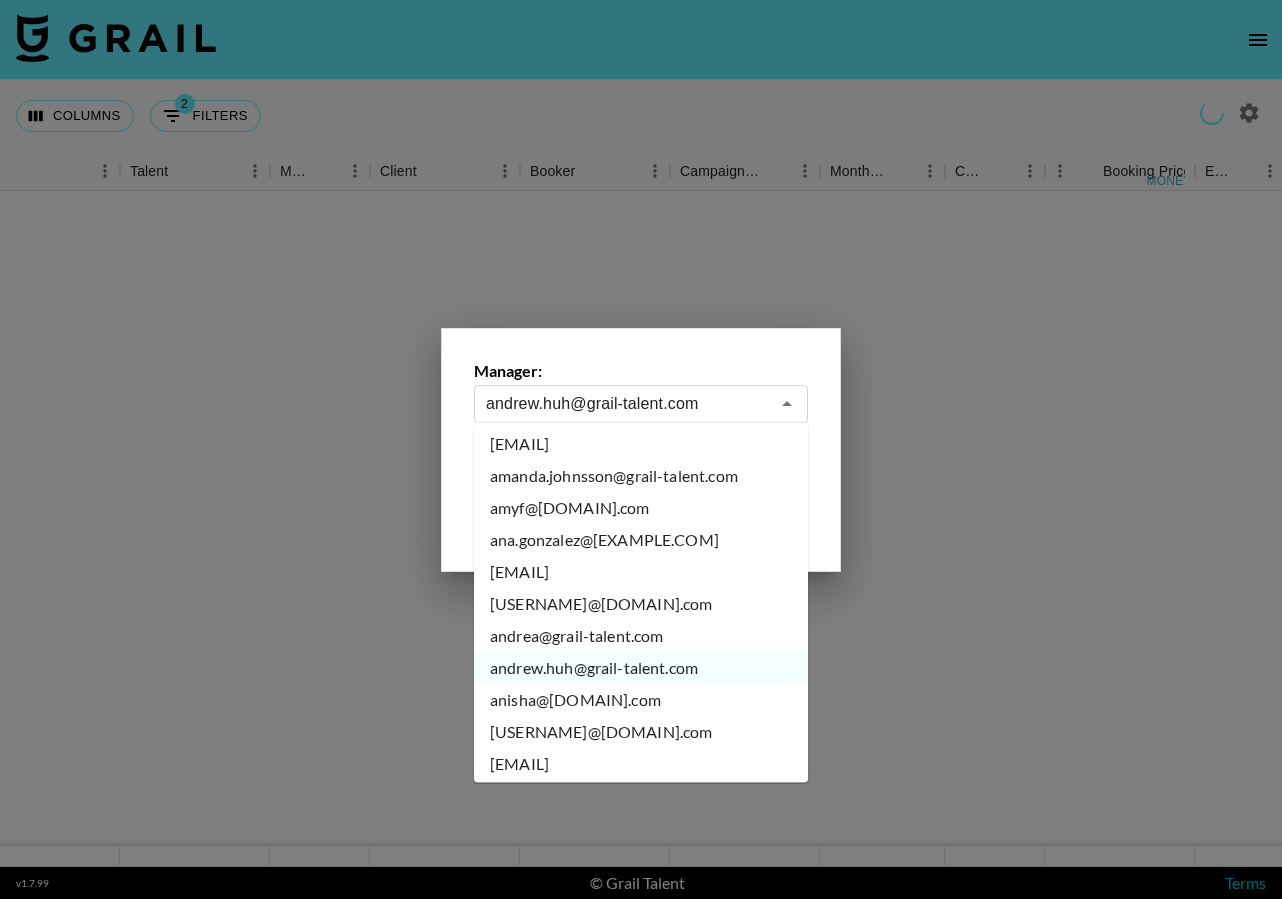 scroll, scrollTop: 649, scrollLeft: 0, axis: vertical 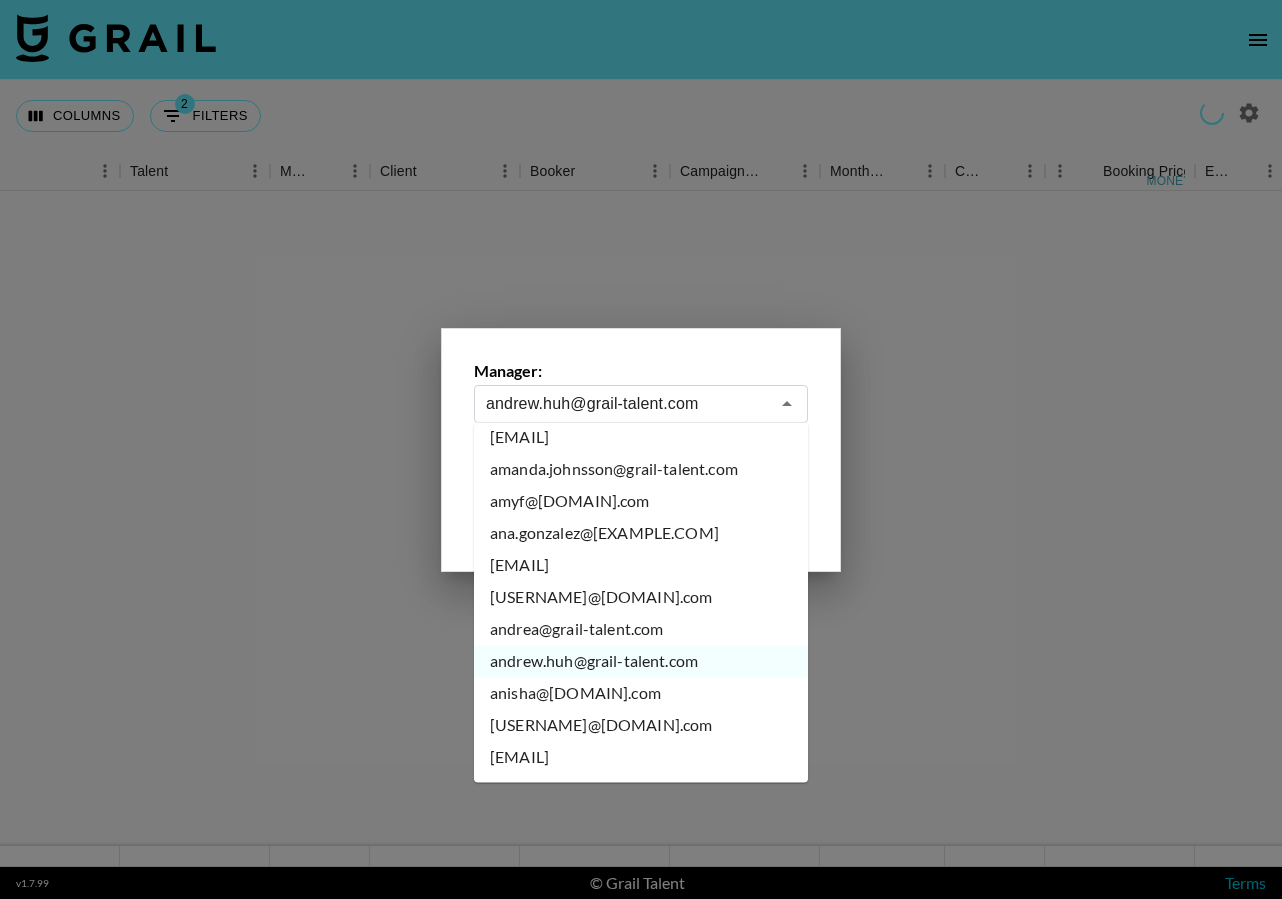click on "anisha@[DOMAIN].com" at bounding box center [641, 694] 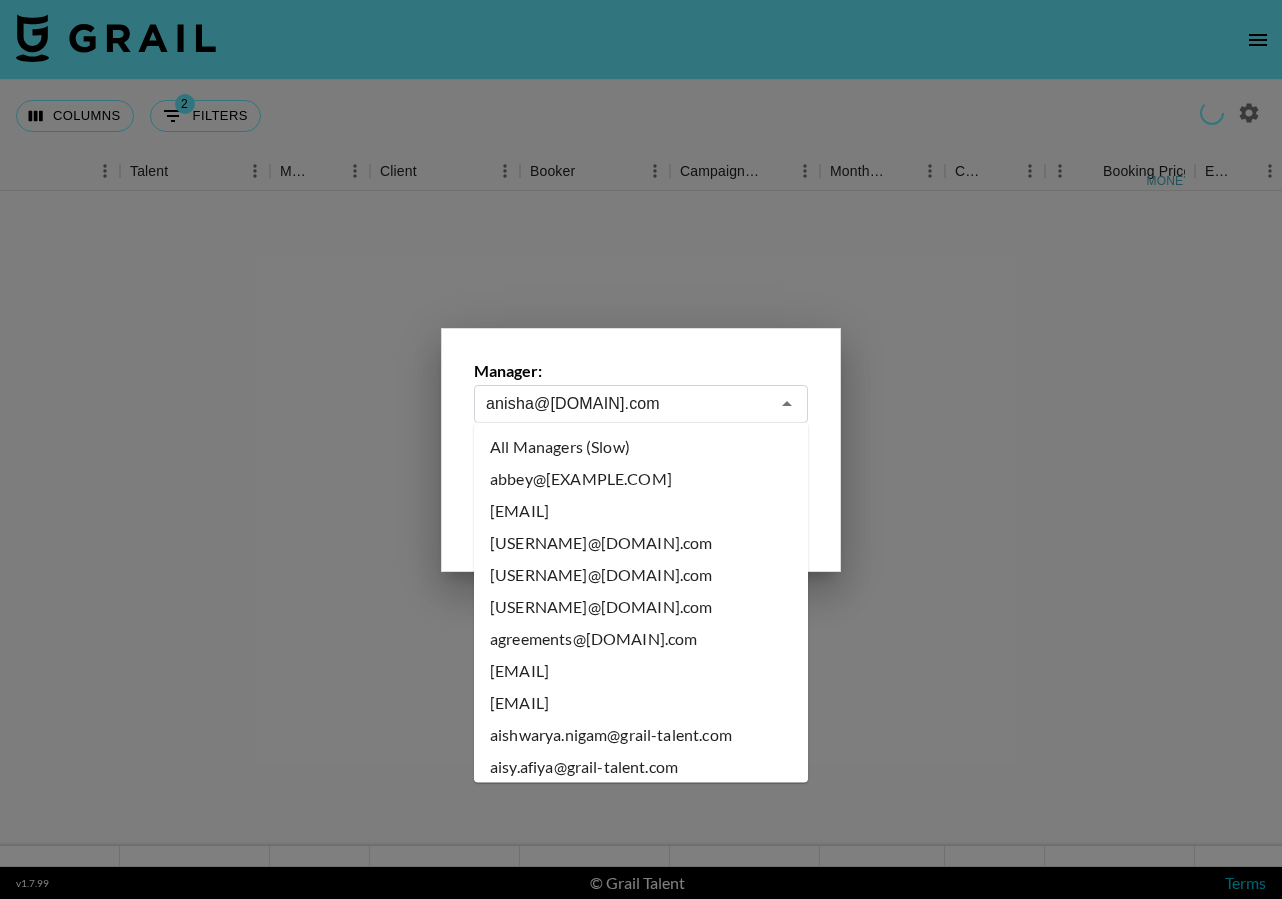 click on "anisha@[DOMAIN].com" at bounding box center [627, 403] 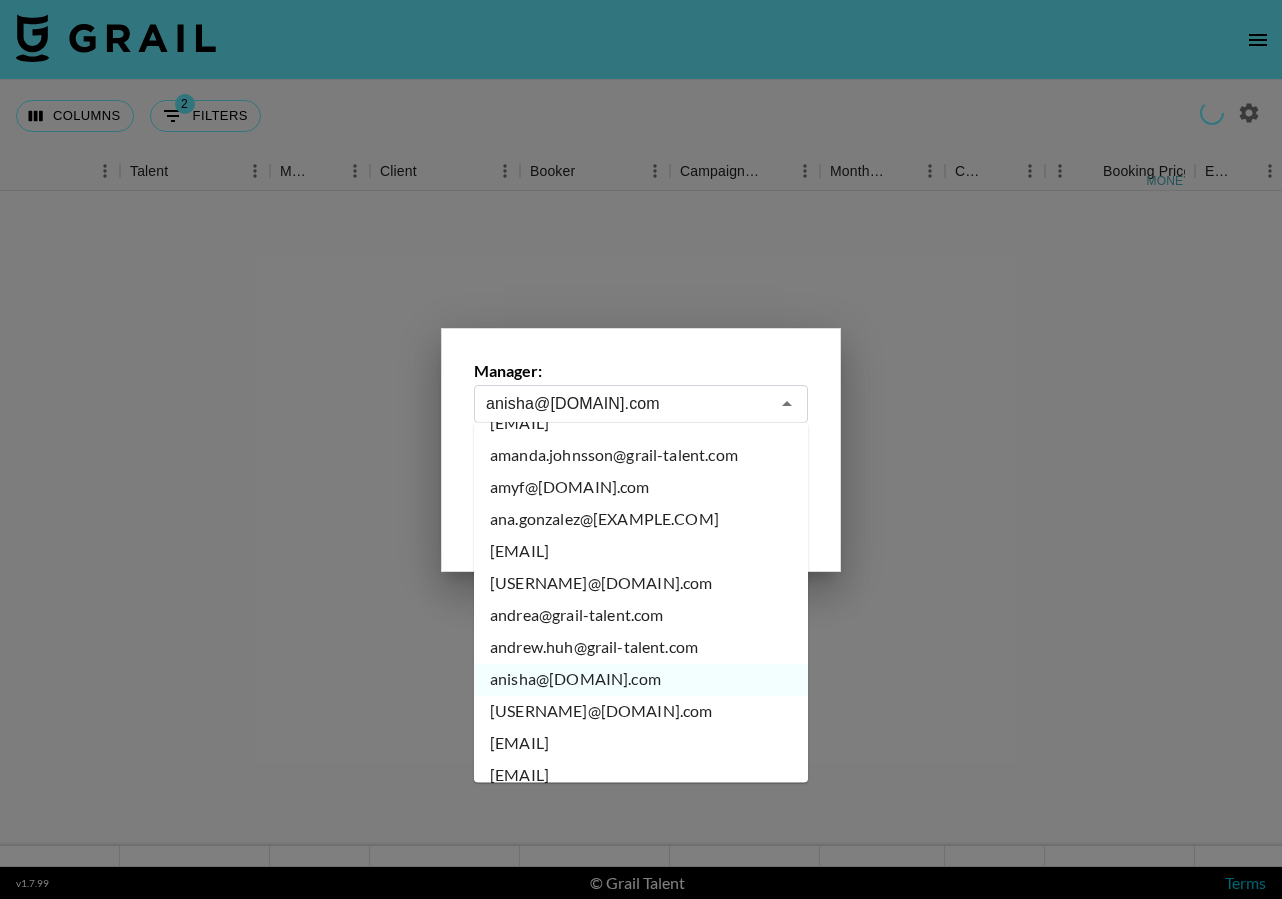 scroll, scrollTop: 667, scrollLeft: 0, axis: vertical 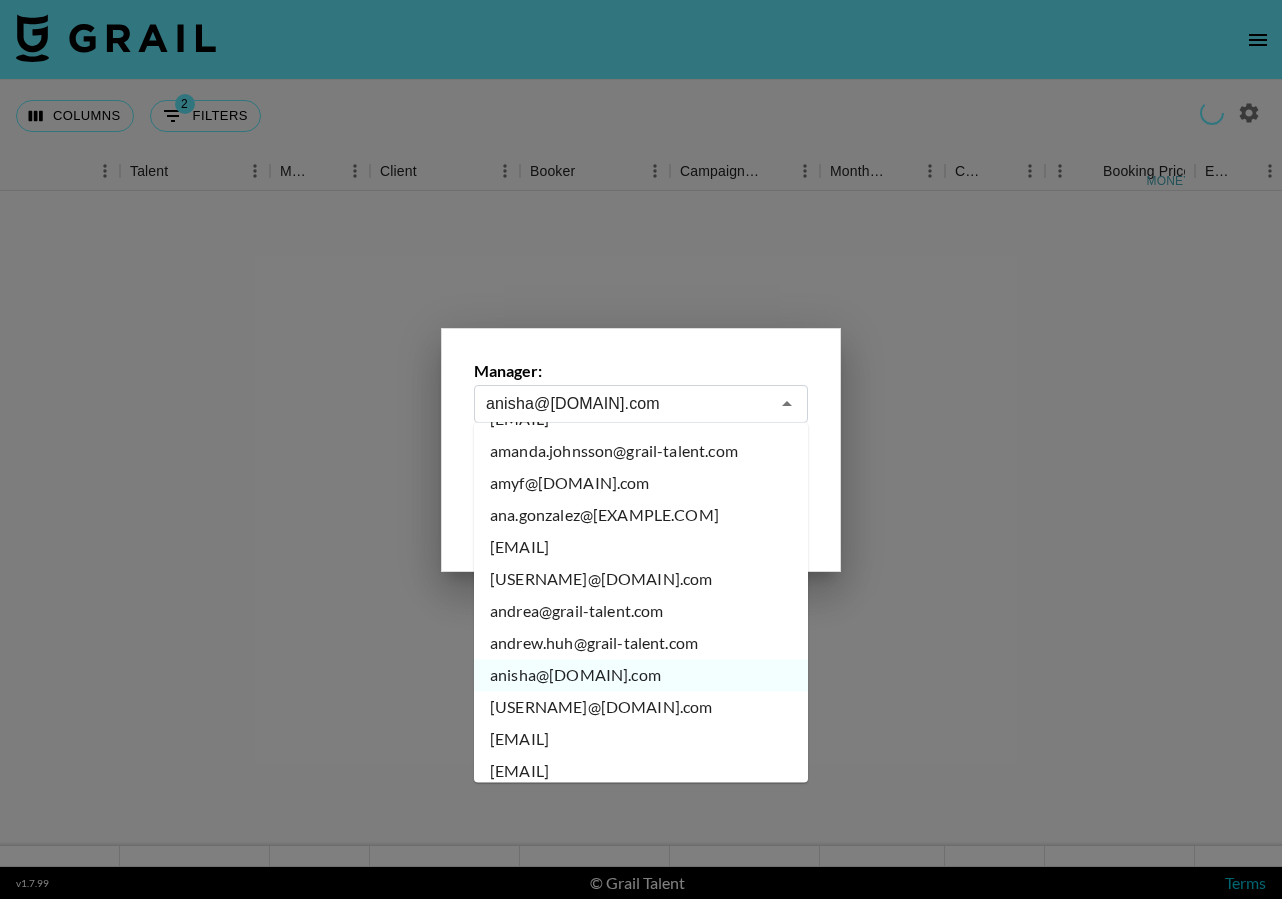 click on "[USERNAME]@[DOMAIN].com" at bounding box center (641, 708) 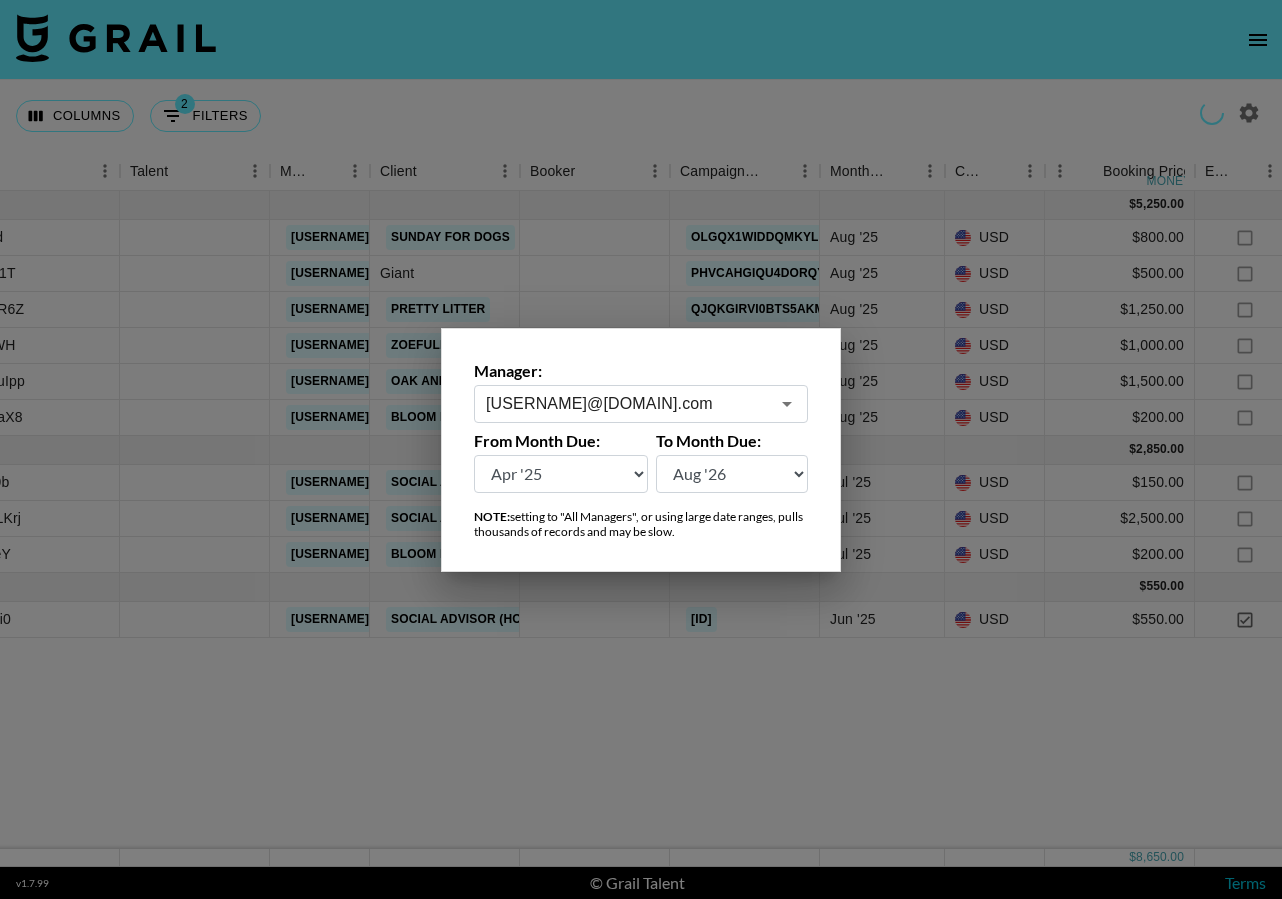 click on "[USERNAME]@[DOMAIN].com" at bounding box center [627, 403] 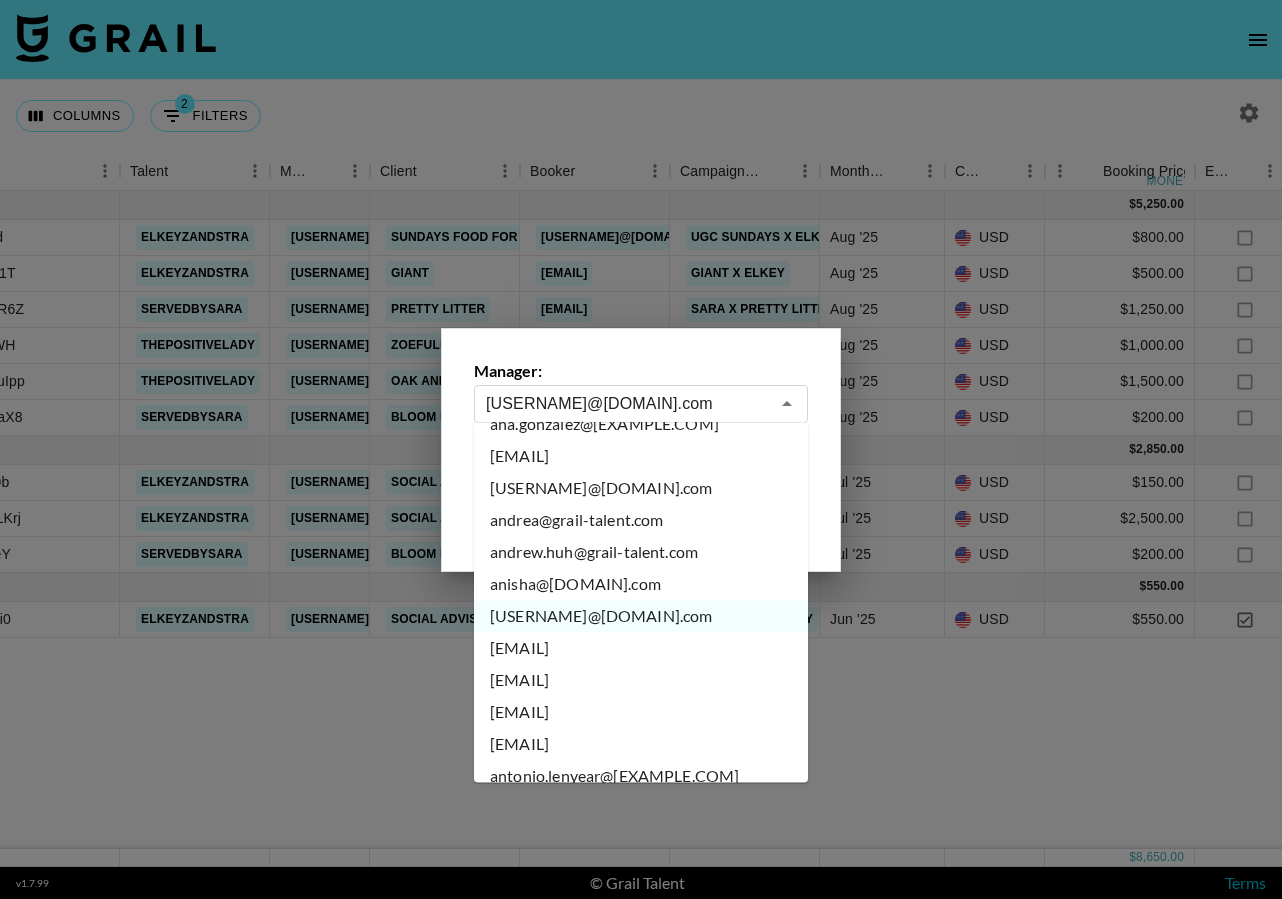 scroll, scrollTop: 766, scrollLeft: 0, axis: vertical 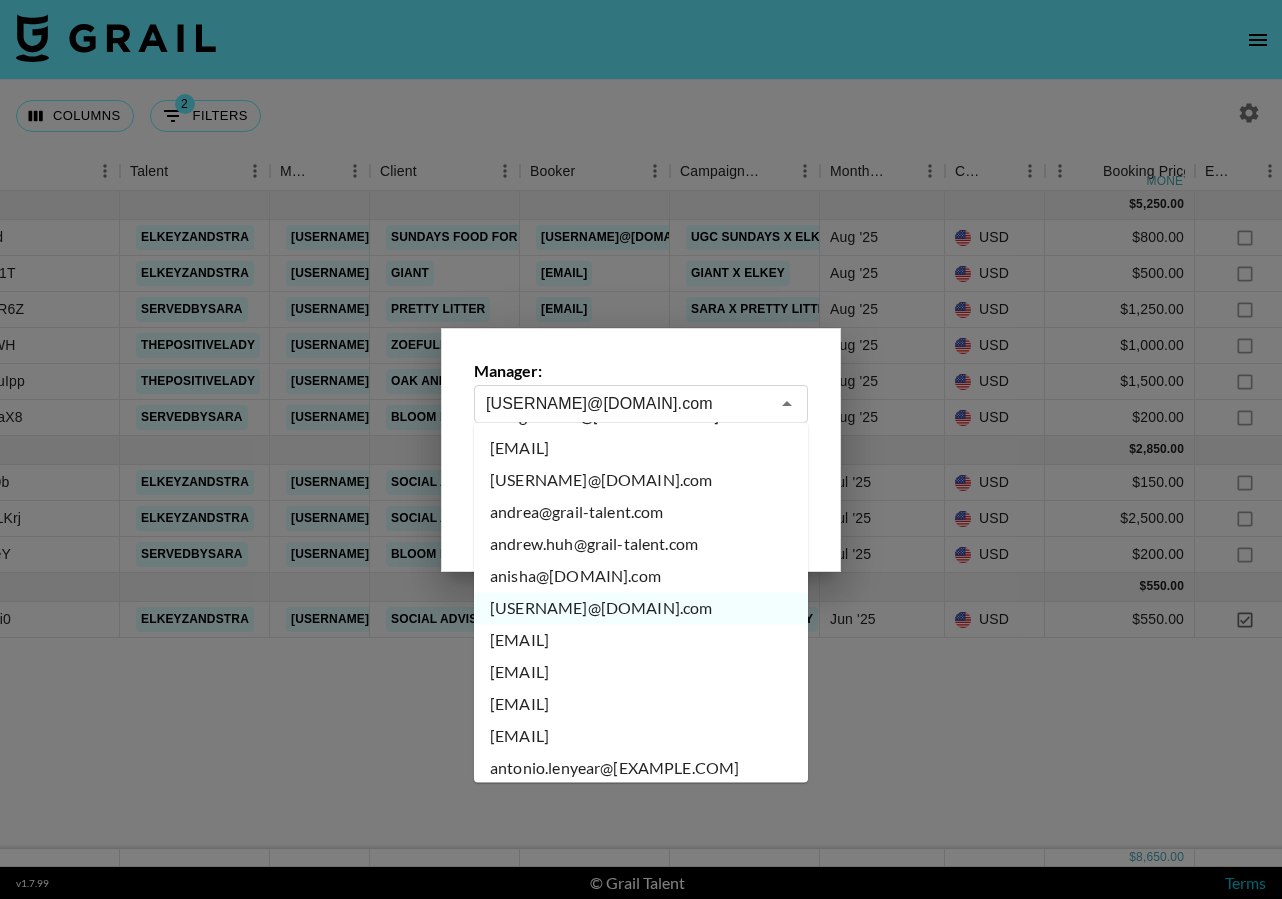 click on "[EMAIL]" at bounding box center (641, 641) 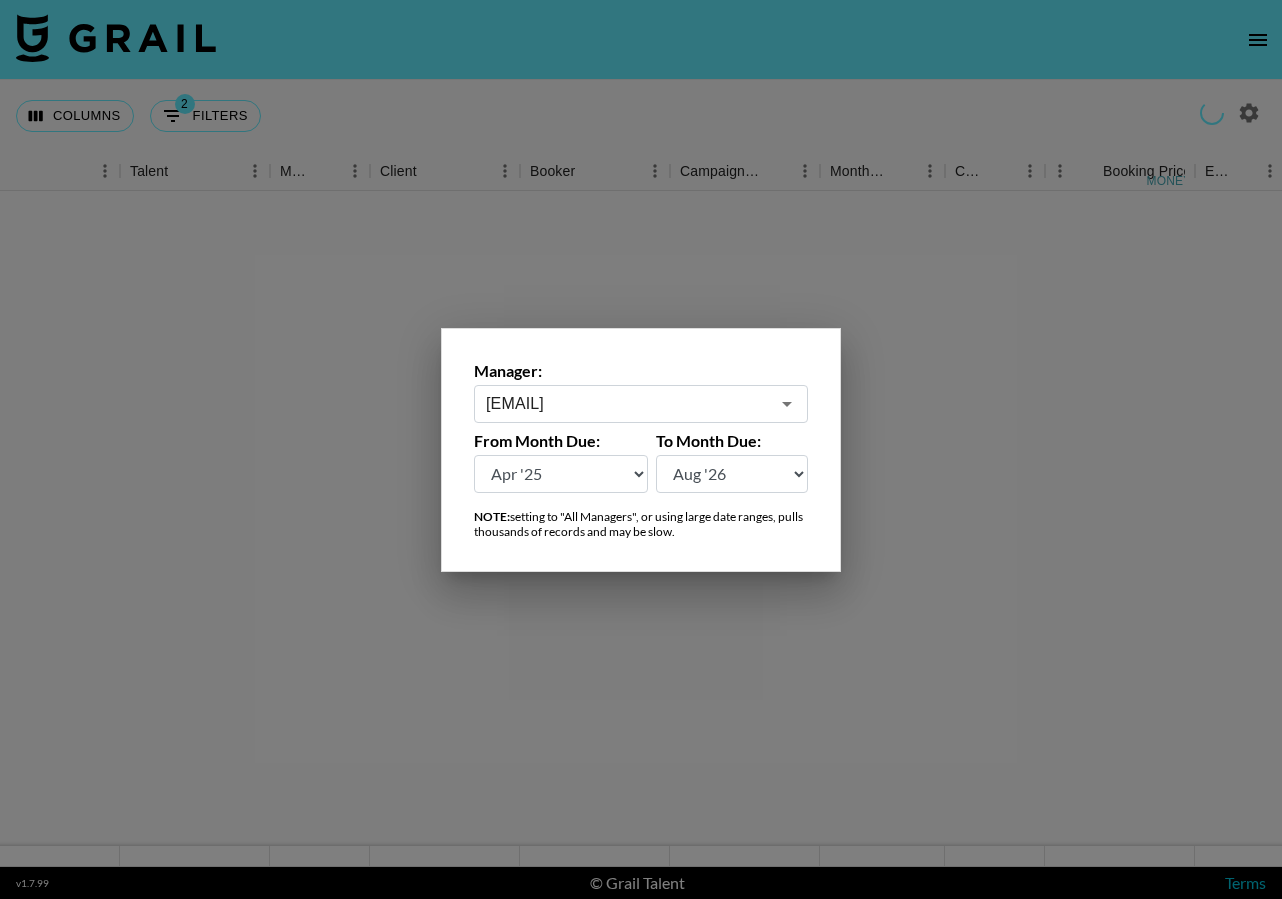 click on "[EMAIL]" at bounding box center [627, 403] 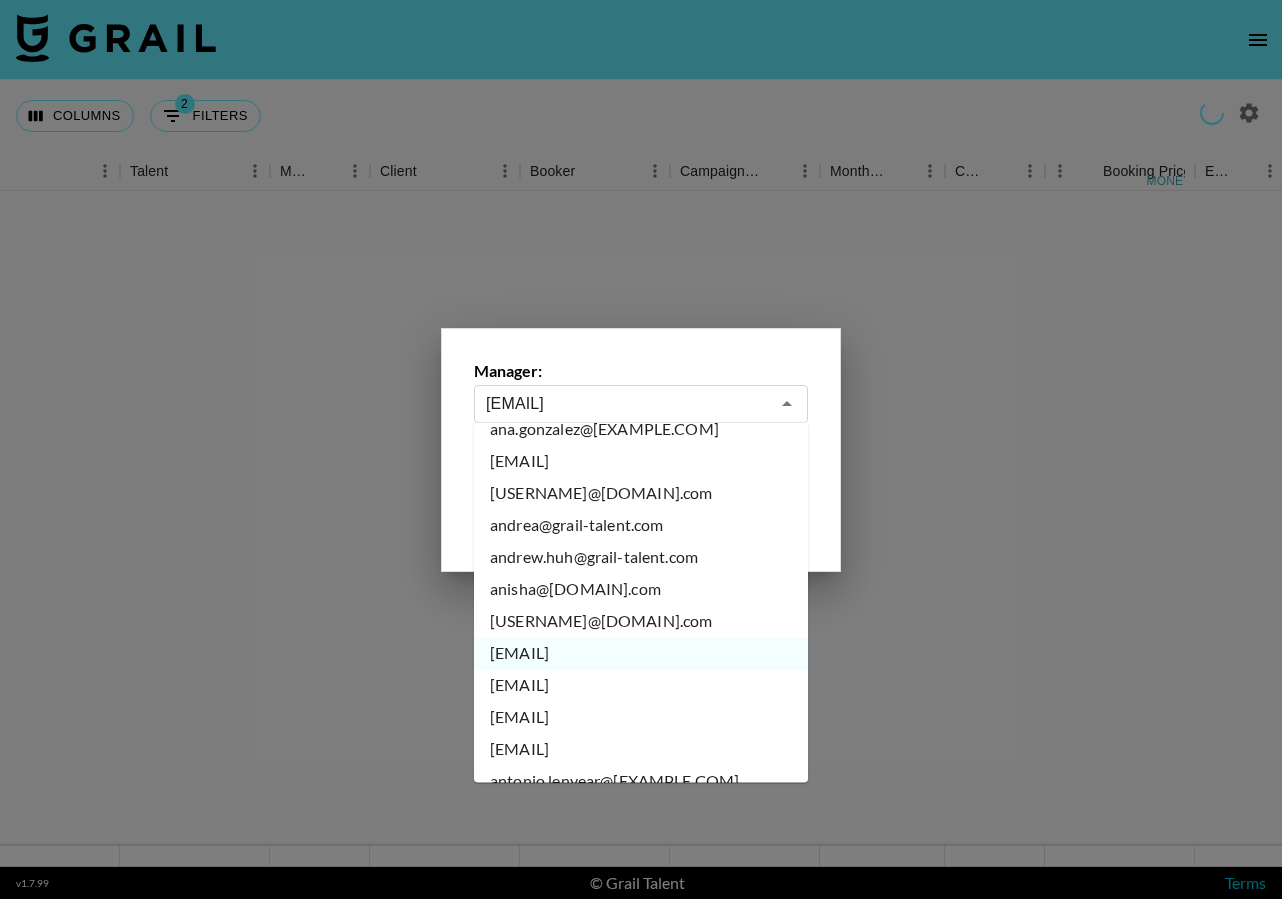 scroll, scrollTop: 764, scrollLeft: 0, axis: vertical 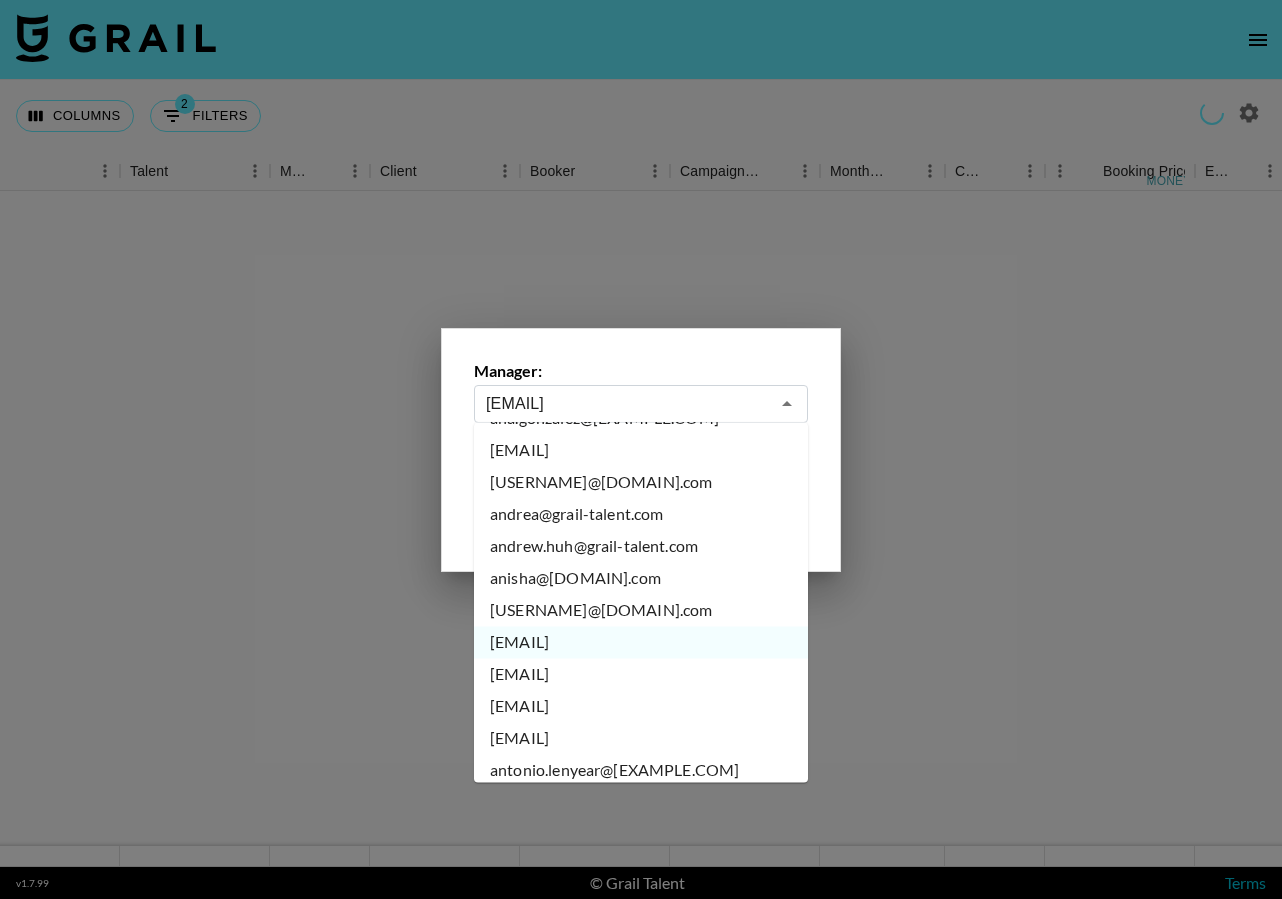 click on "[EMAIL]" at bounding box center (641, 675) 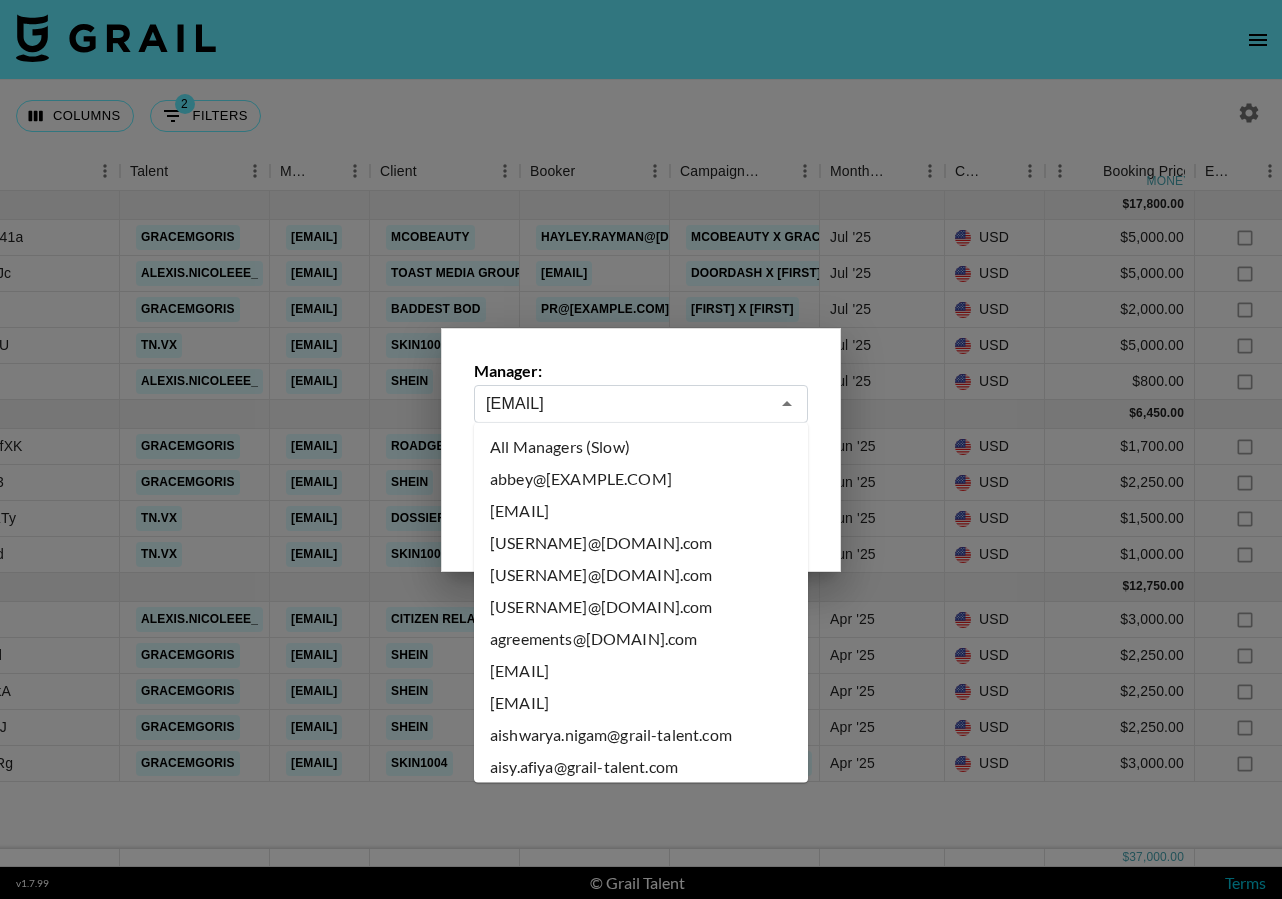 click on "[EMAIL]" at bounding box center (627, 403) 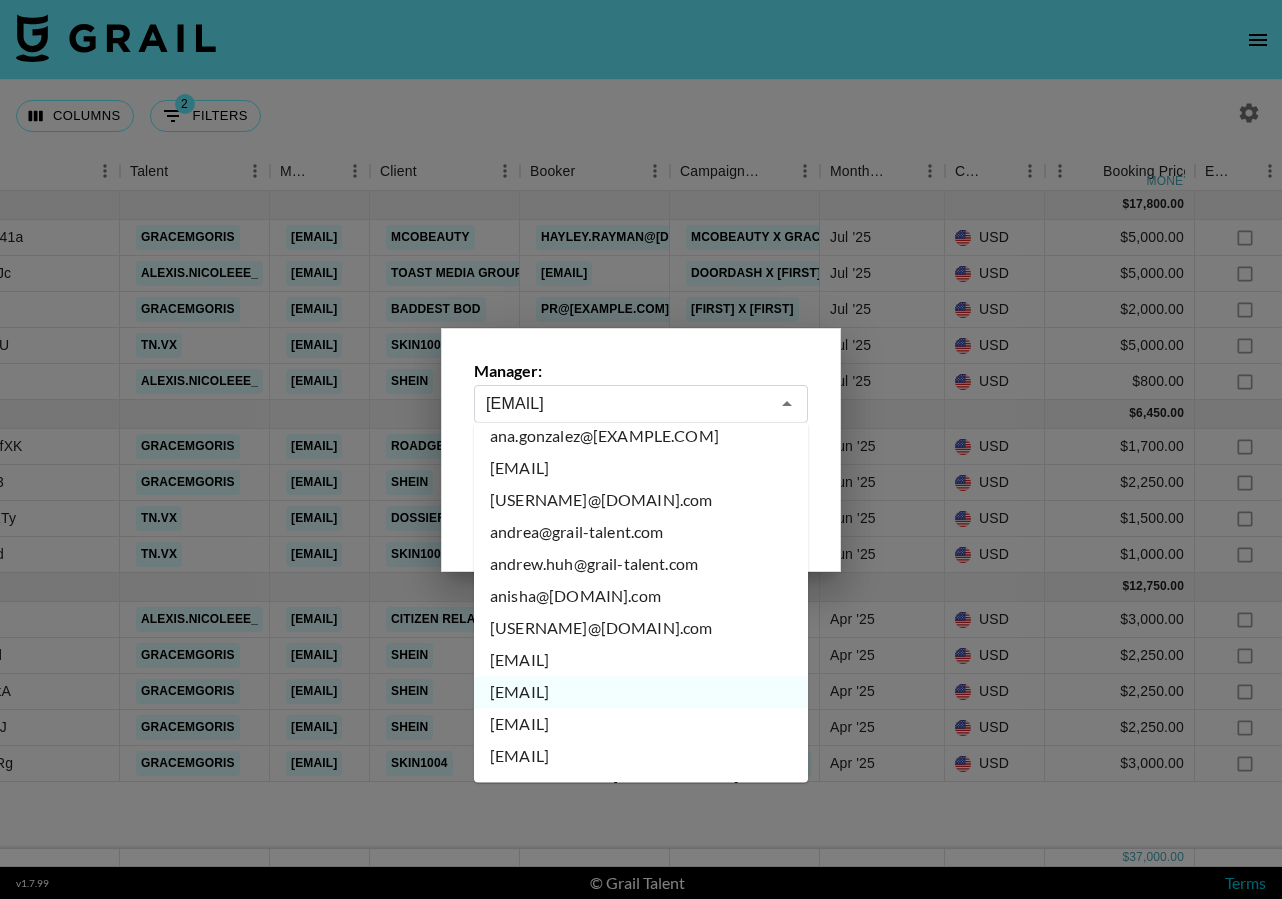 scroll, scrollTop: 758, scrollLeft: 0, axis: vertical 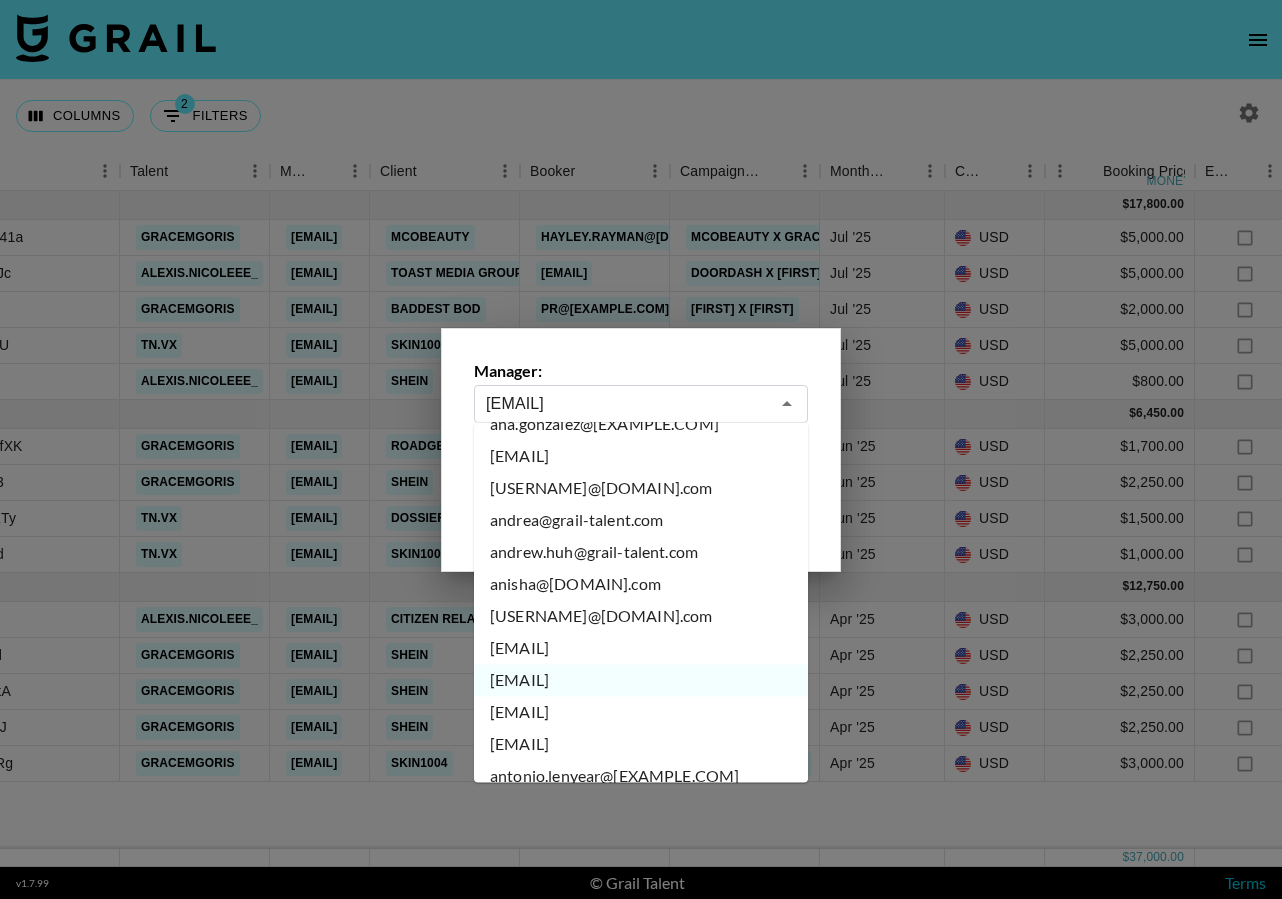 click on "[EMAIL]" at bounding box center [641, 713] 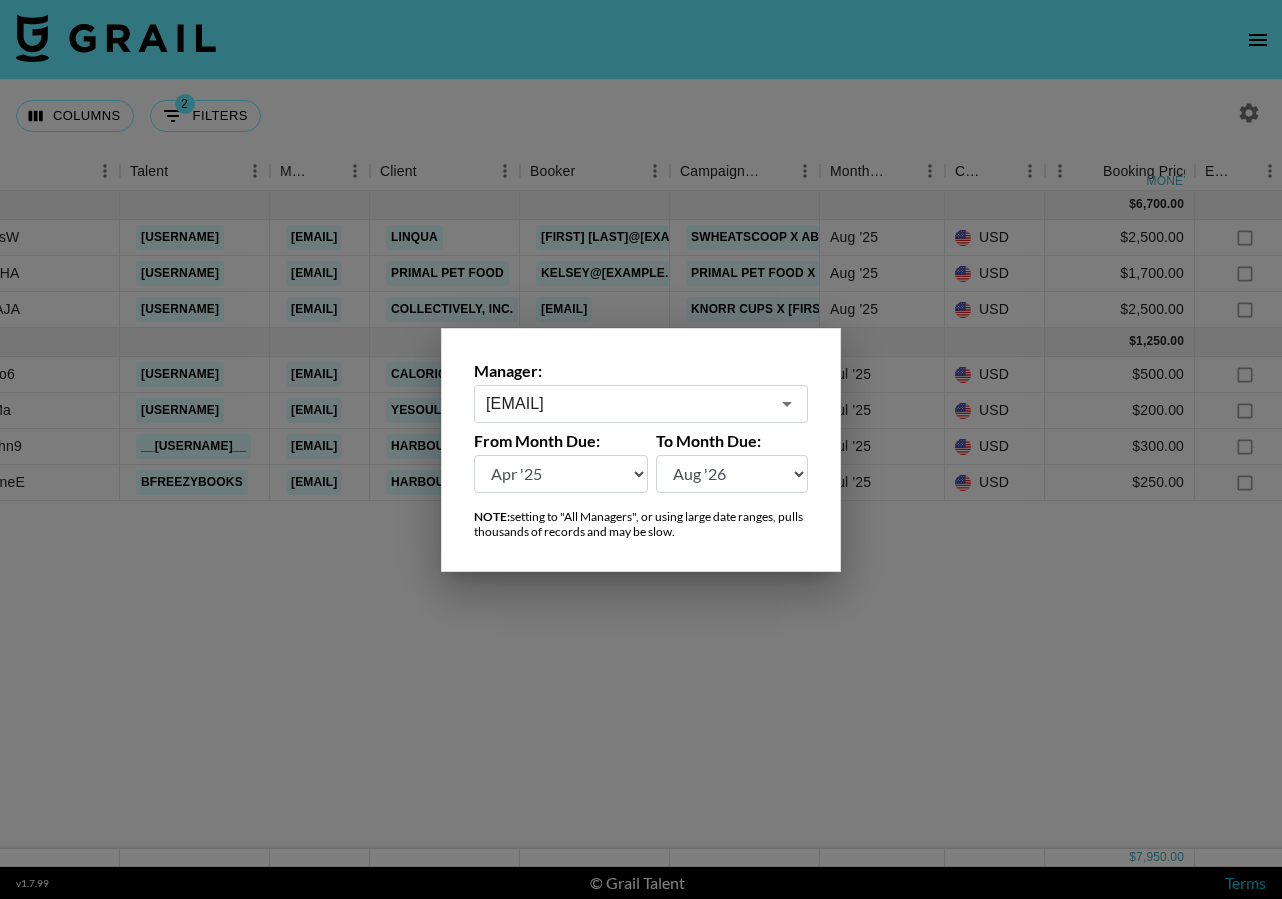 click on "[EMAIL] ​" at bounding box center [641, 404] 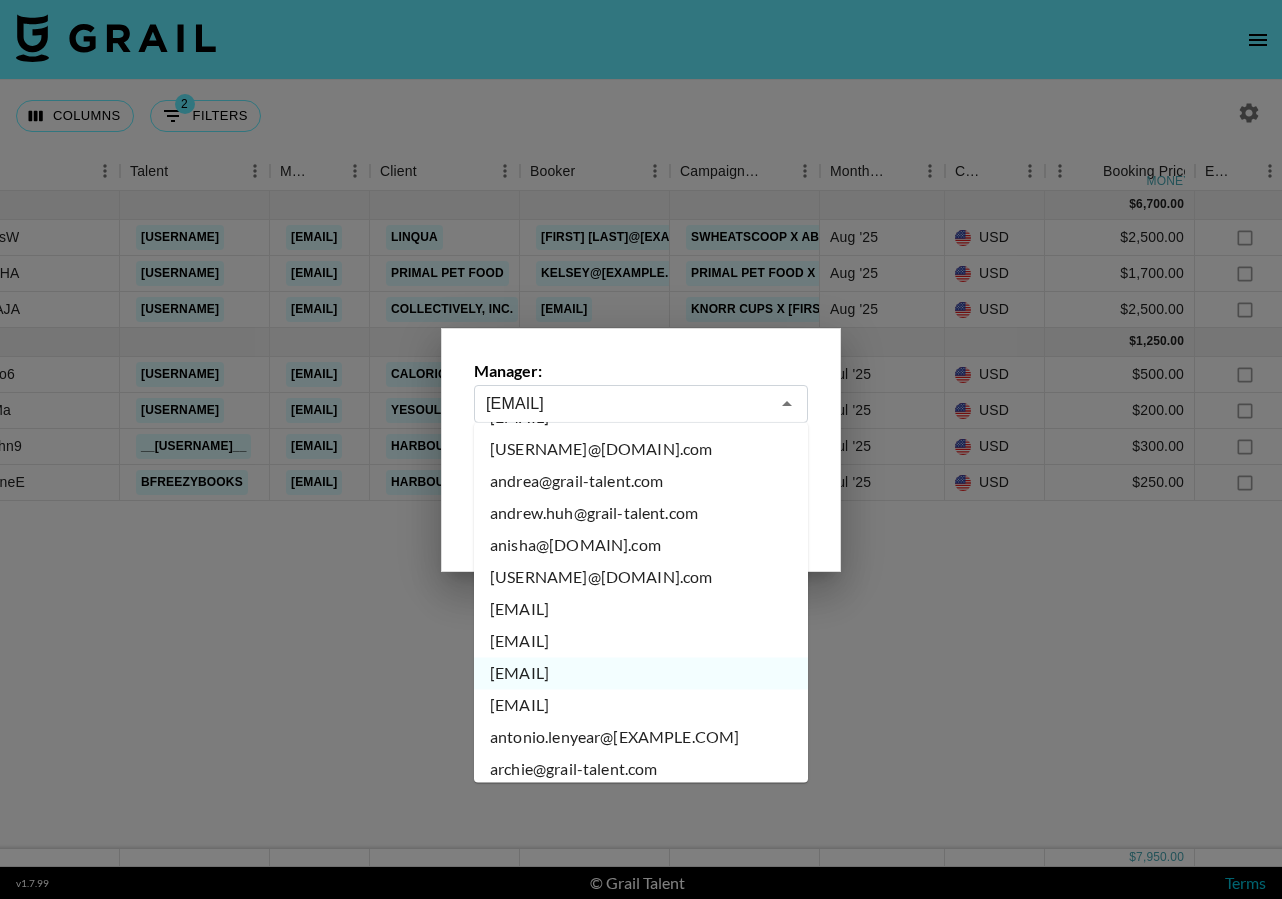 scroll, scrollTop: 800, scrollLeft: 0, axis: vertical 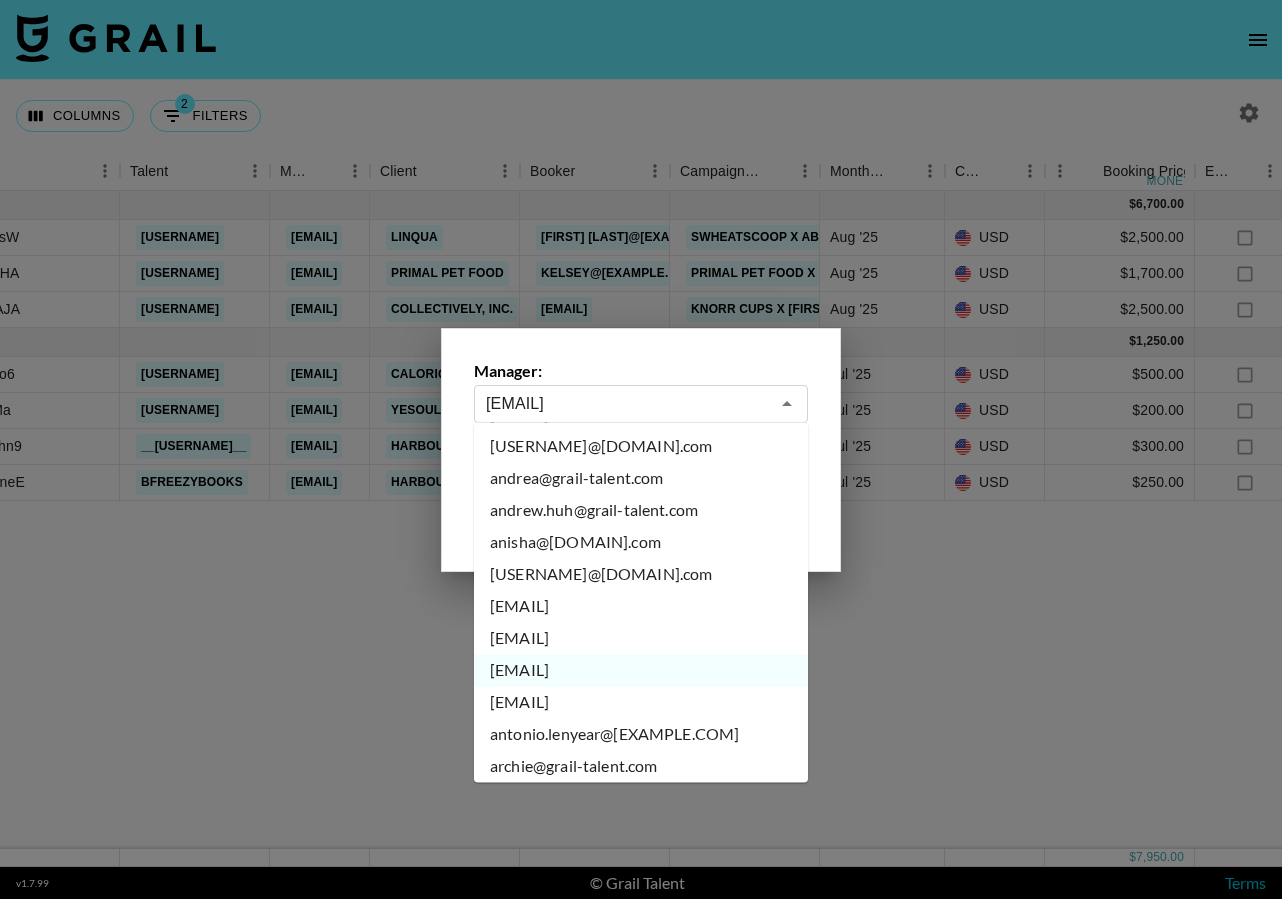 click on "[EMAIL]" at bounding box center (641, 703) 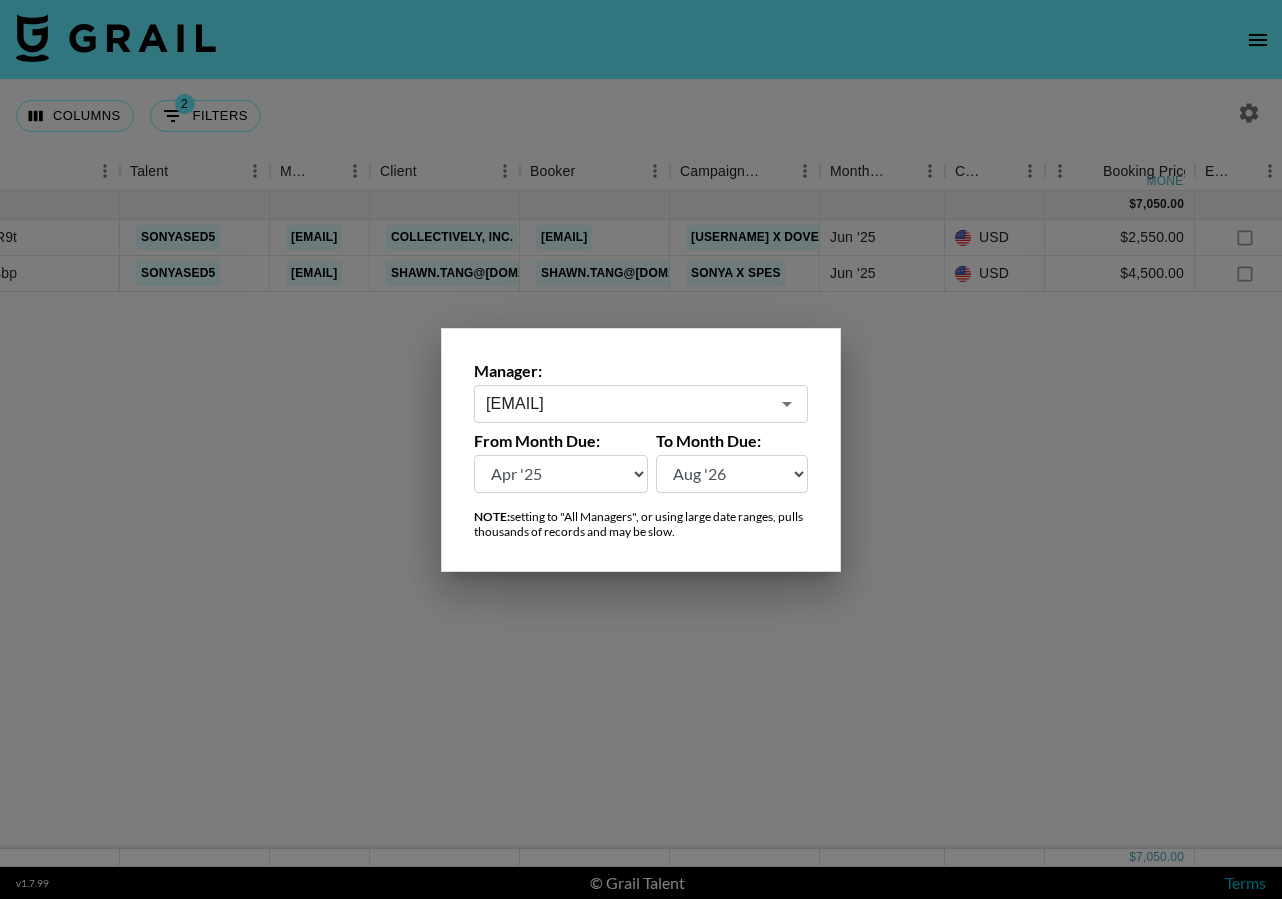 click on "Manager: [EMAIL] ​ From Month Due: [DATE_RANGE] To Month Due: [DATE_RANGE] NOTE:  setting to "All Managers", or using large date ranges, pulls thousands of records and may be slow." at bounding box center [641, 450] 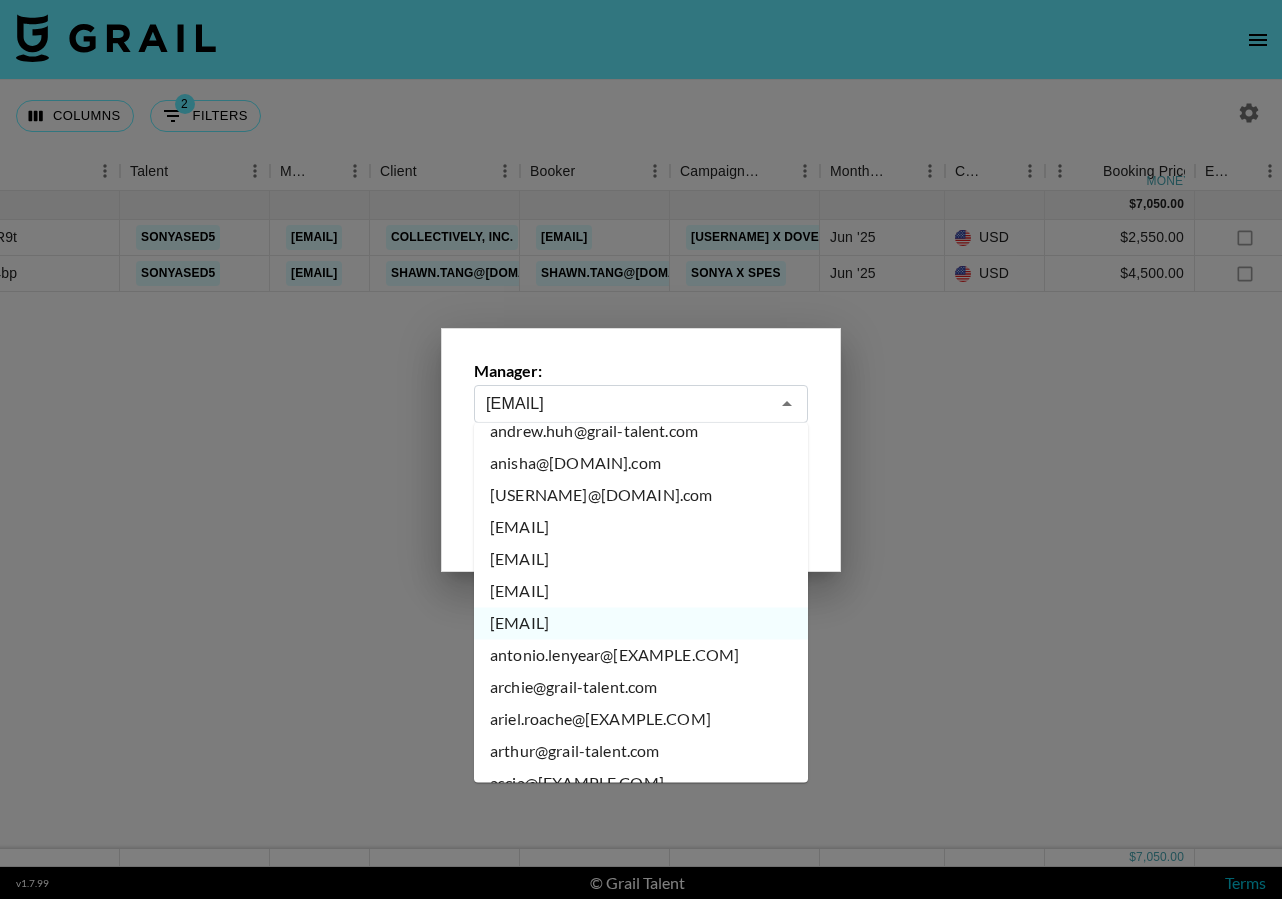 scroll, scrollTop: 901, scrollLeft: 0, axis: vertical 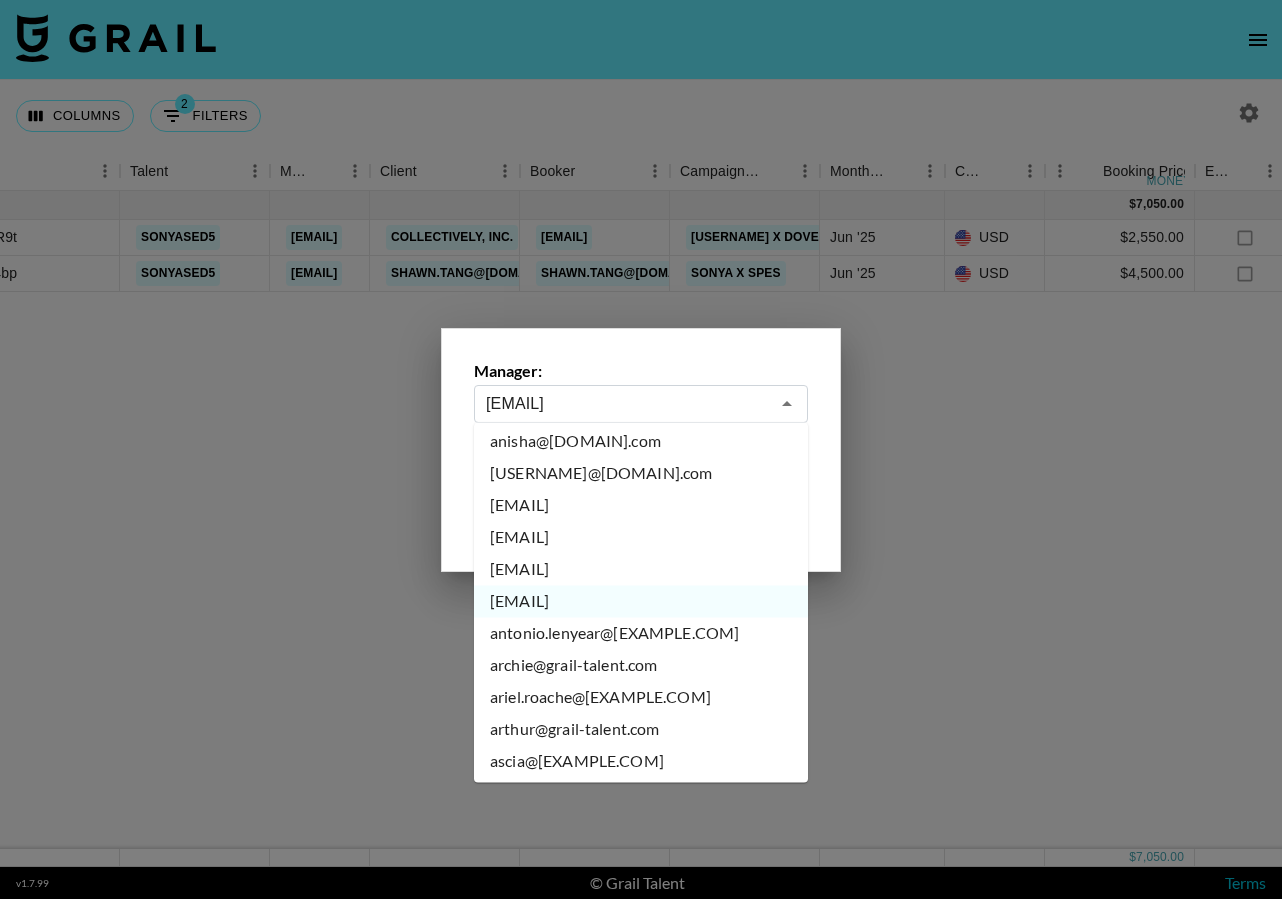 click on "antonio.lenyear@[EXAMPLE.COM]" at bounding box center (641, 634) 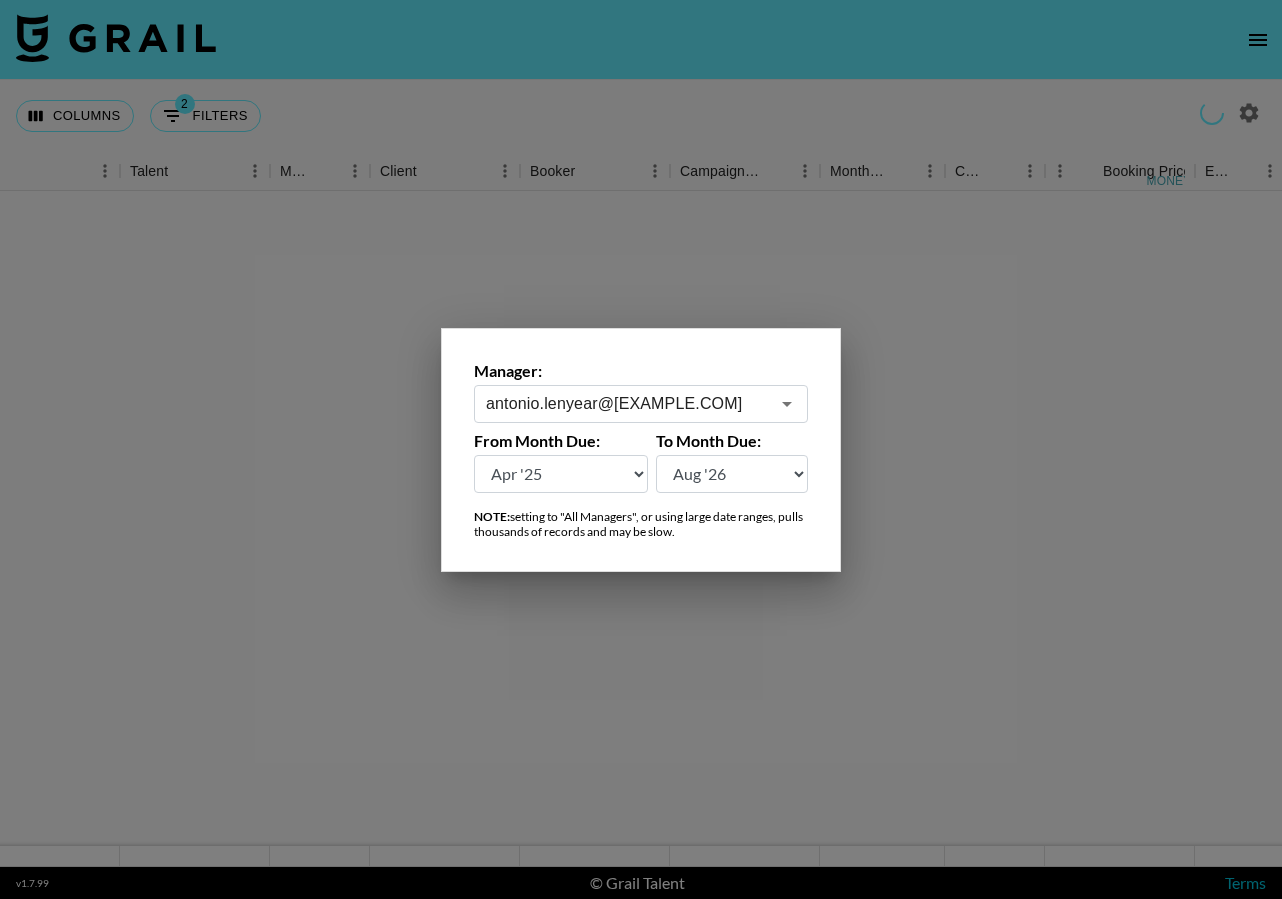 click 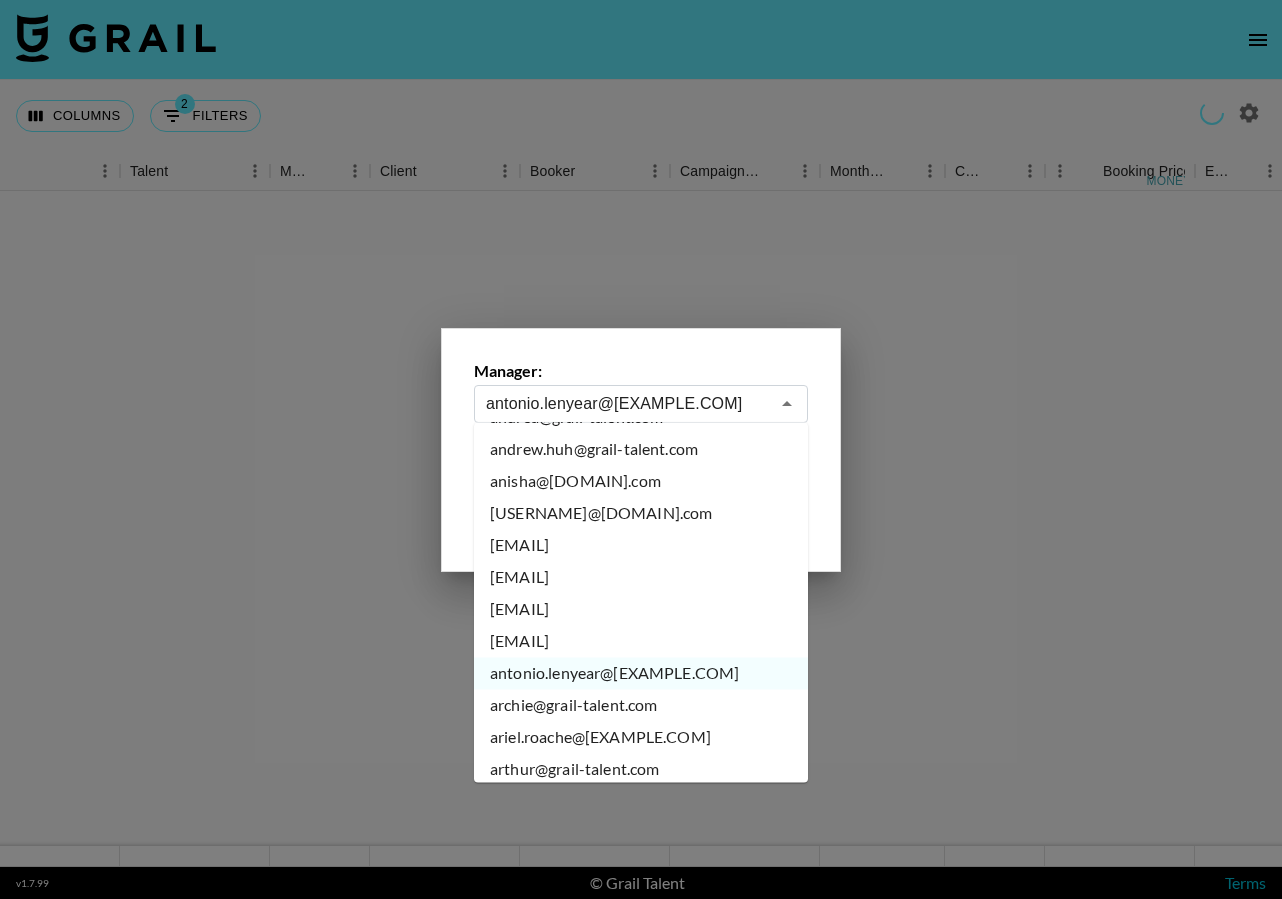 scroll, scrollTop: 881, scrollLeft: 0, axis: vertical 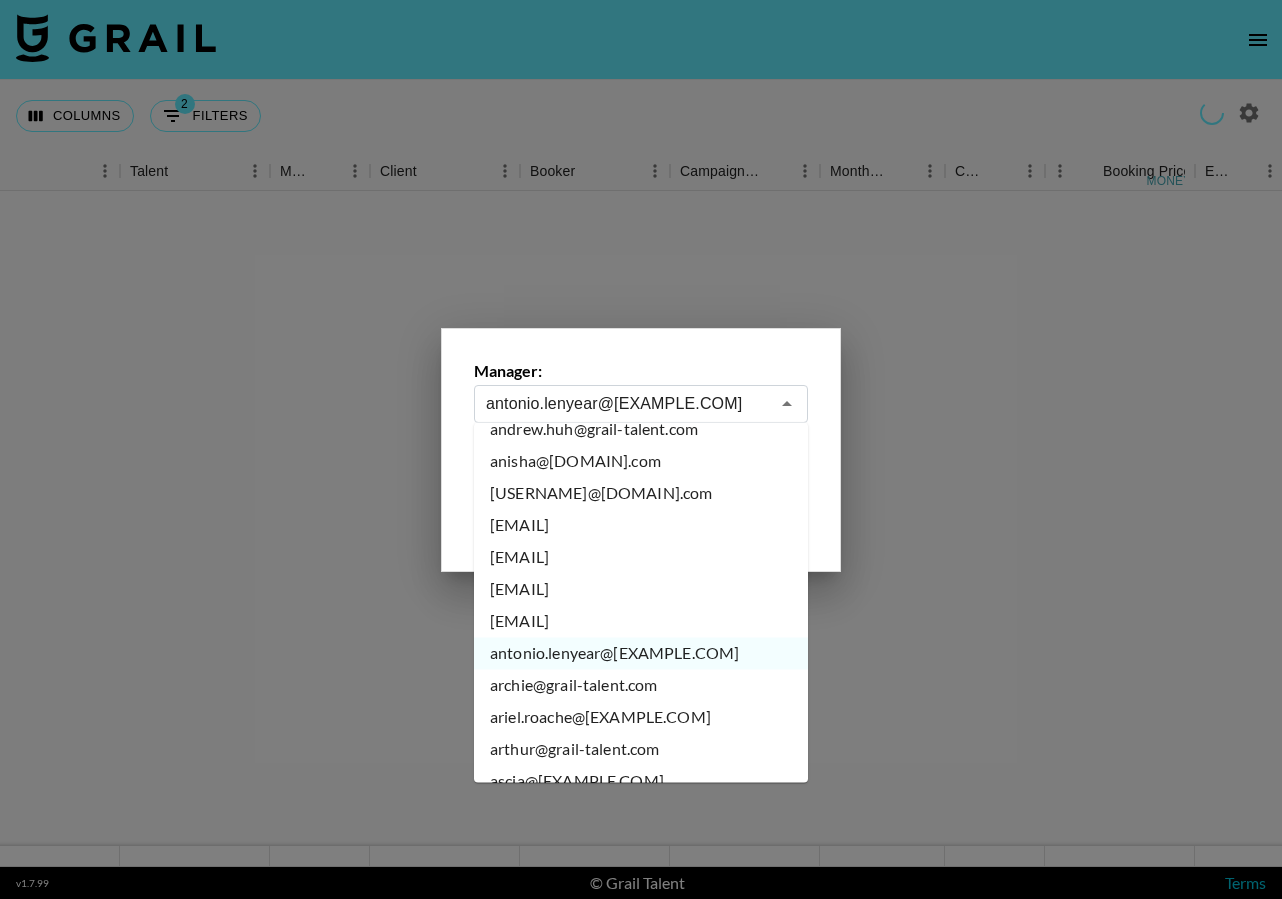 click on "archie@grail-talent.com" at bounding box center [641, 686] 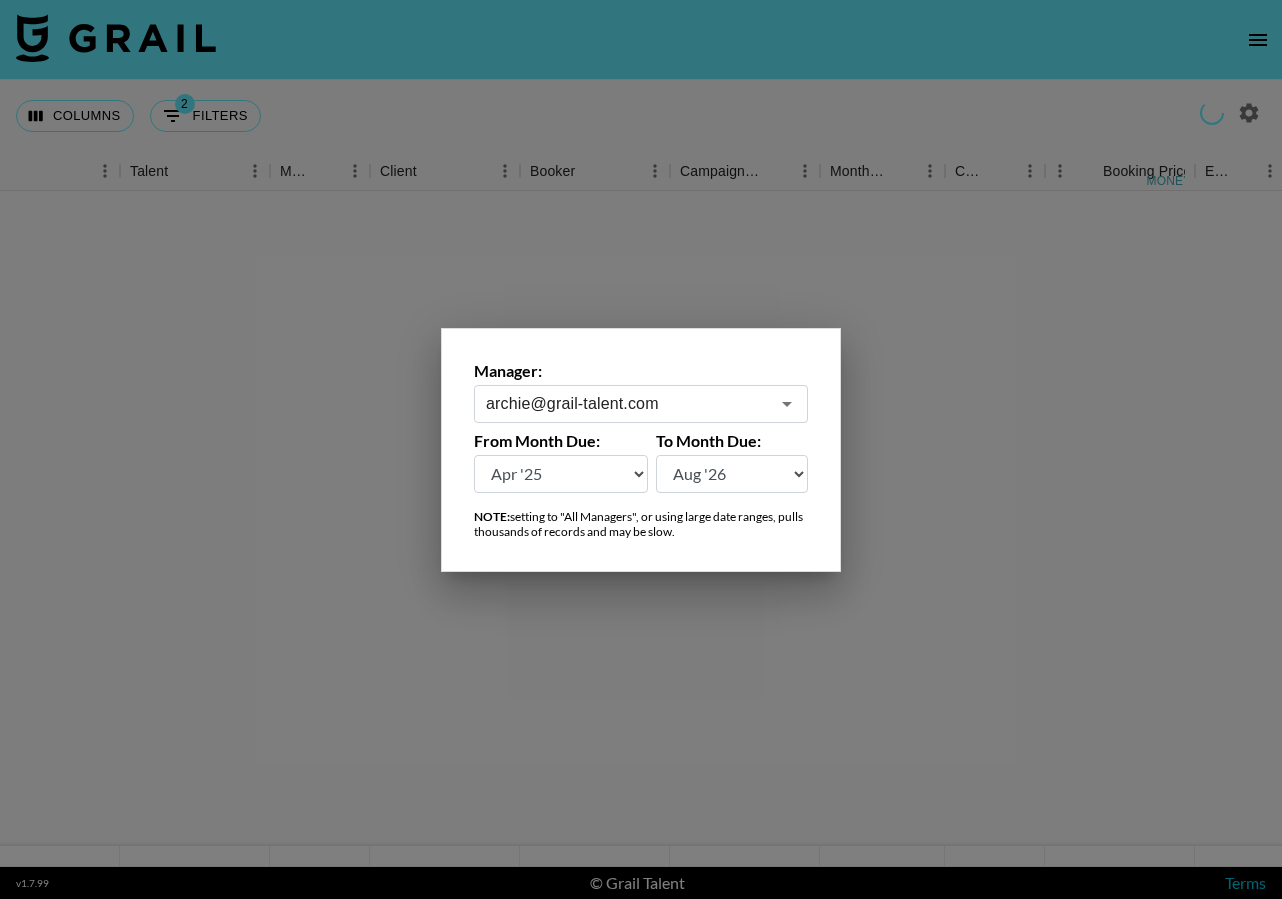 click on "archie@grail-talent.com" at bounding box center [627, 403] 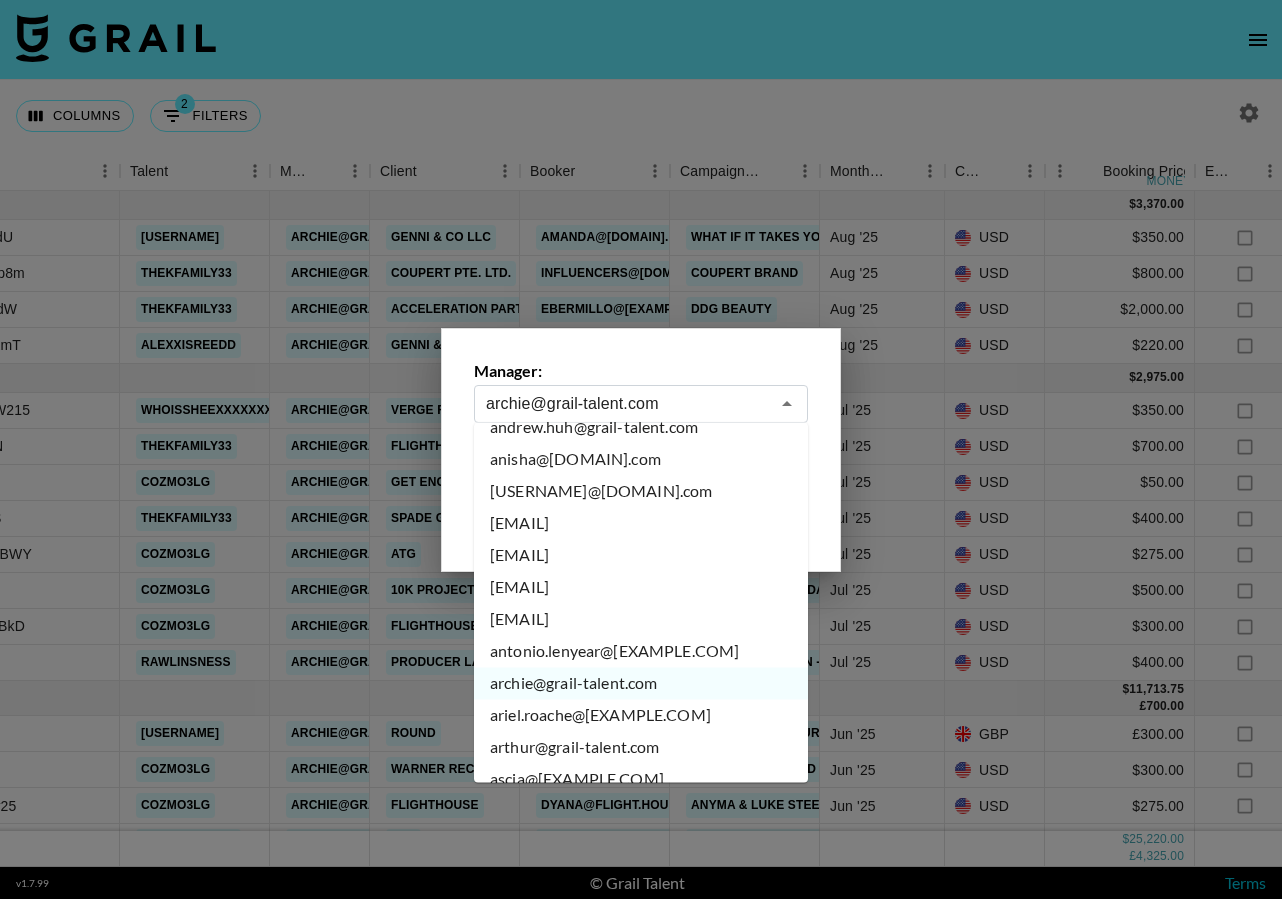 scroll, scrollTop: 887, scrollLeft: 0, axis: vertical 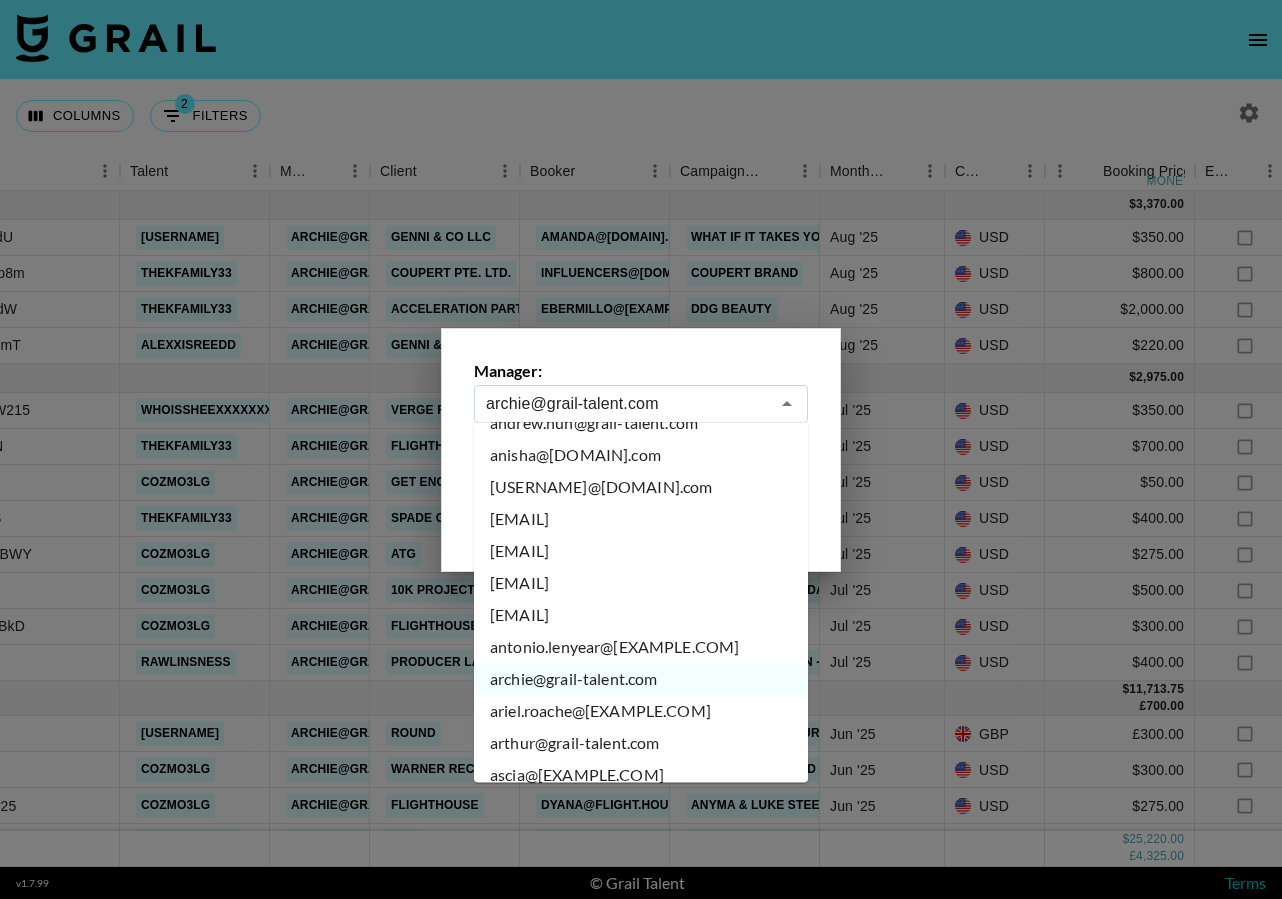 click on "ariel.roache@[EXAMPLE.COM]" at bounding box center (641, 712) 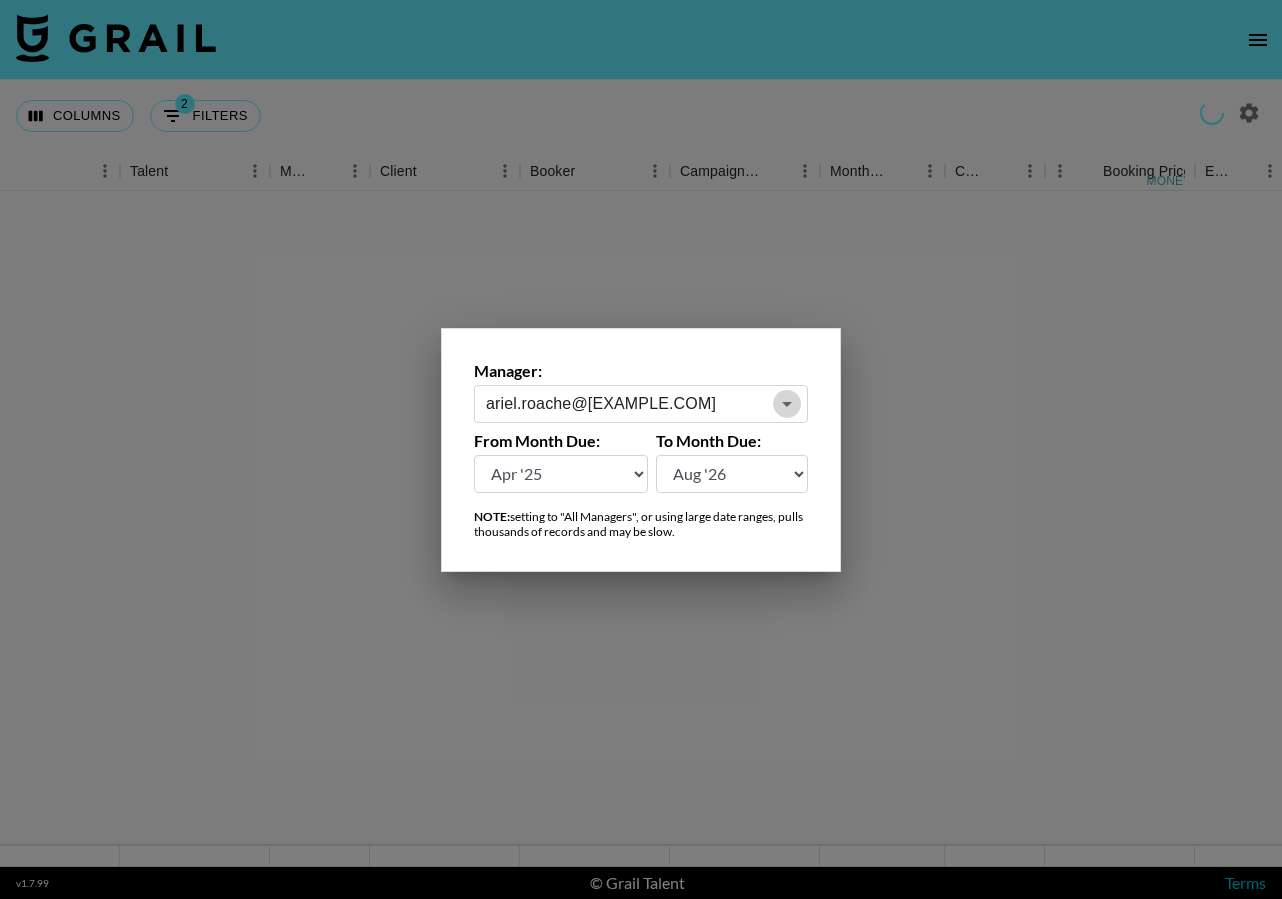 click 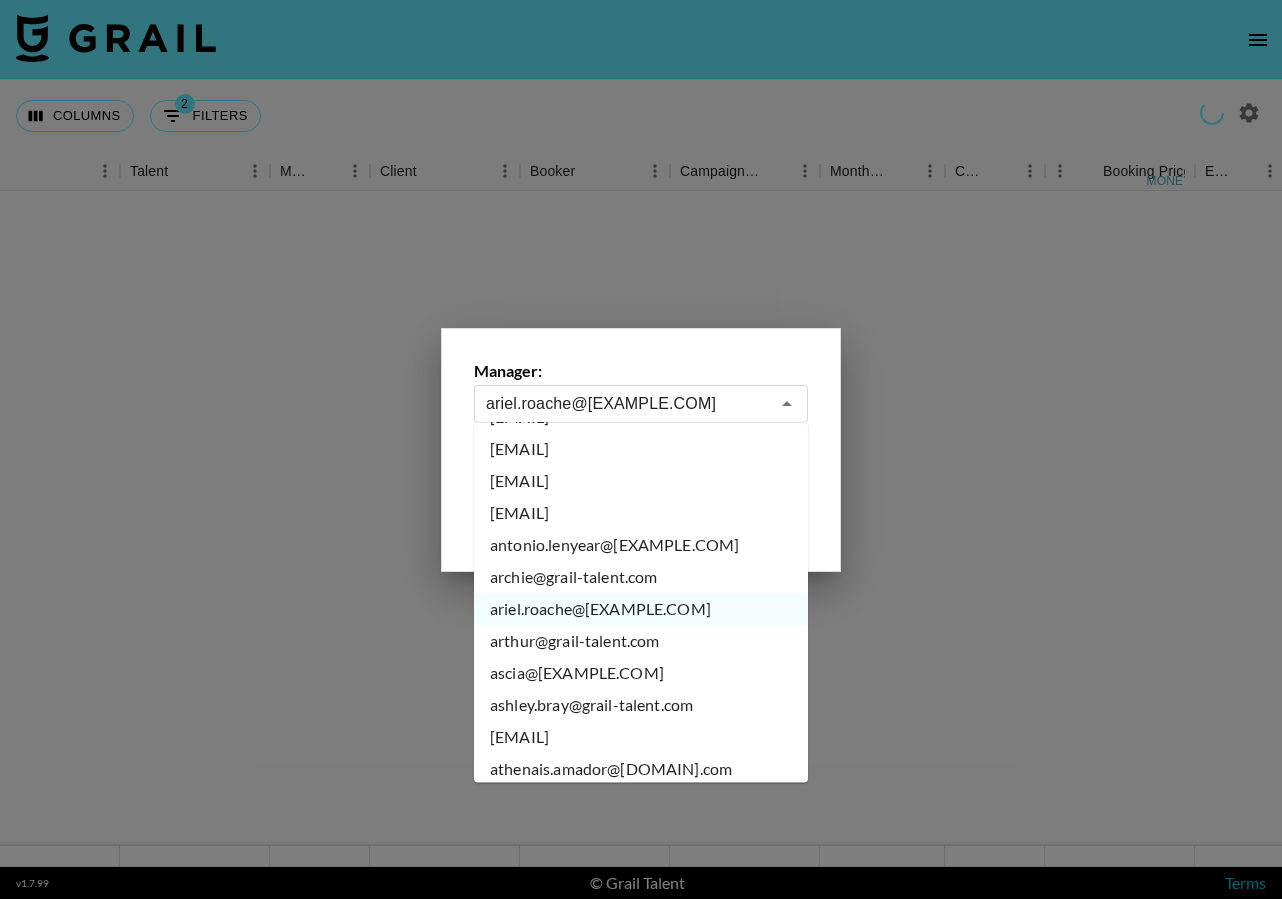 scroll, scrollTop: 1013, scrollLeft: 0, axis: vertical 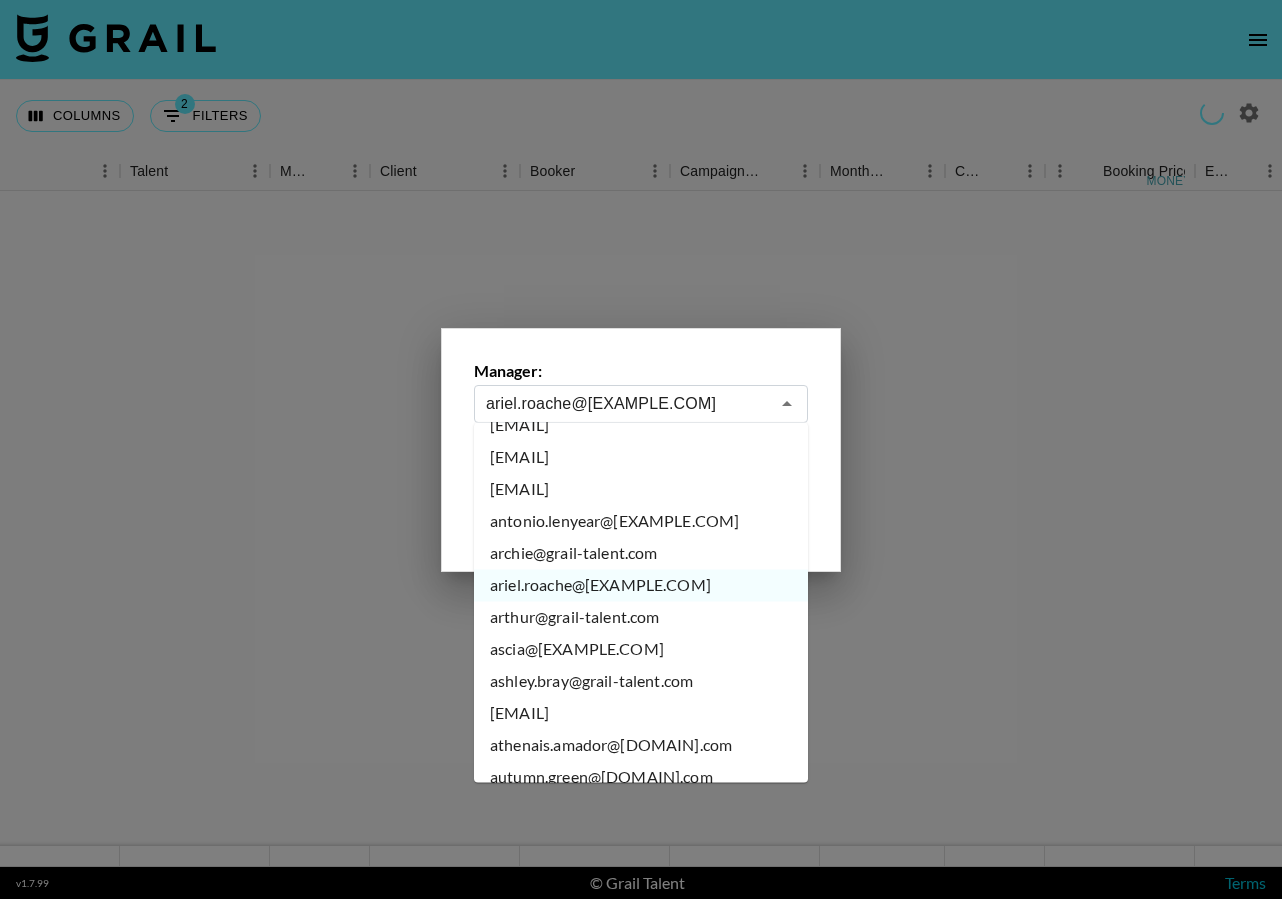 click on "arthur@grail-talent.com" at bounding box center (641, 618) 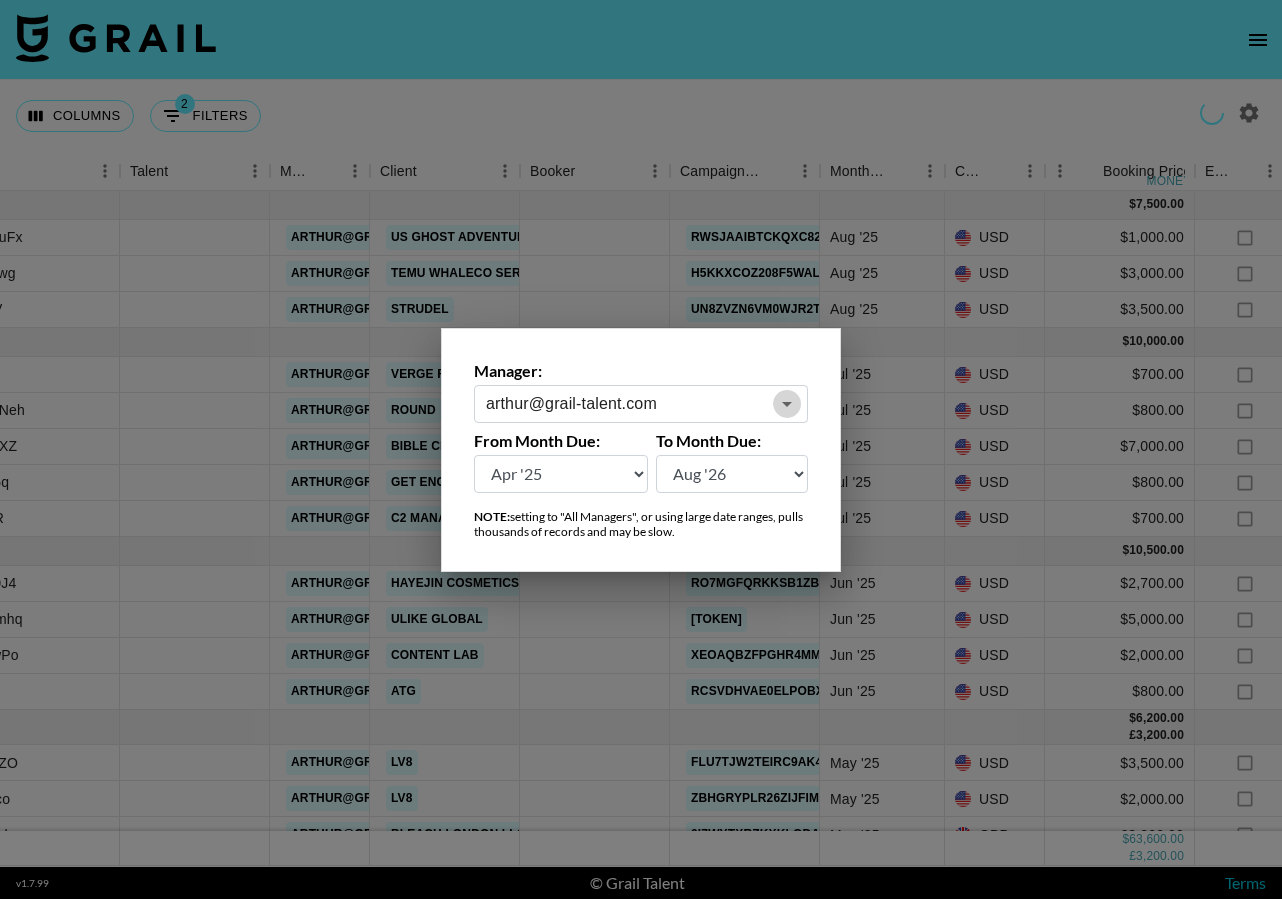 click 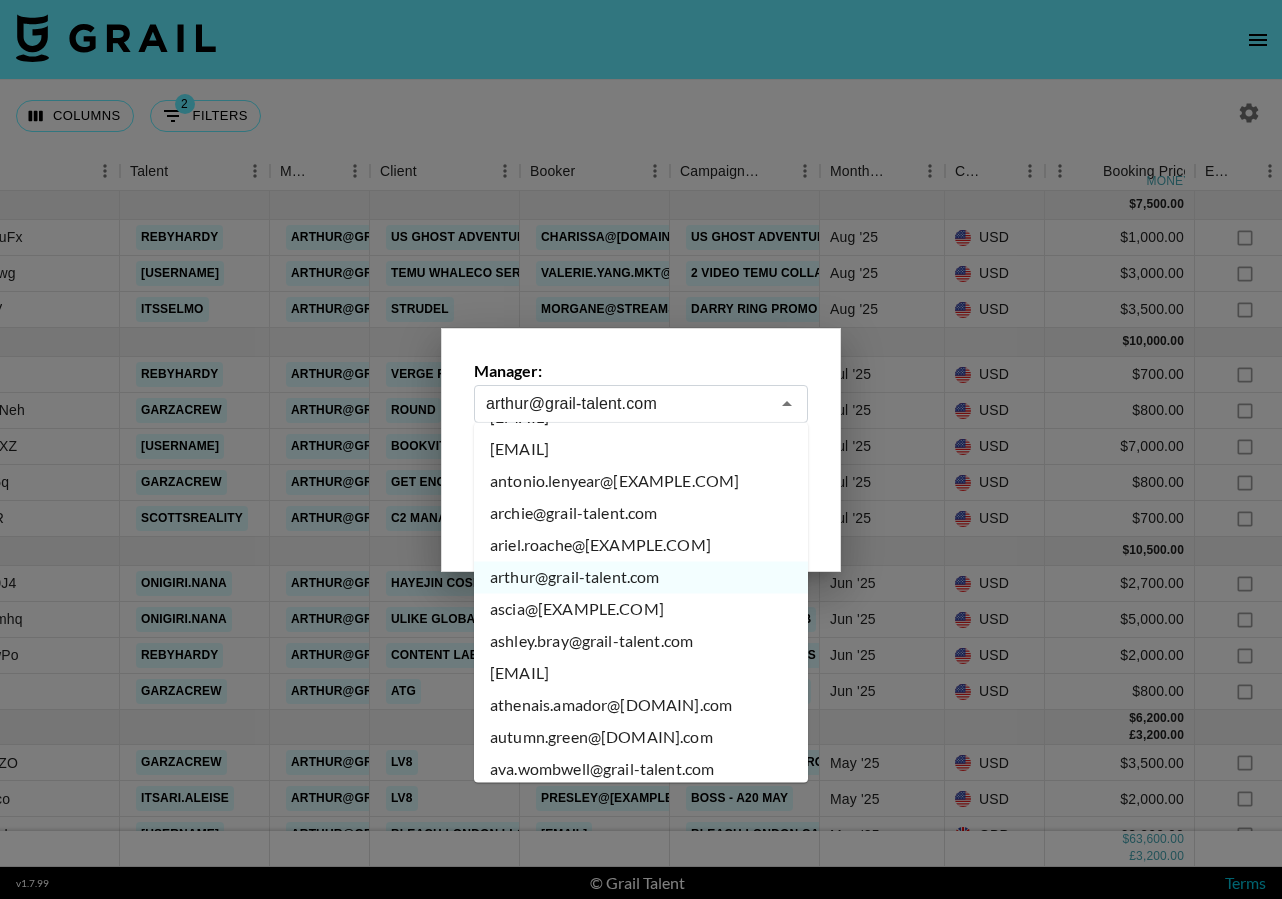scroll, scrollTop: 1061, scrollLeft: 0, axis: vertical 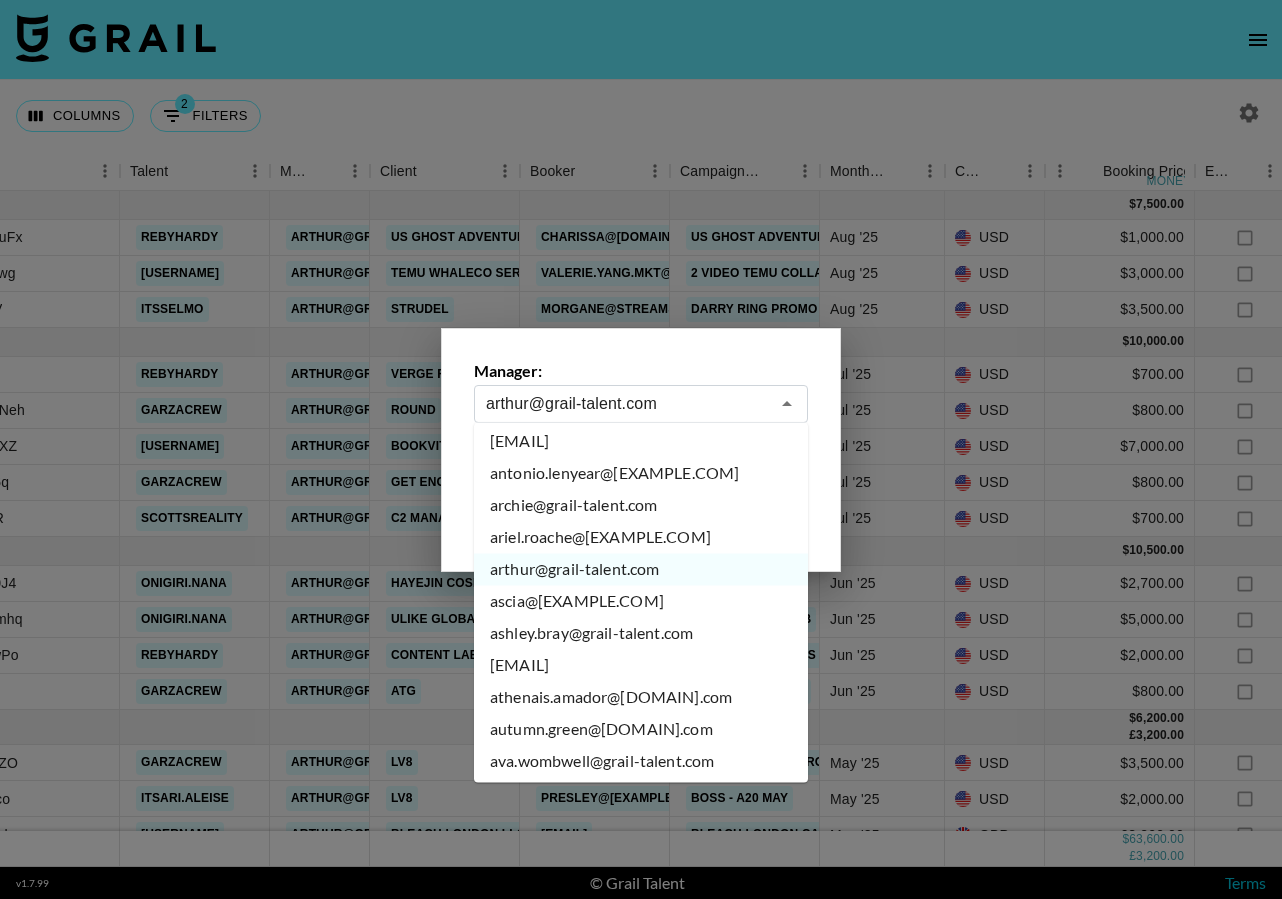 click on "ascia@[EXAMPLE.COM]" at bounding box center (641, 602) 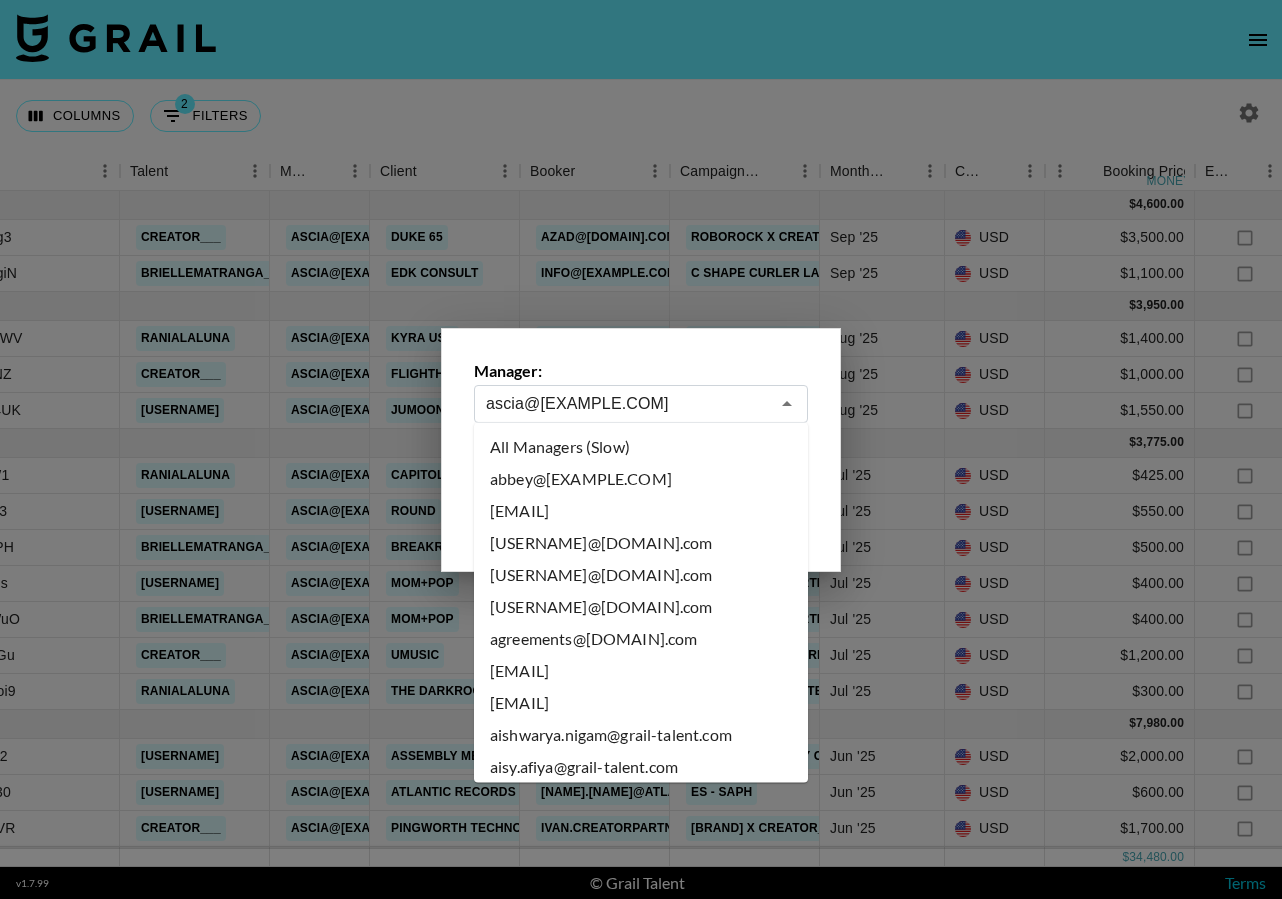 click on "ascia@[EXAMPLE.COM]" at bounding box center [627, 403] 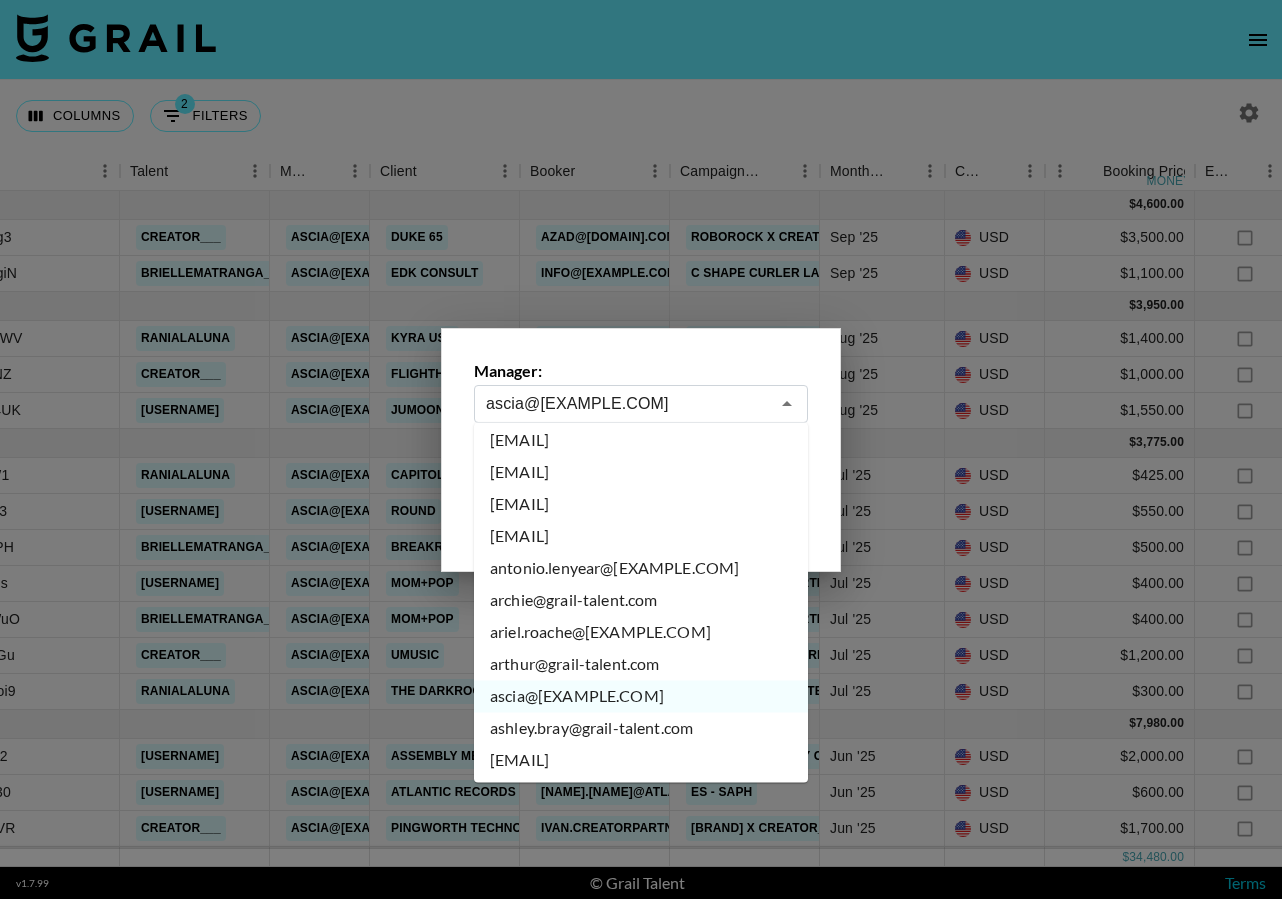scroll, scrollTop: 1011, scrollLeft: 0, axis: vertical 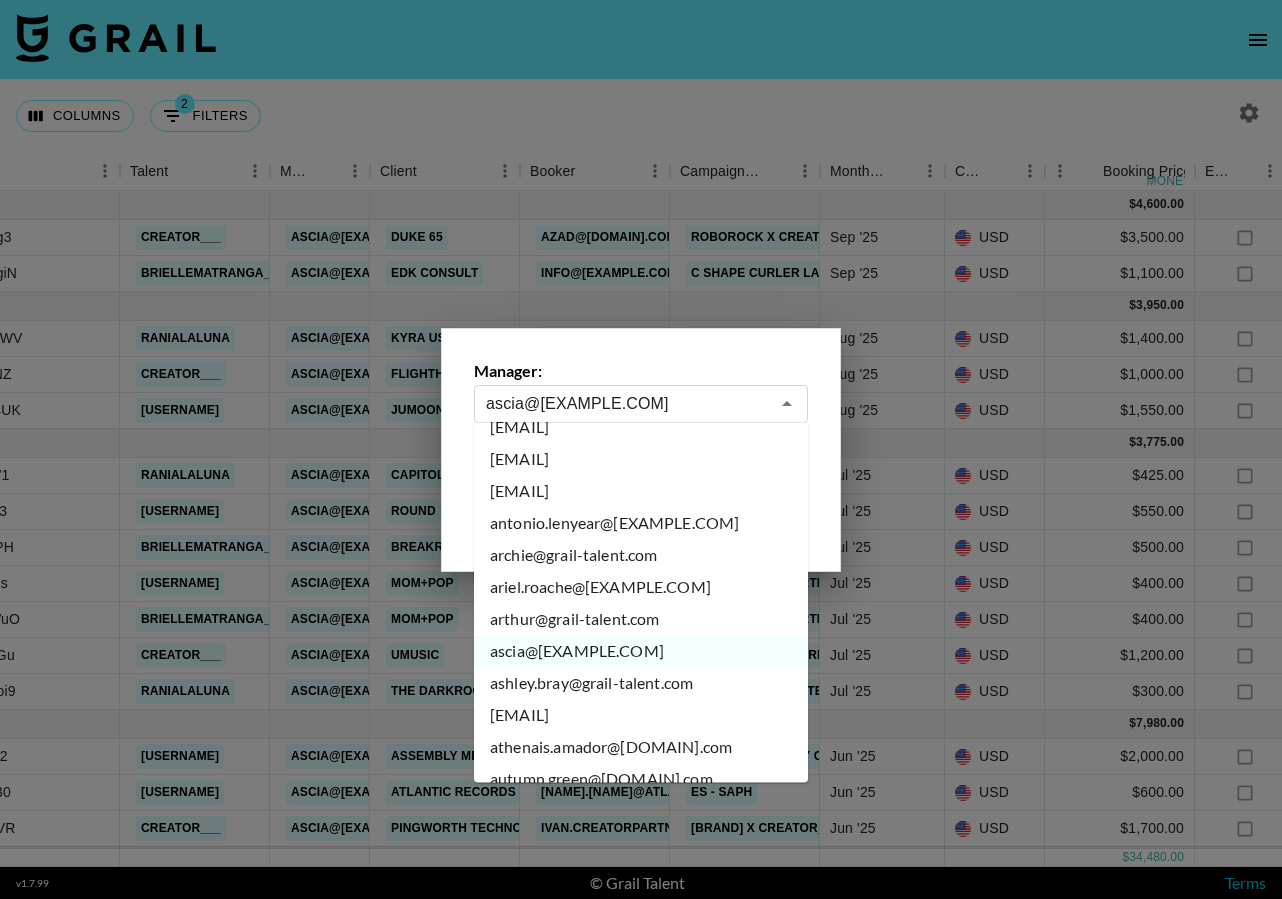 click on "ashley.bray@grail-talent.com" at bounding box center [641, 684] 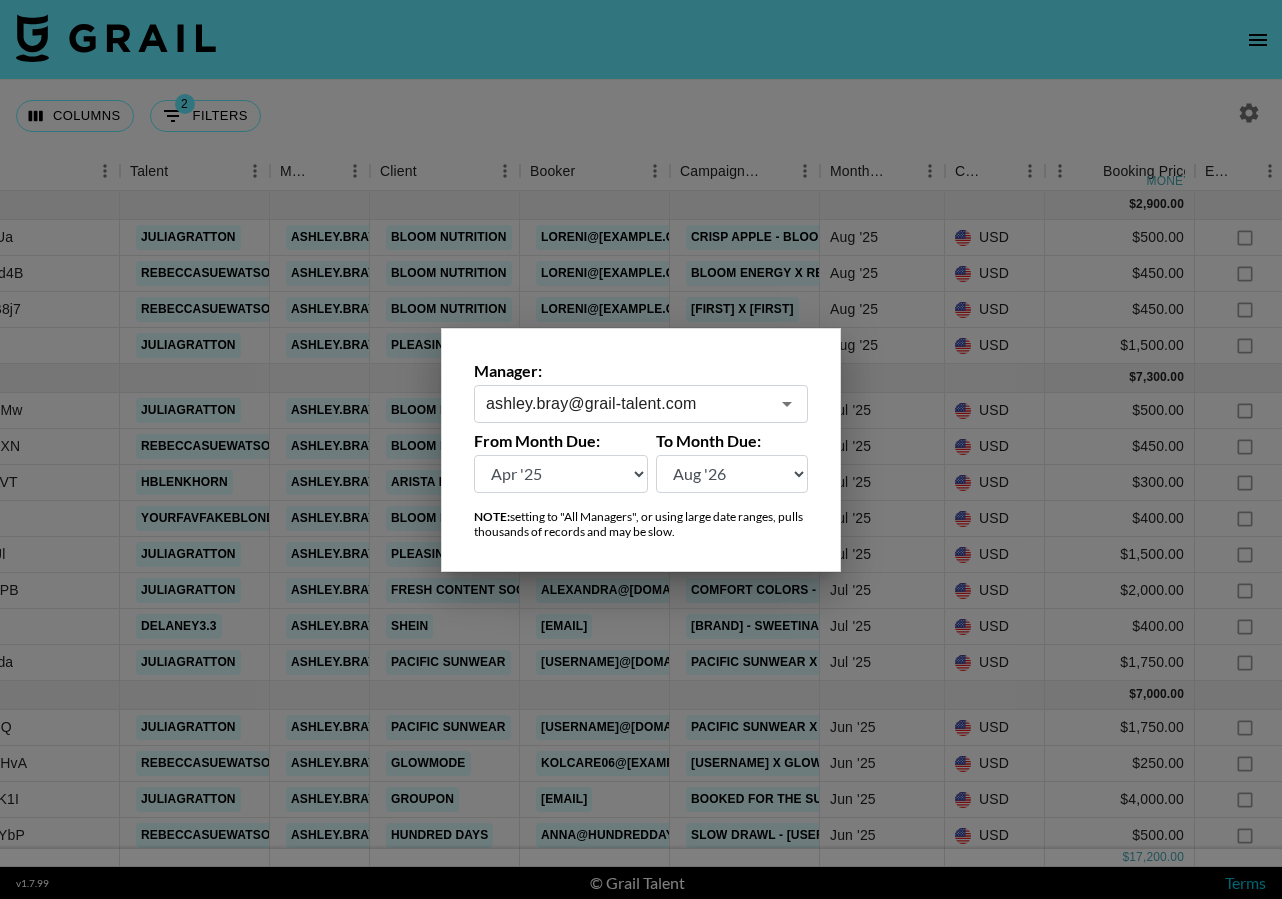 click on "ashley.bray@grail-talent.com" at bounding box center [627, 403] 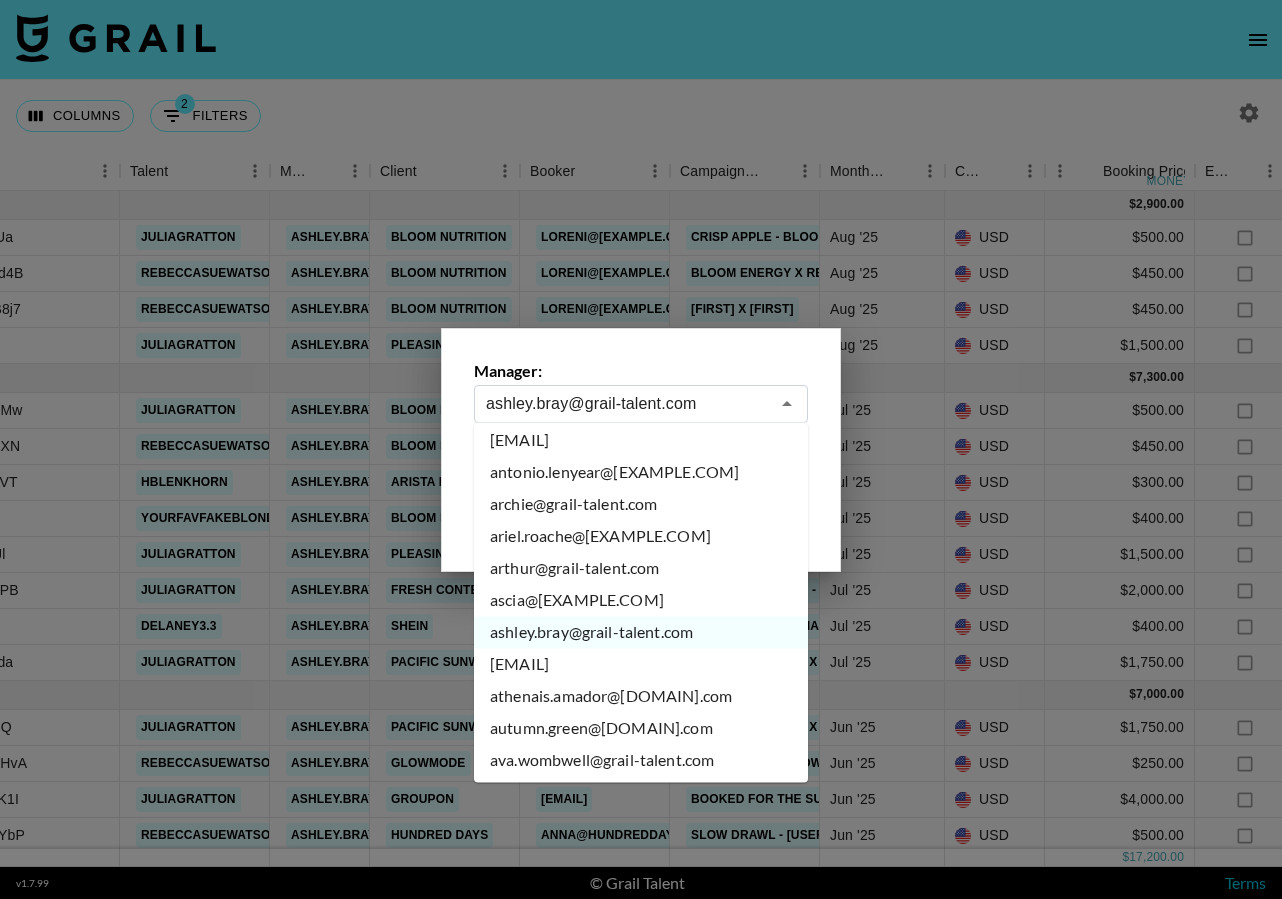 scroll, scrollTop: 1069, scrollLeft: 0, axis: vertical 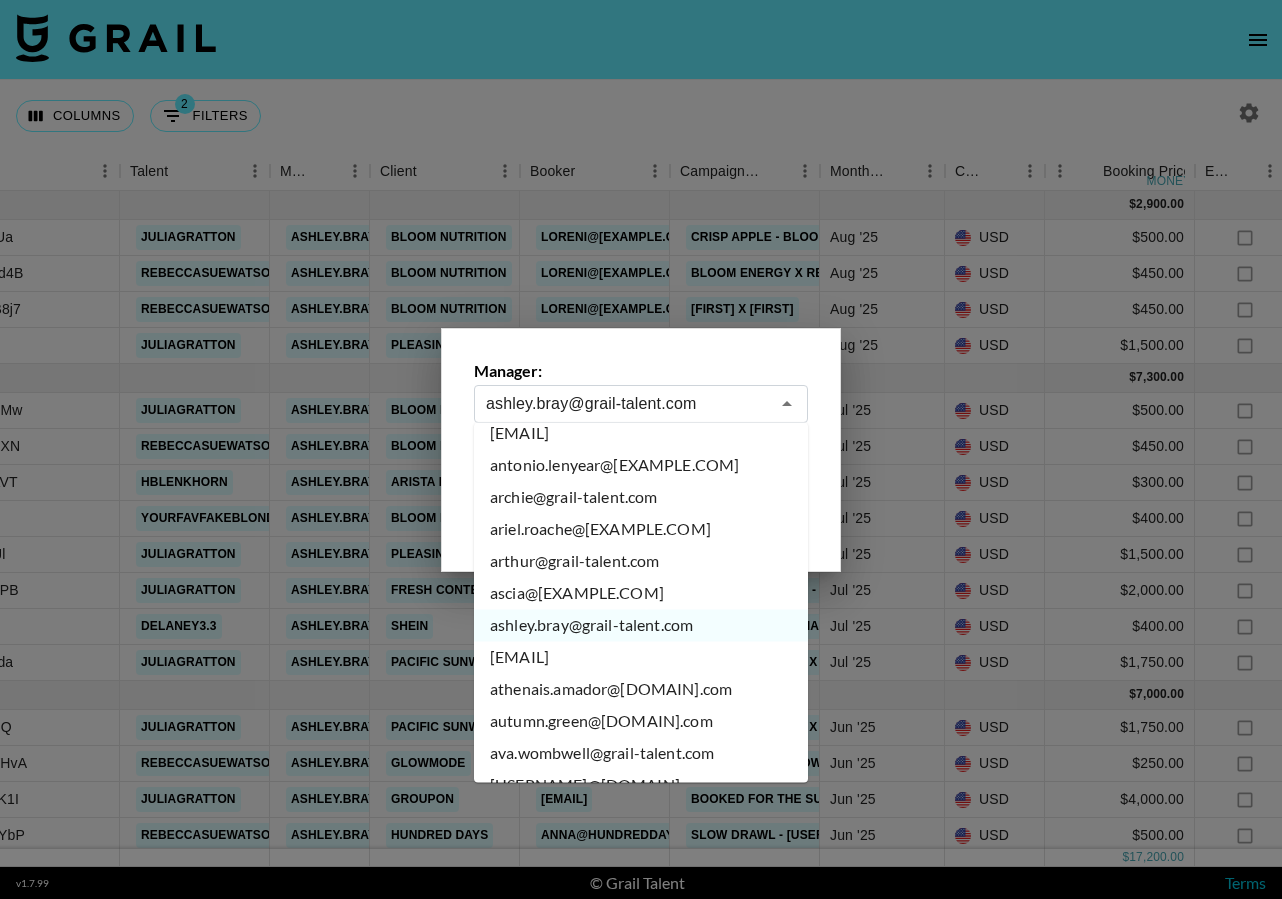 click on "[EMAIL]" at bounding box center (641, 658) 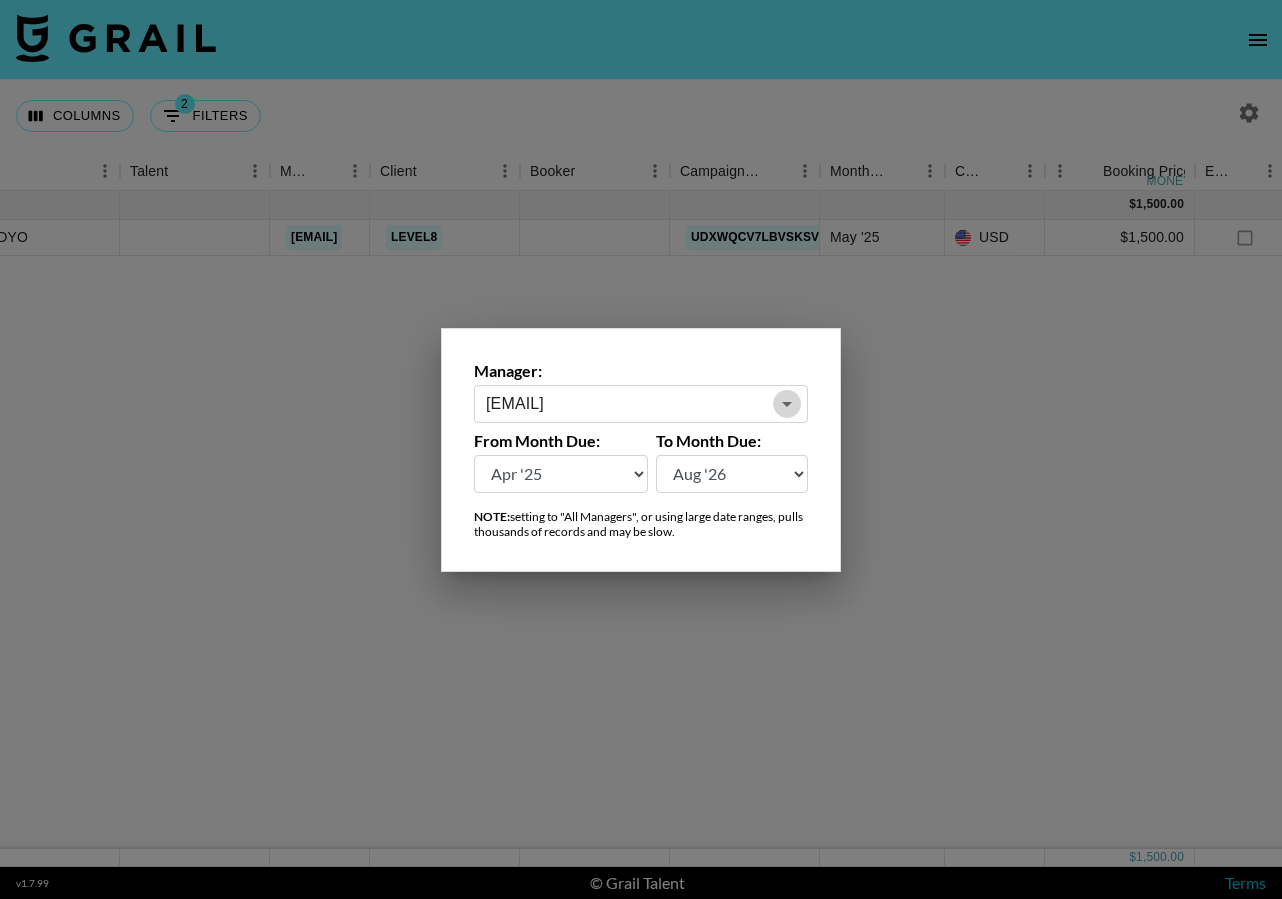 click 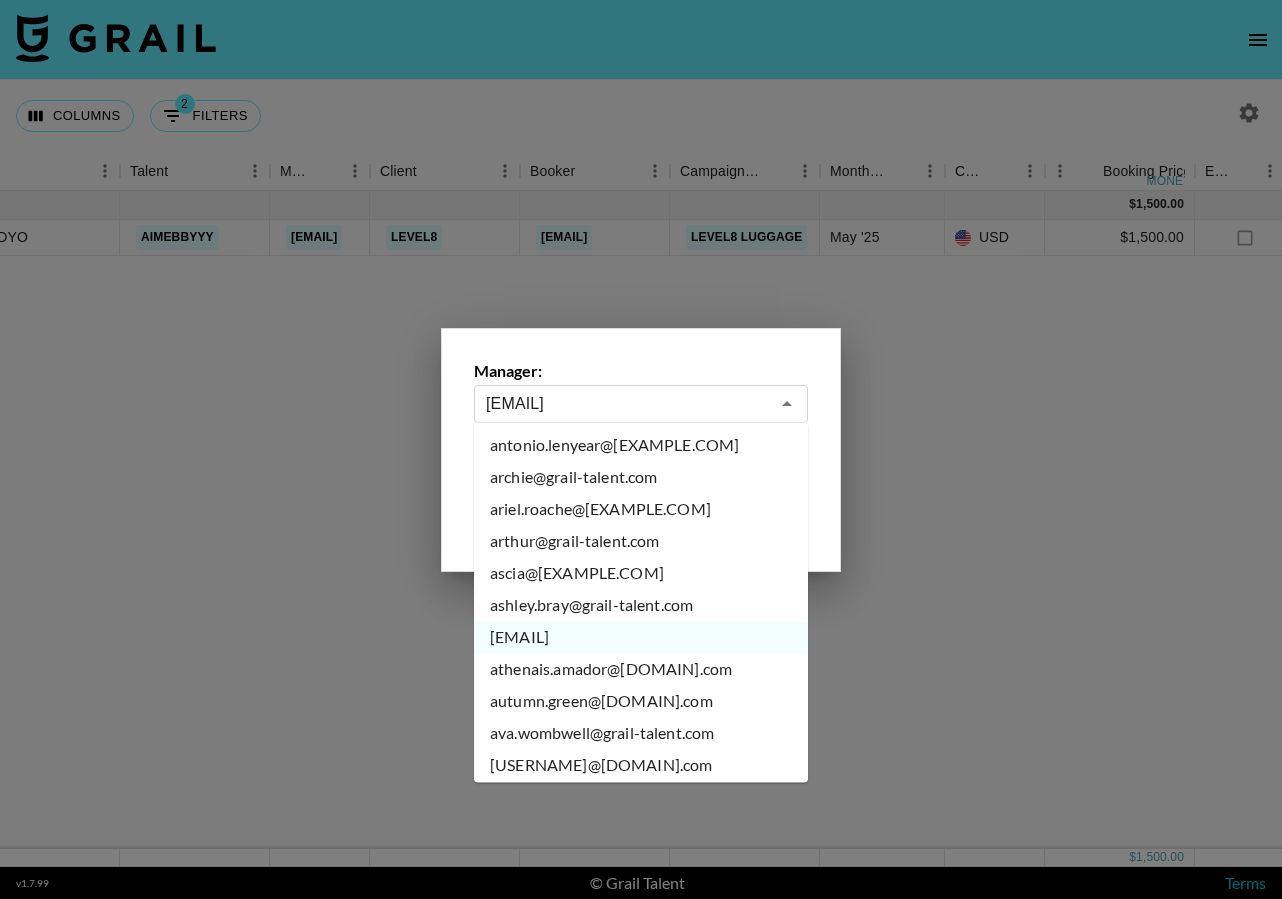 scroll, scrollTop: 1093, scrollLeft: 0, axis: vertical 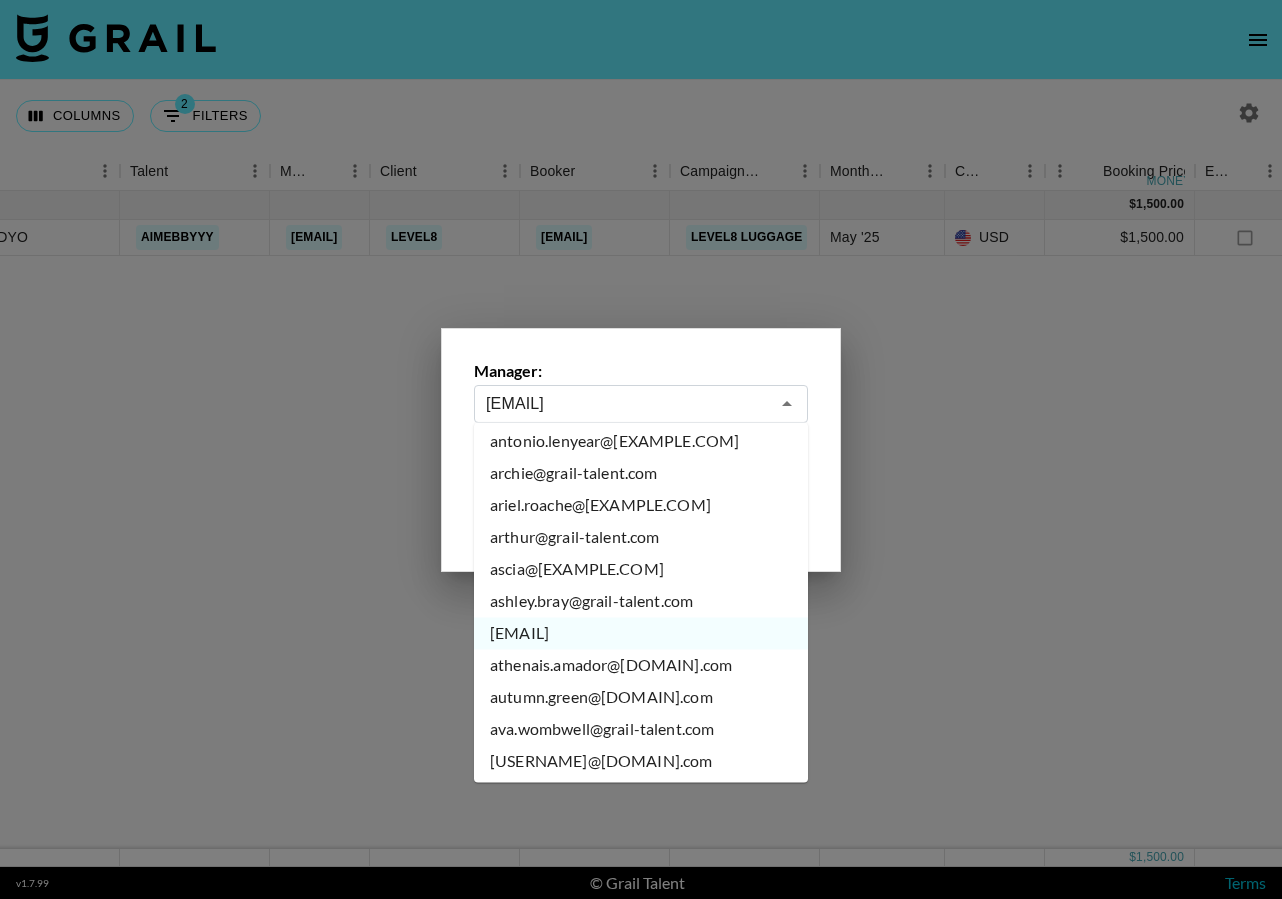 click on "athenais.amador@[DOMAIN].com" at bounding box center (641, 666) 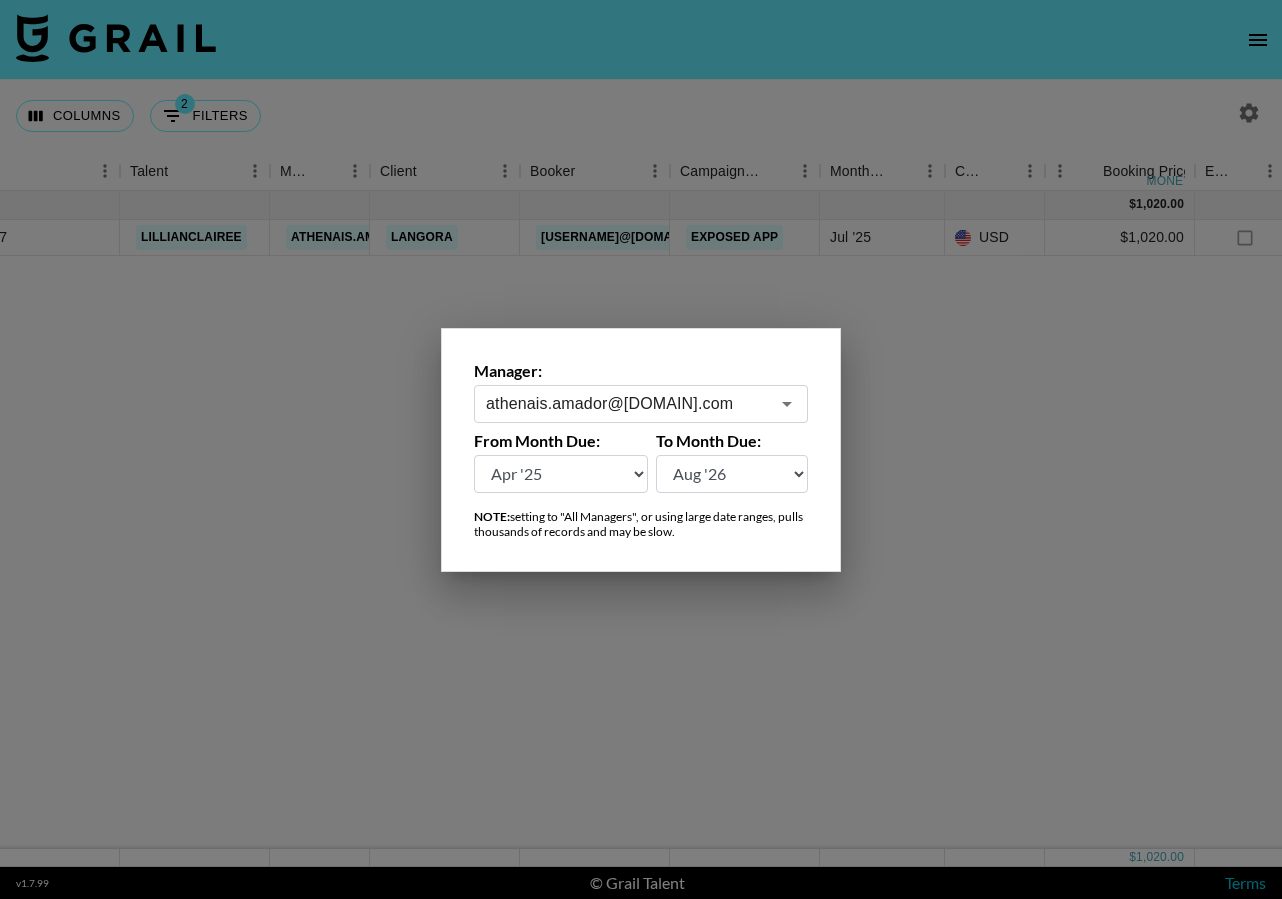 click on "athenais.amador@[DOMAIN].com" at bounding box center (627, 403) 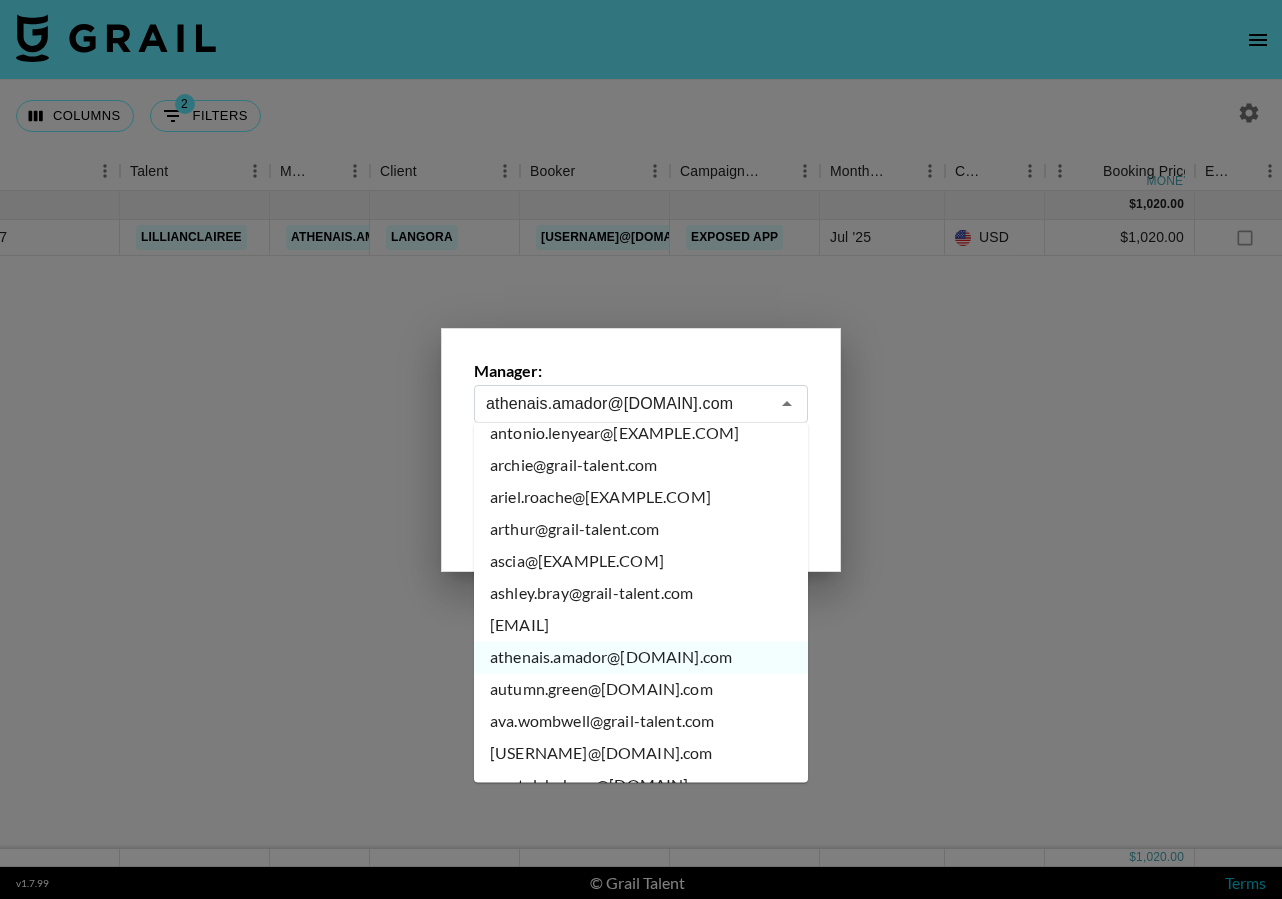 scroll, scrollTop: 1108, scrollLeft: 0, axis: vertical 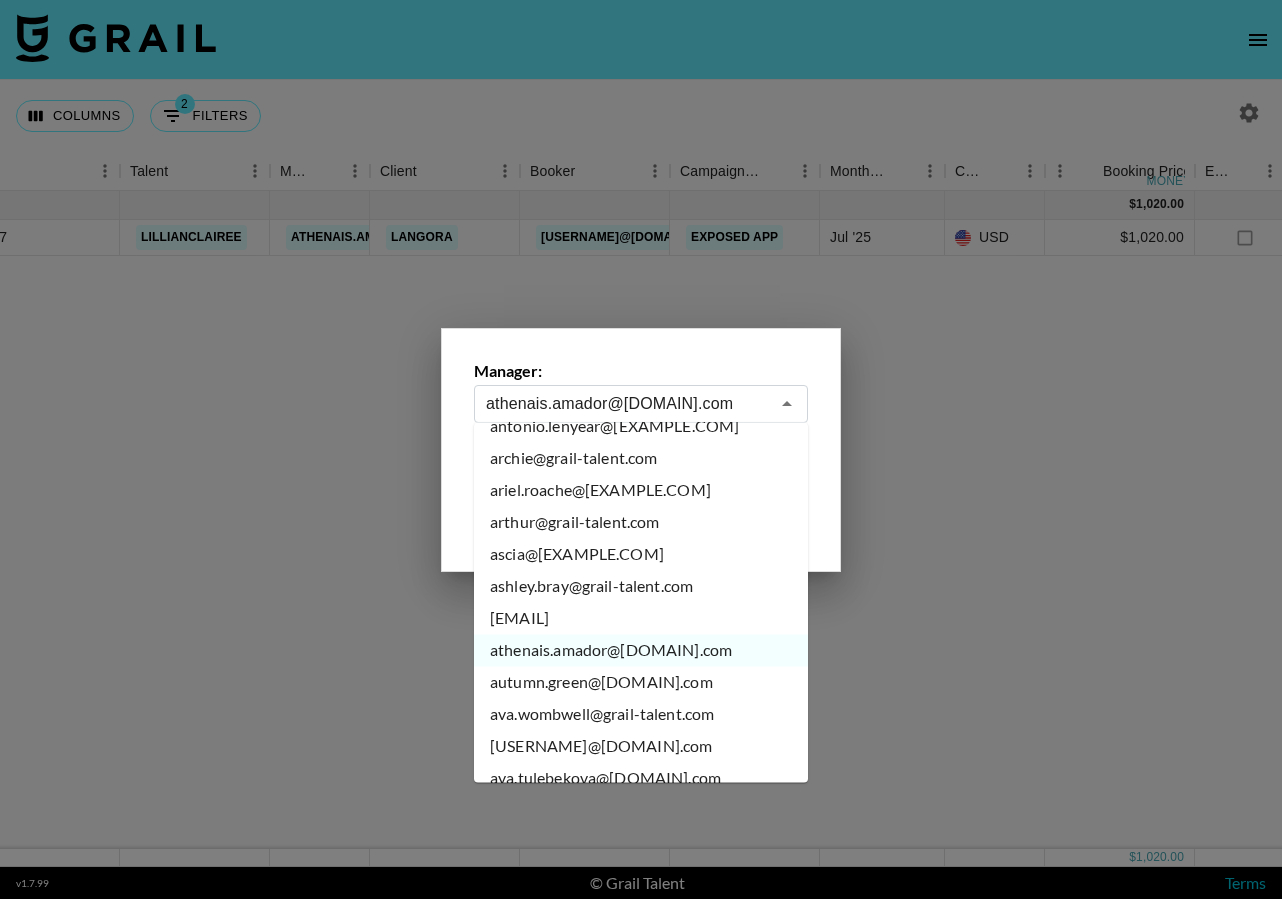 click on "autumn.green@[DOMAIN].com" at bounding box center (641, 683) 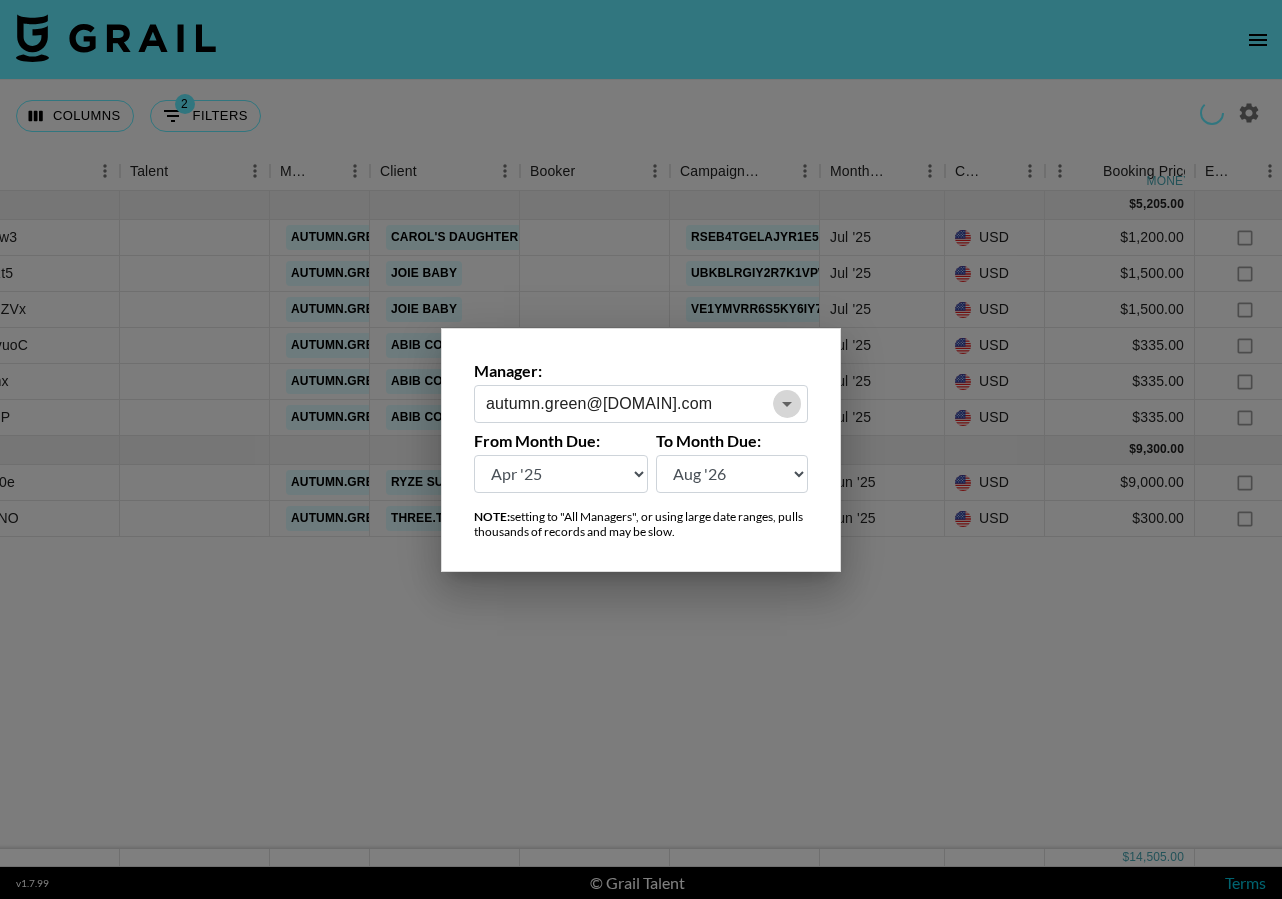 click 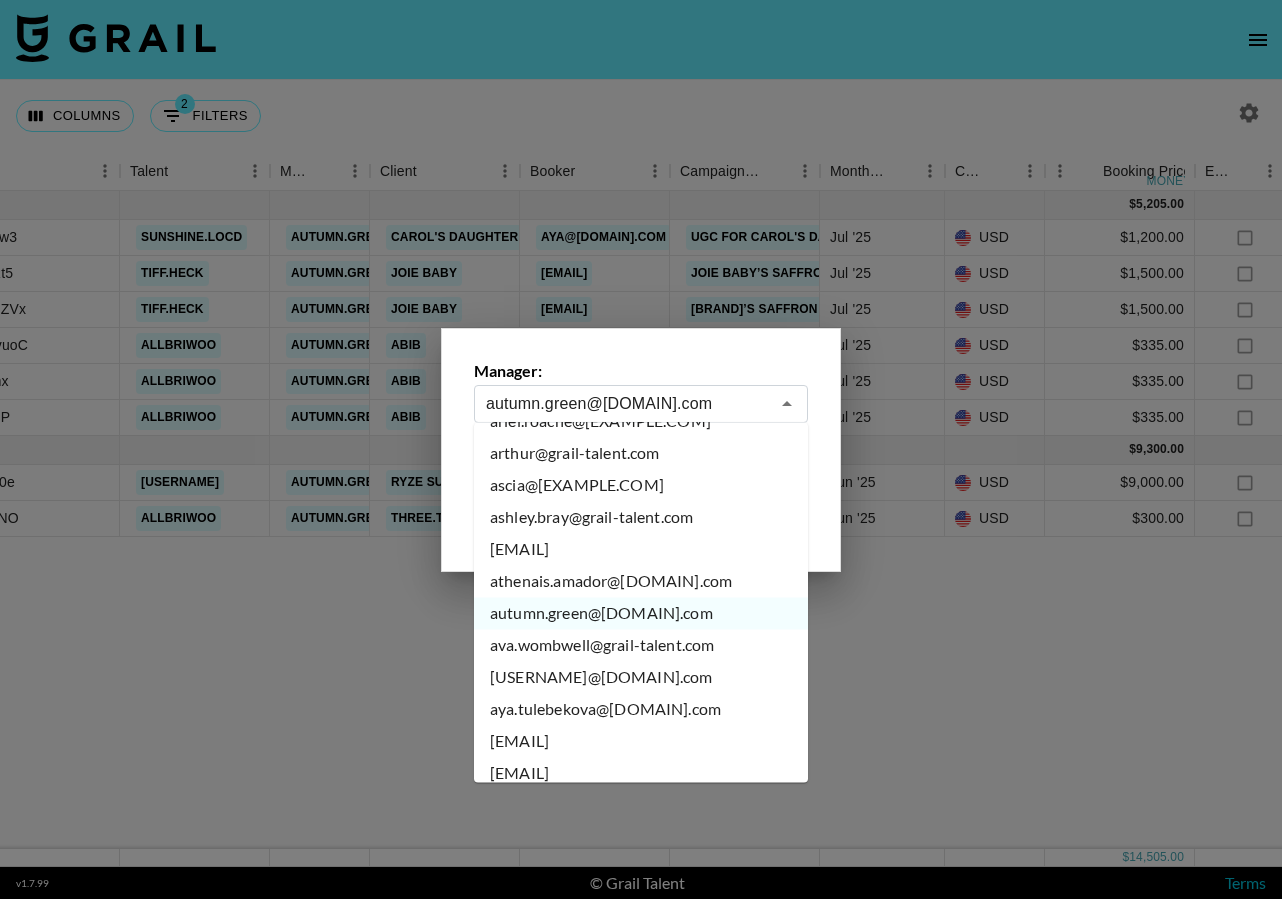 scroll, scrollTop: 1179, scrollLeft: 0, axis: vertical 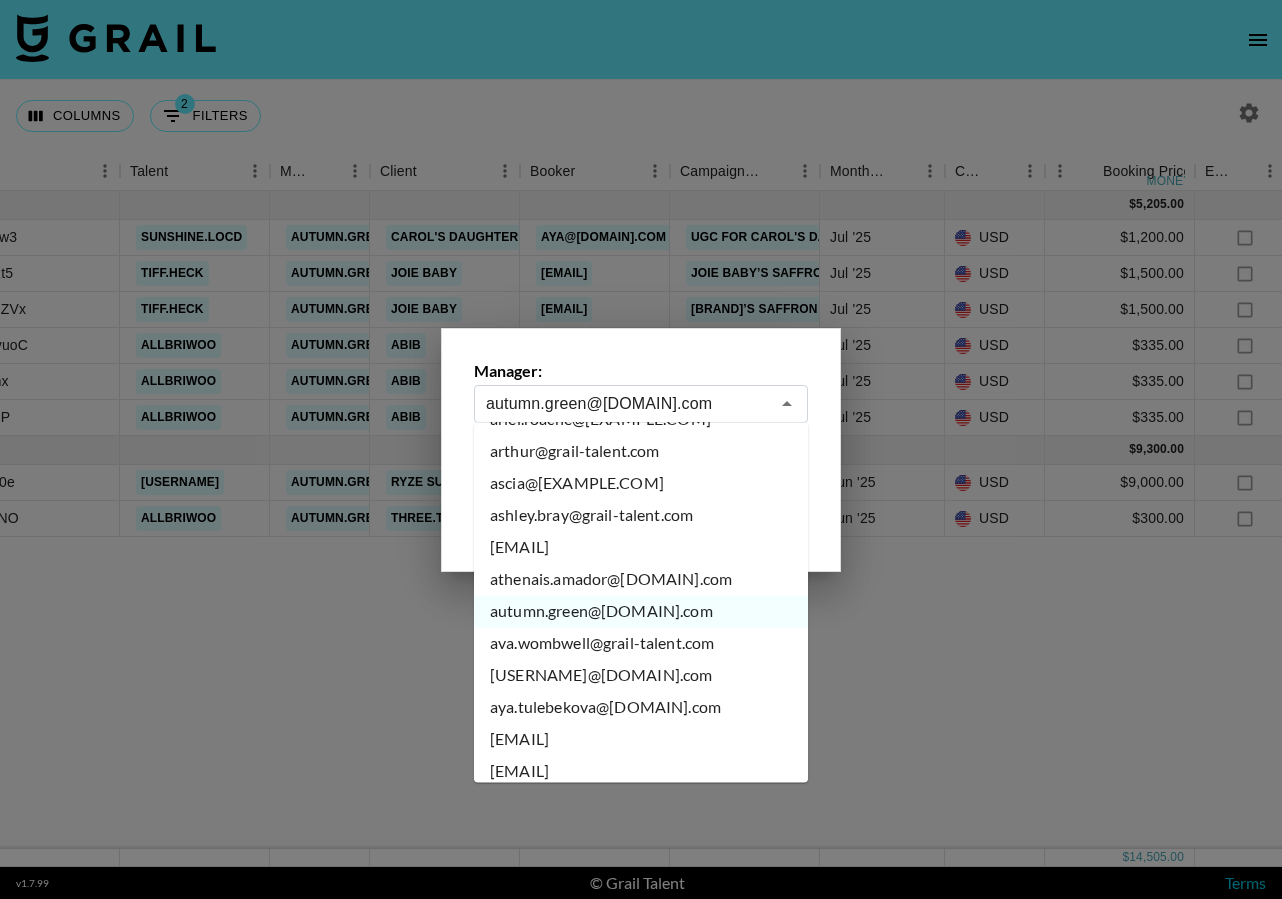 click on "ava.wombwell@grail-talent.com" at bounding box center (641, 644) 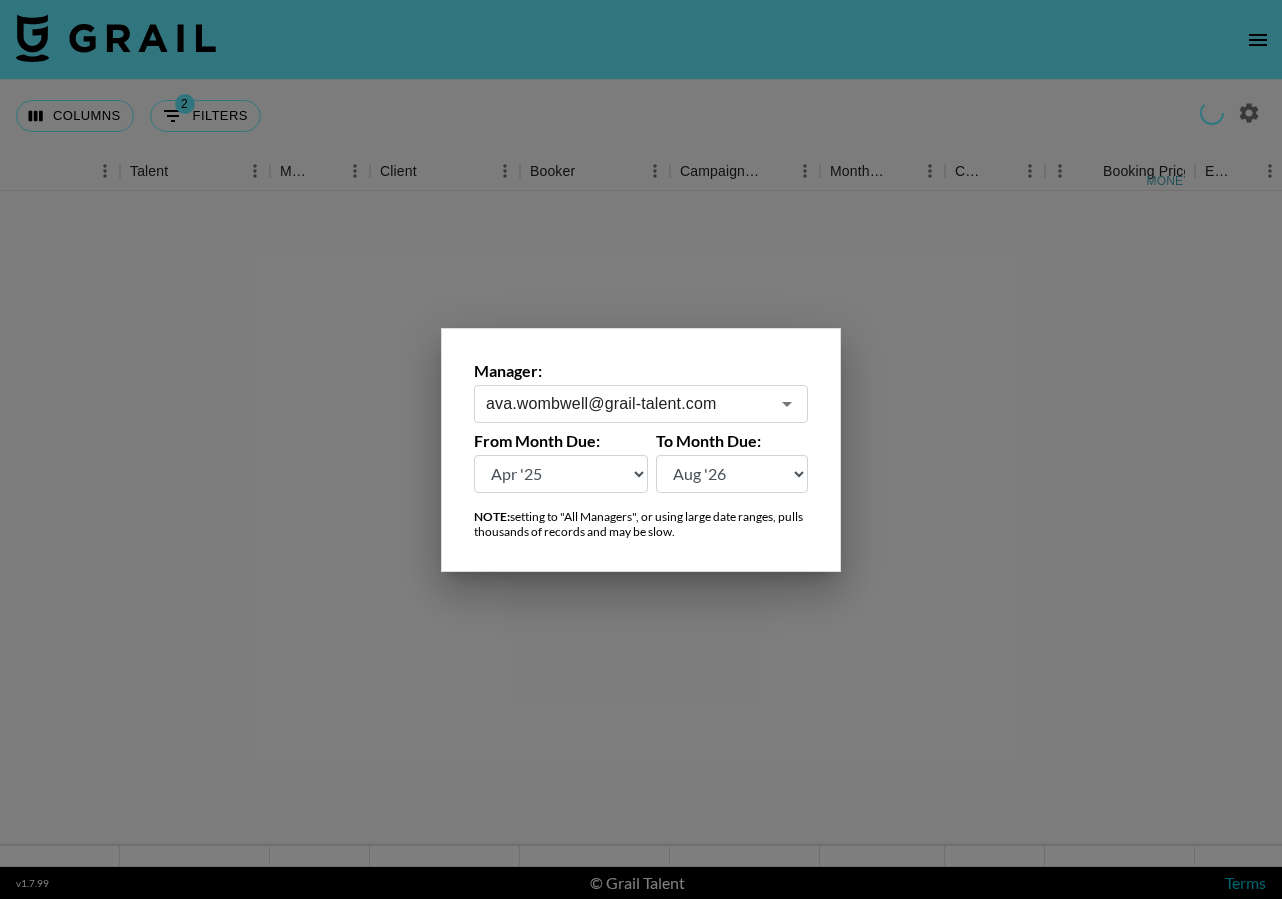click at bounding box center [787, 404] 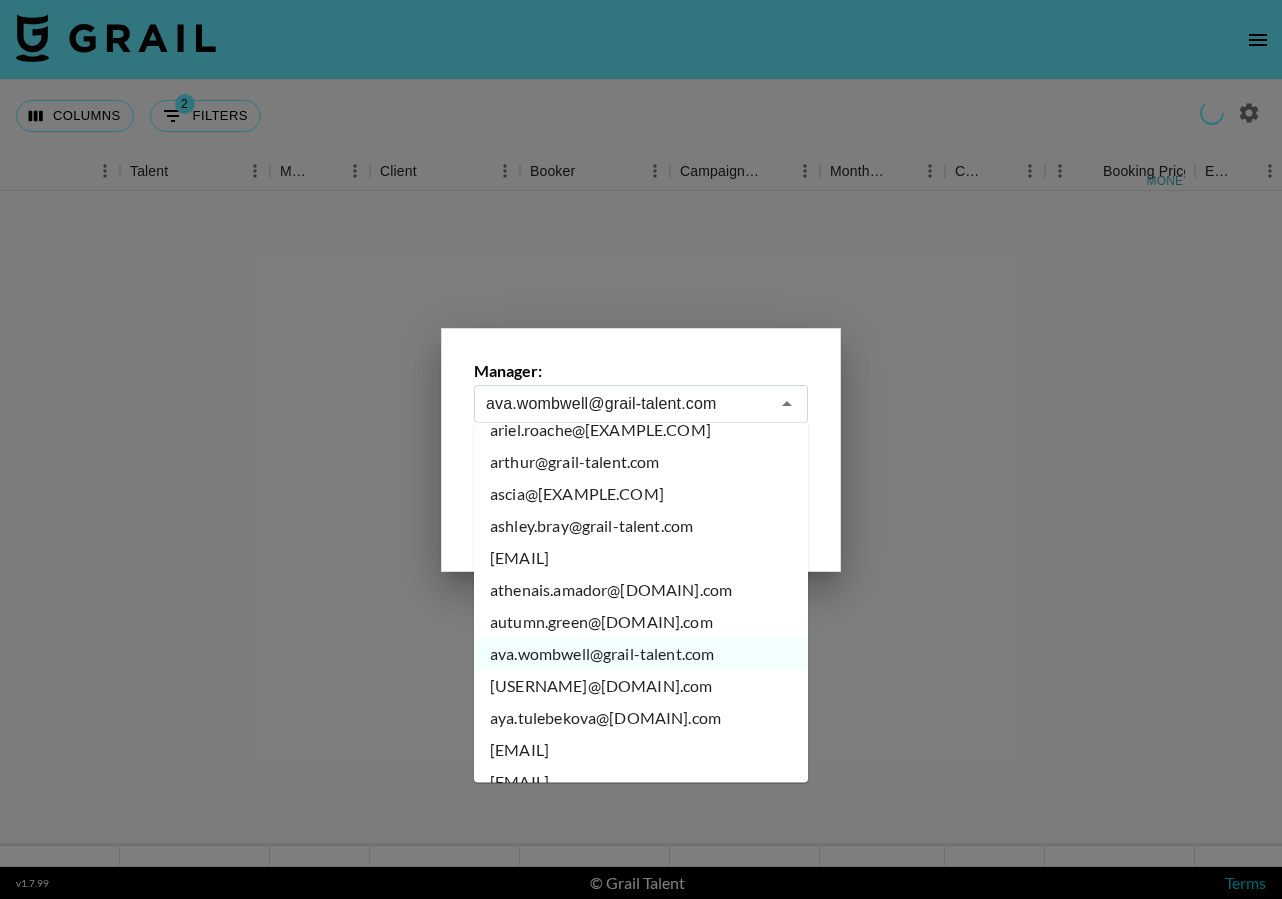 scroll, scrollTop: 1188, scrollLeft: 0, axis: vertical 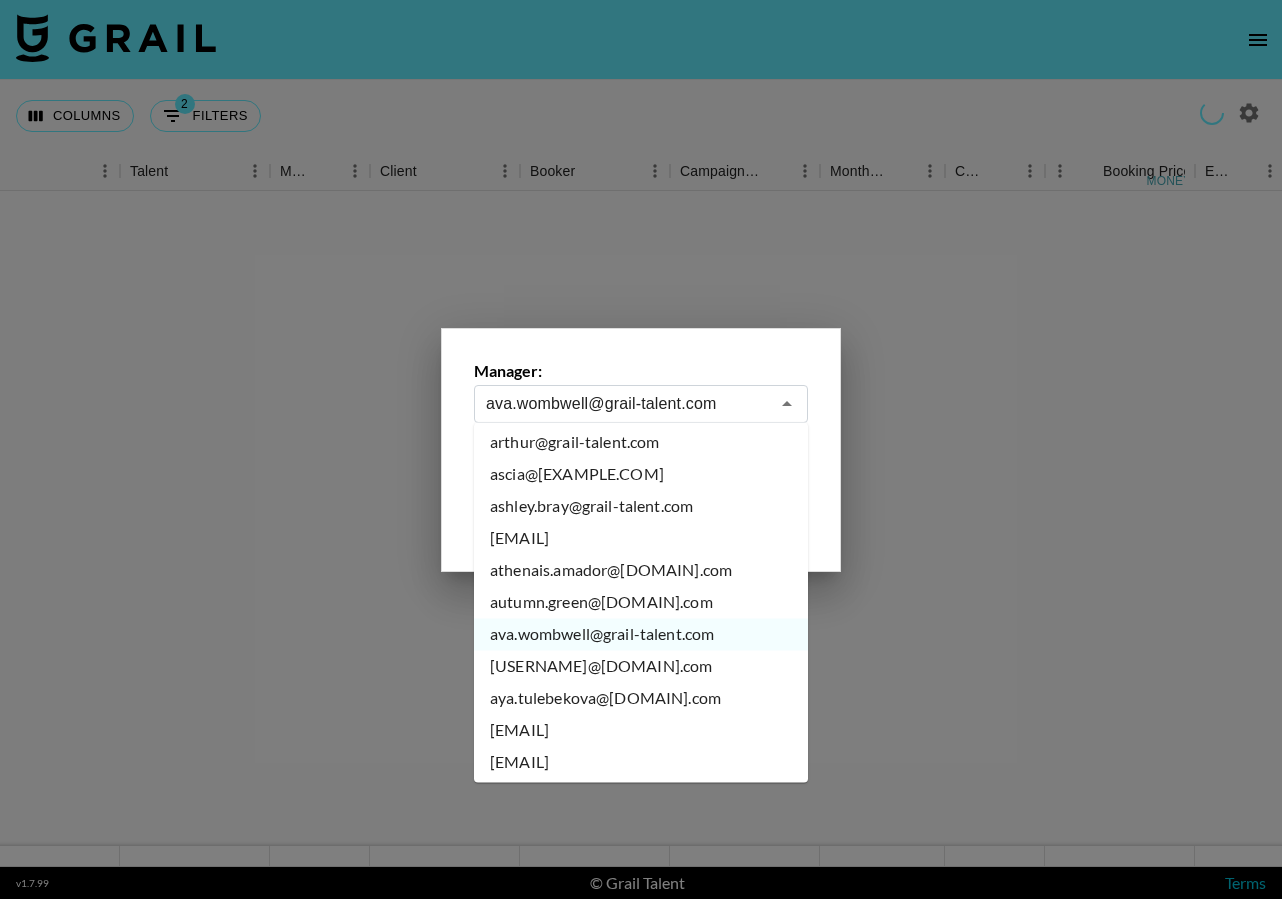 click on "[USERNAME]@[DOMAIN].com" at bounding box center [641, 667] 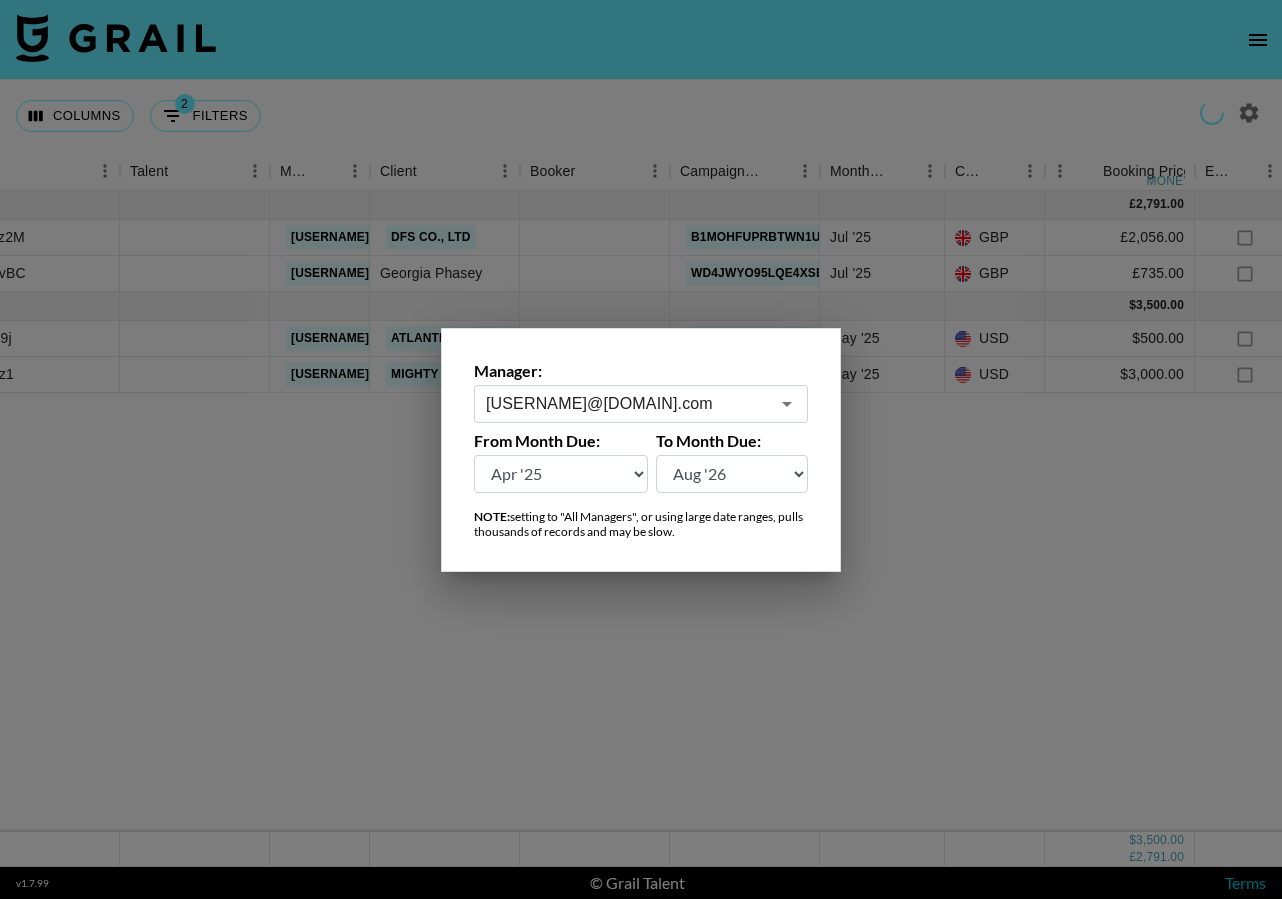 click 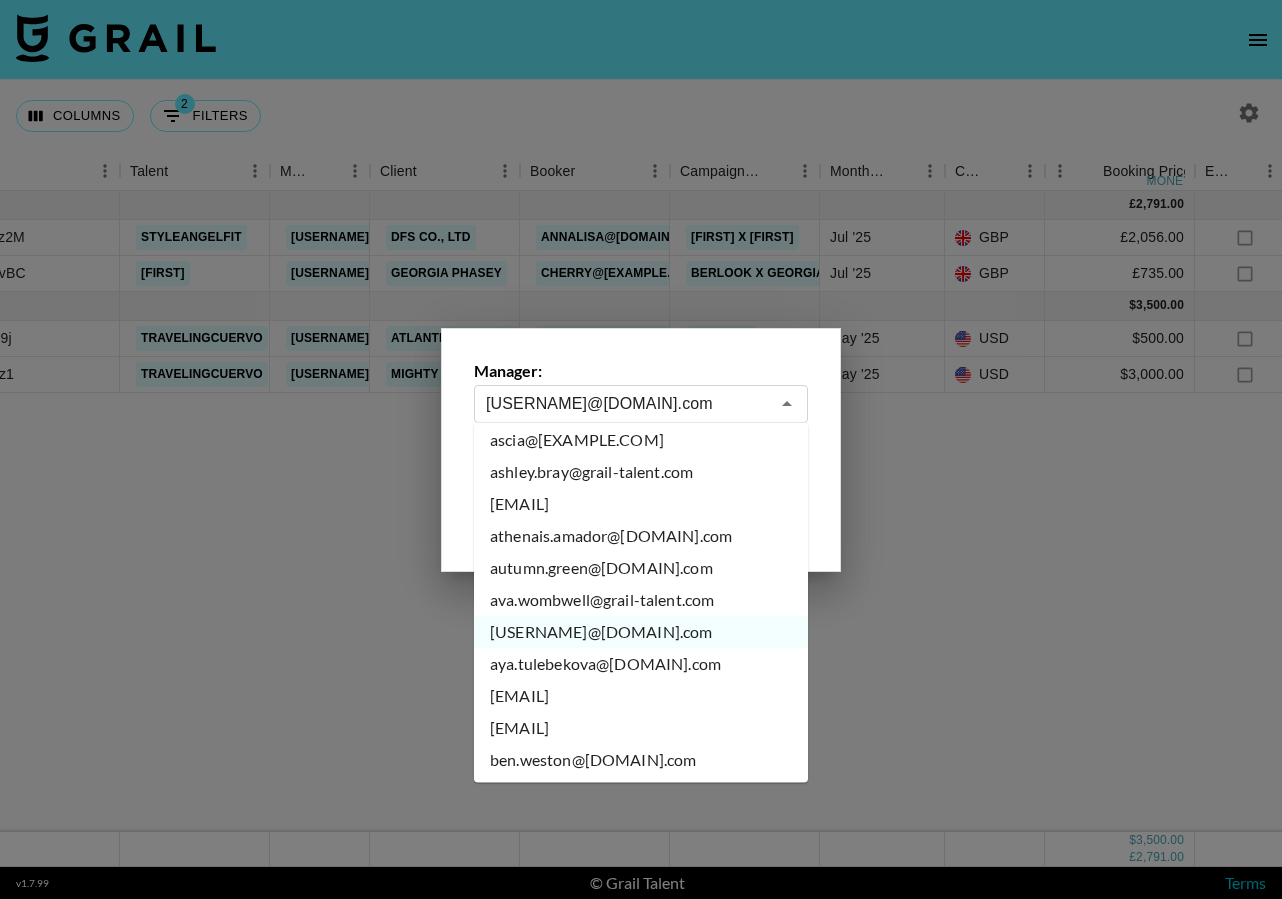 scroll, scrollTop: 1242, scrollLeft: 0, axis: vertical 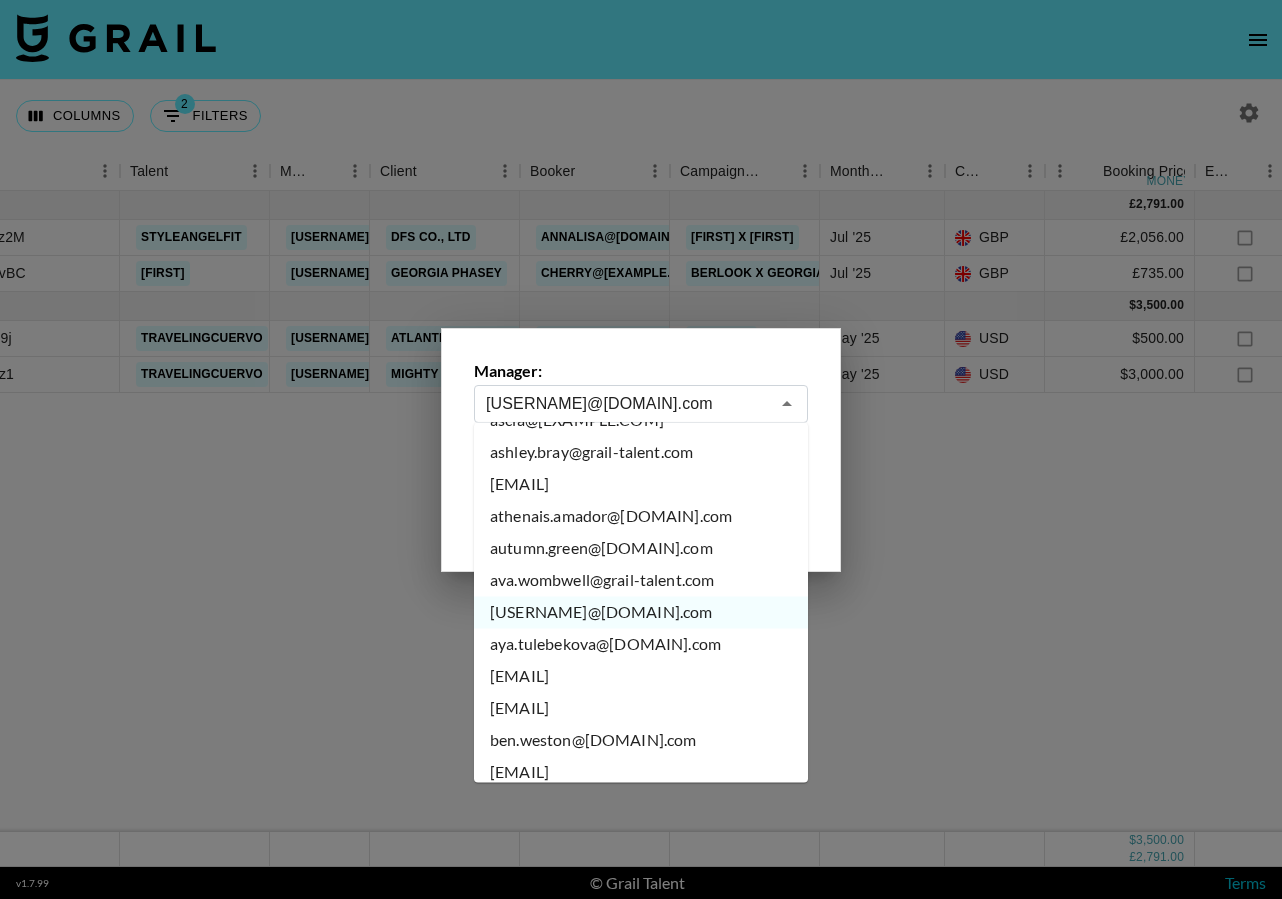 click on "aya.tulebekova@[DOMAIN].com" at bounding box center [641, 645] 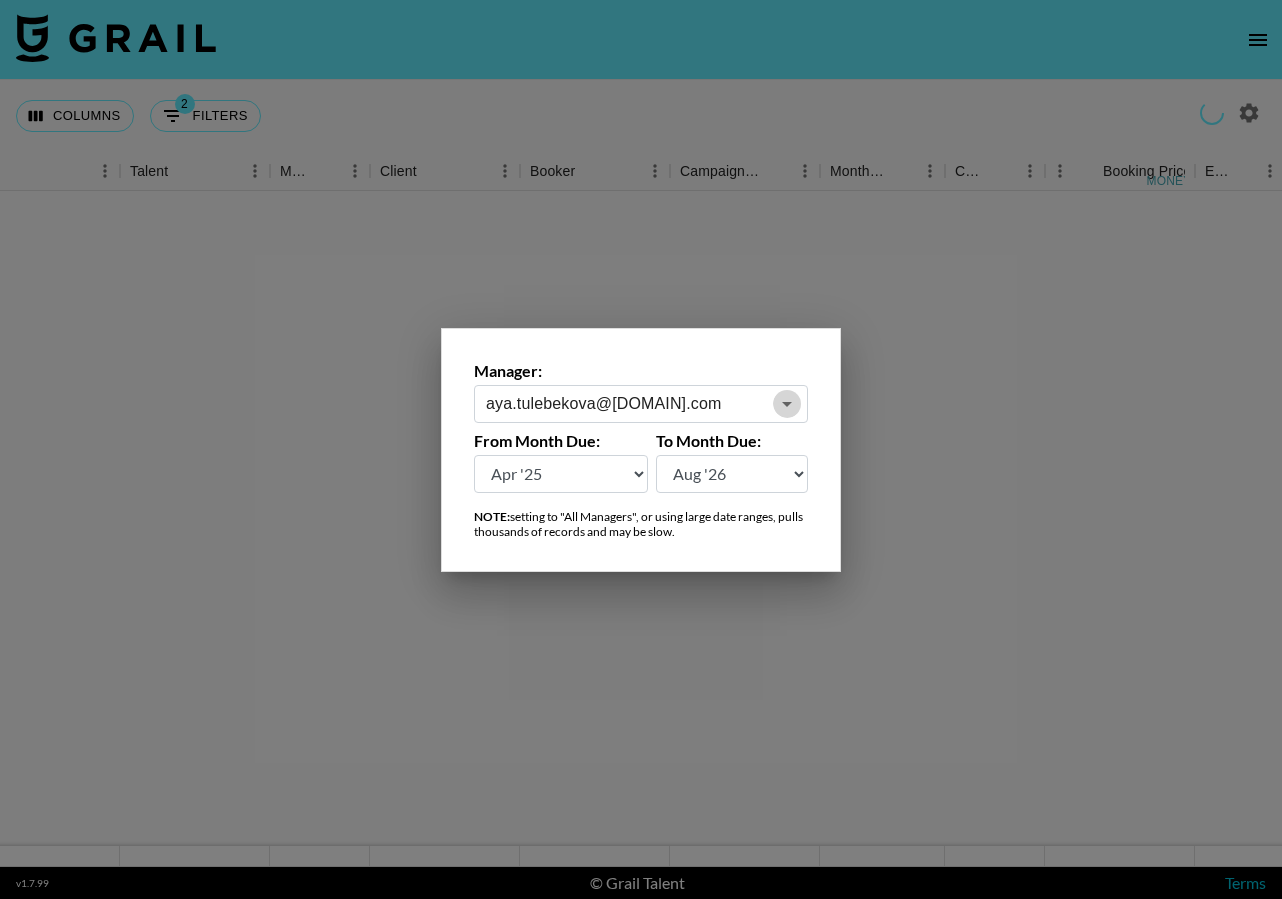click 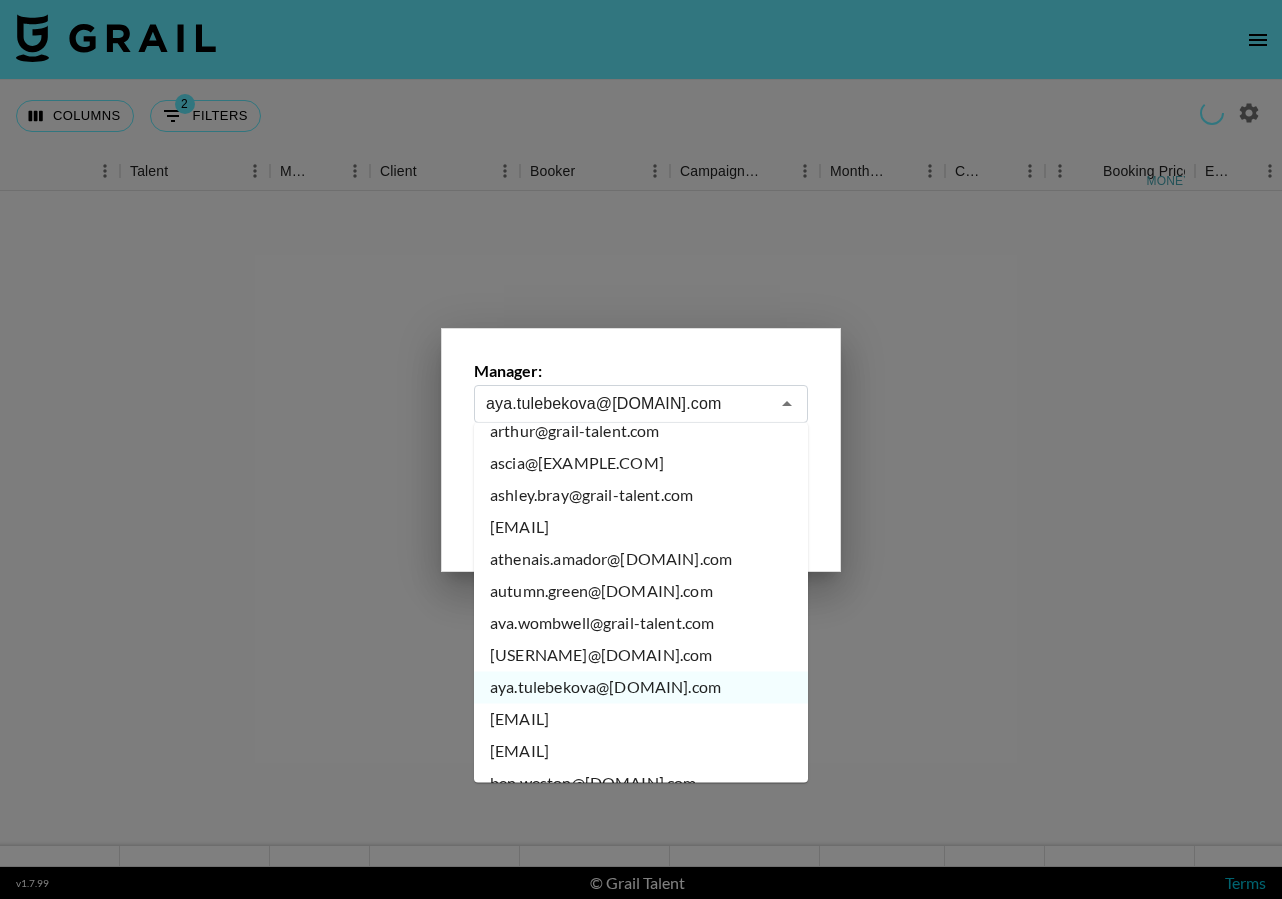 scroll, scrollTop: 1219, scrollLeft: 0, axis: vertical 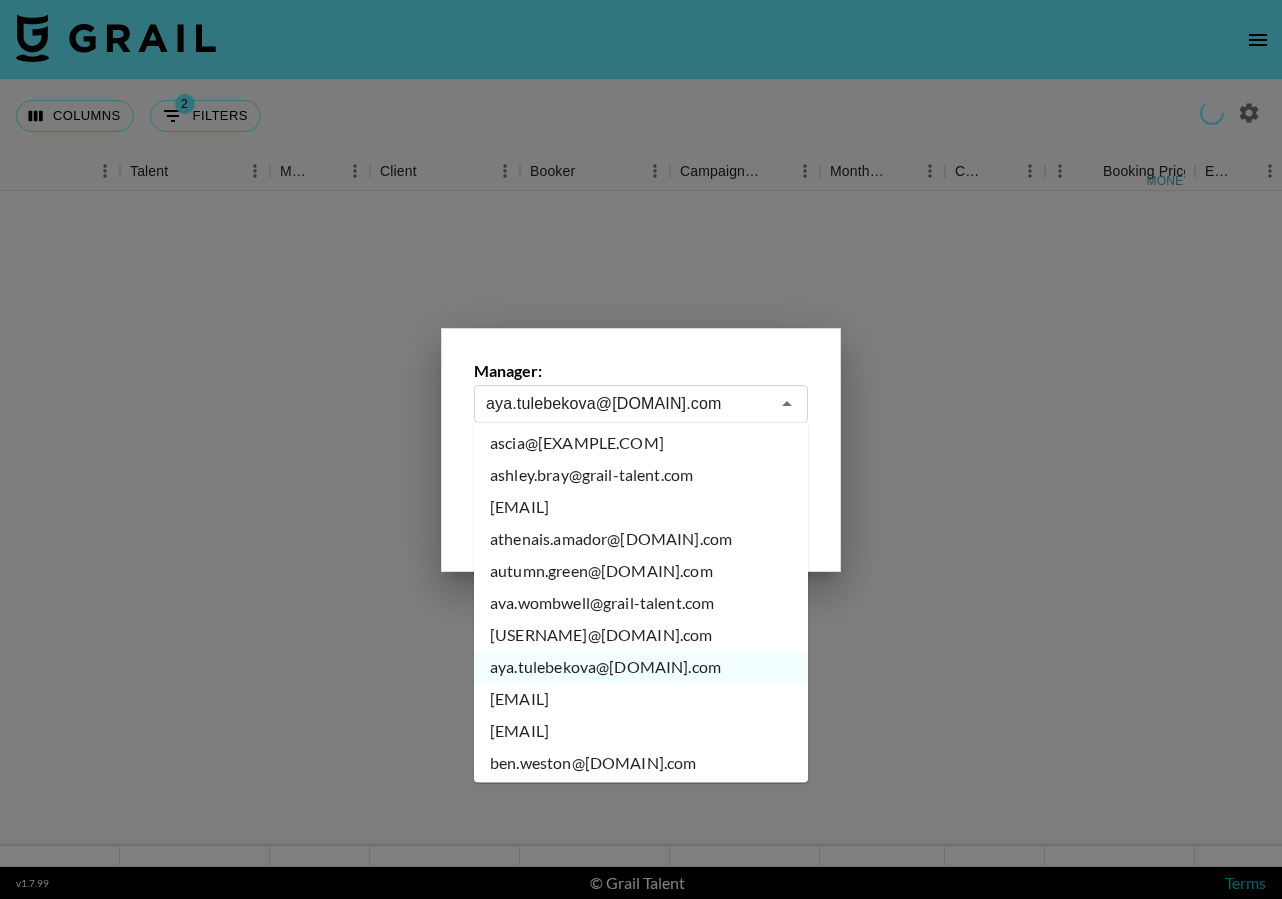 click on "[EMAIL]" at bounding box center [641, 700] 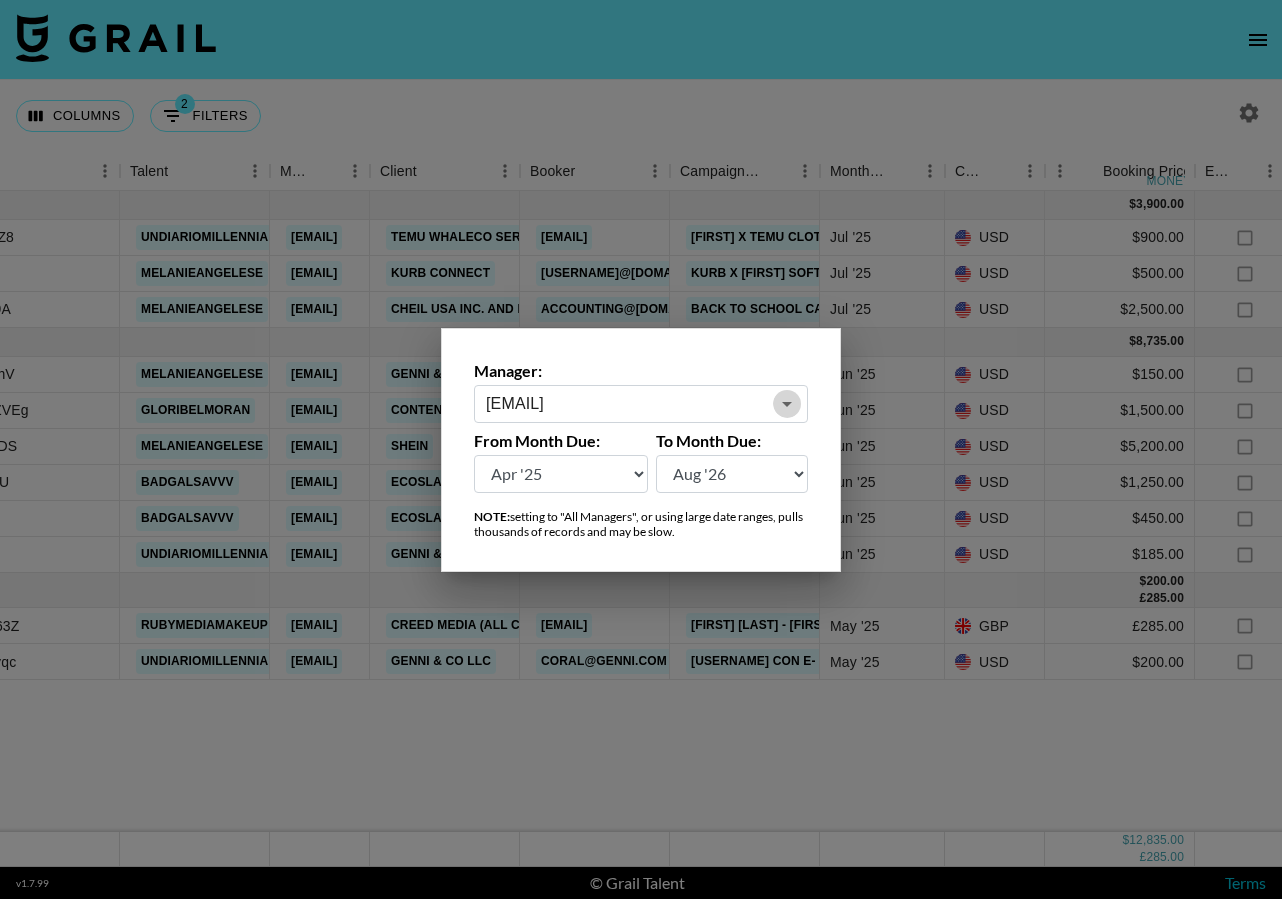 click 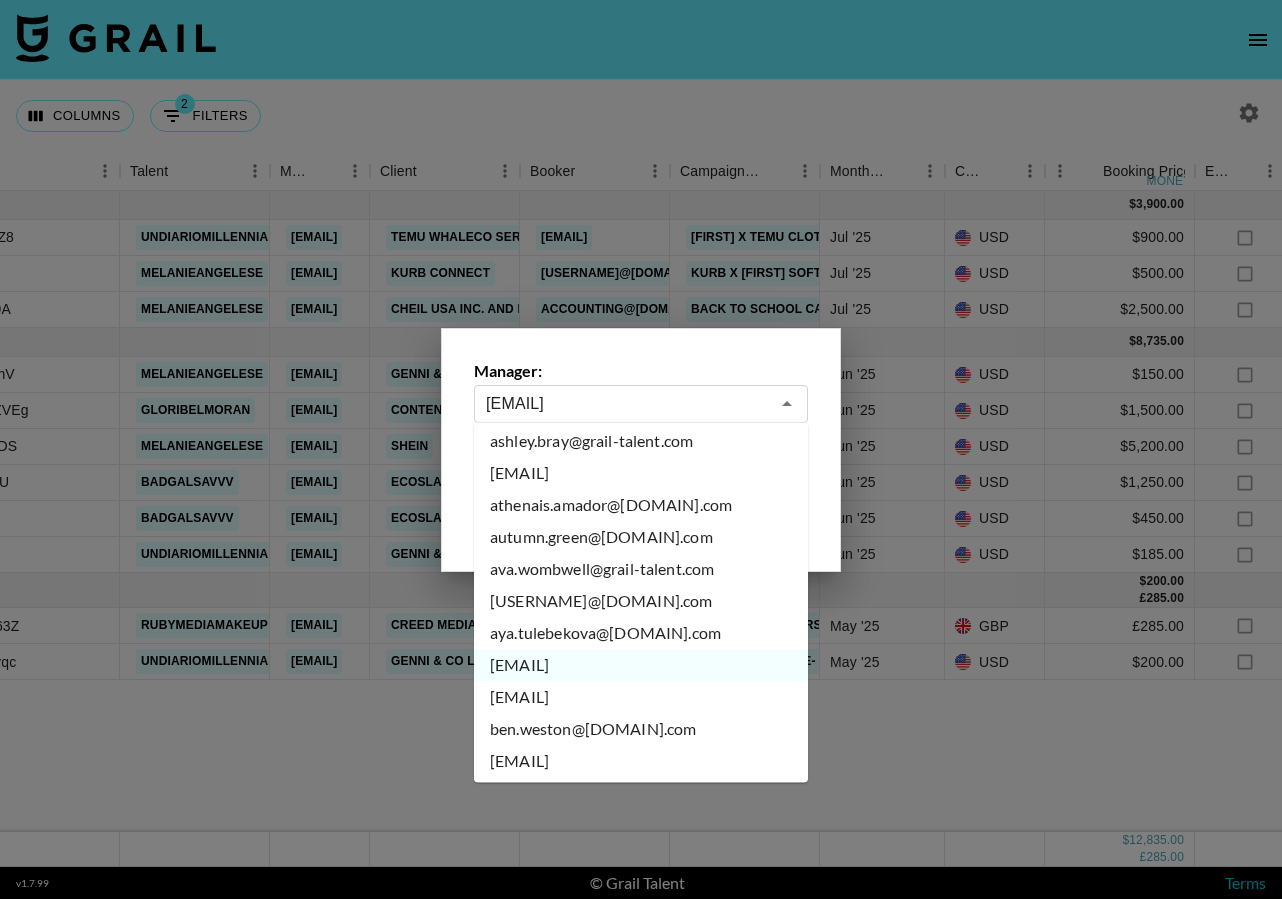 scroll, scrollTop: 1278, scrollLeft: 0, axis: vertical 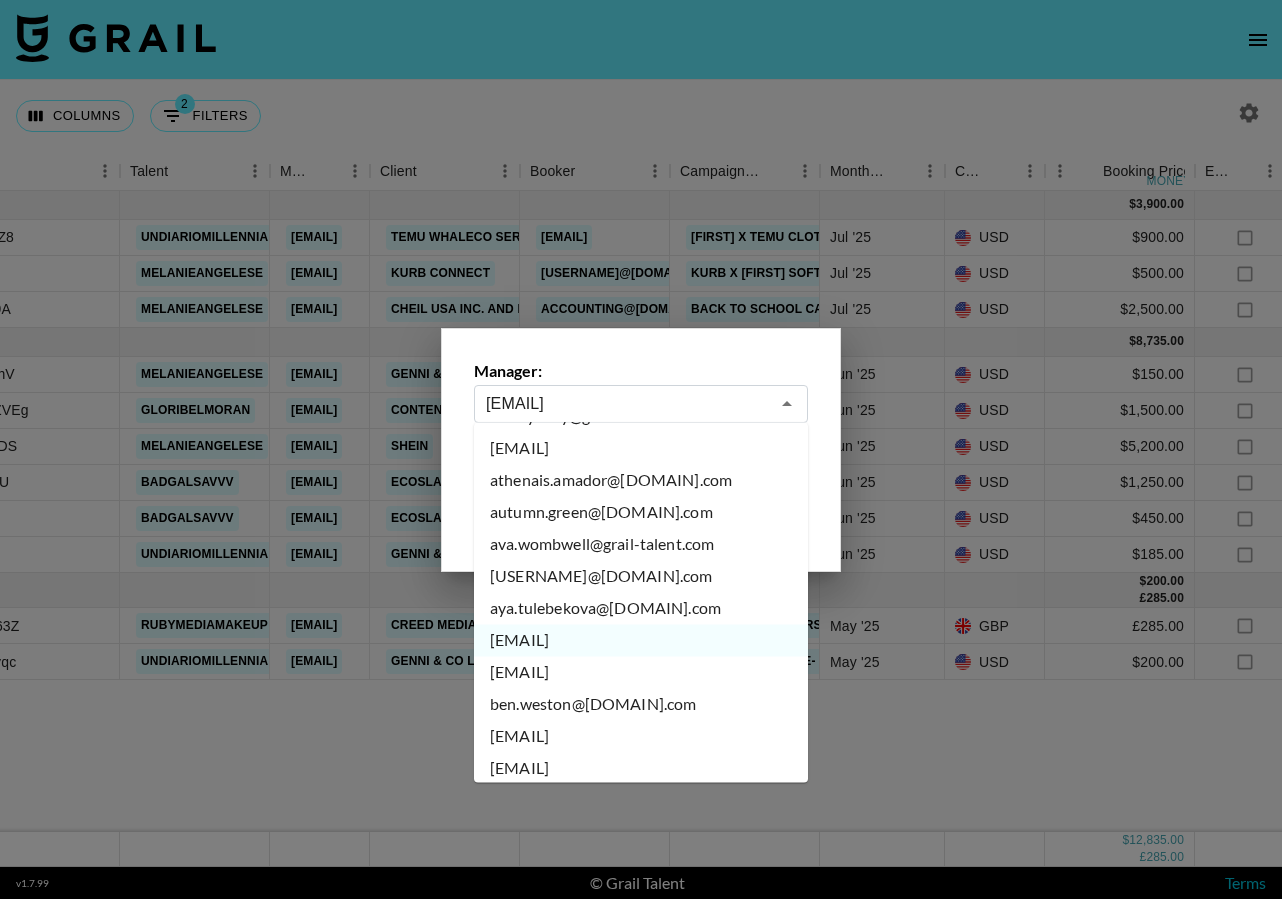 click on "[EMAIL]" at bounding box center [641, 673] 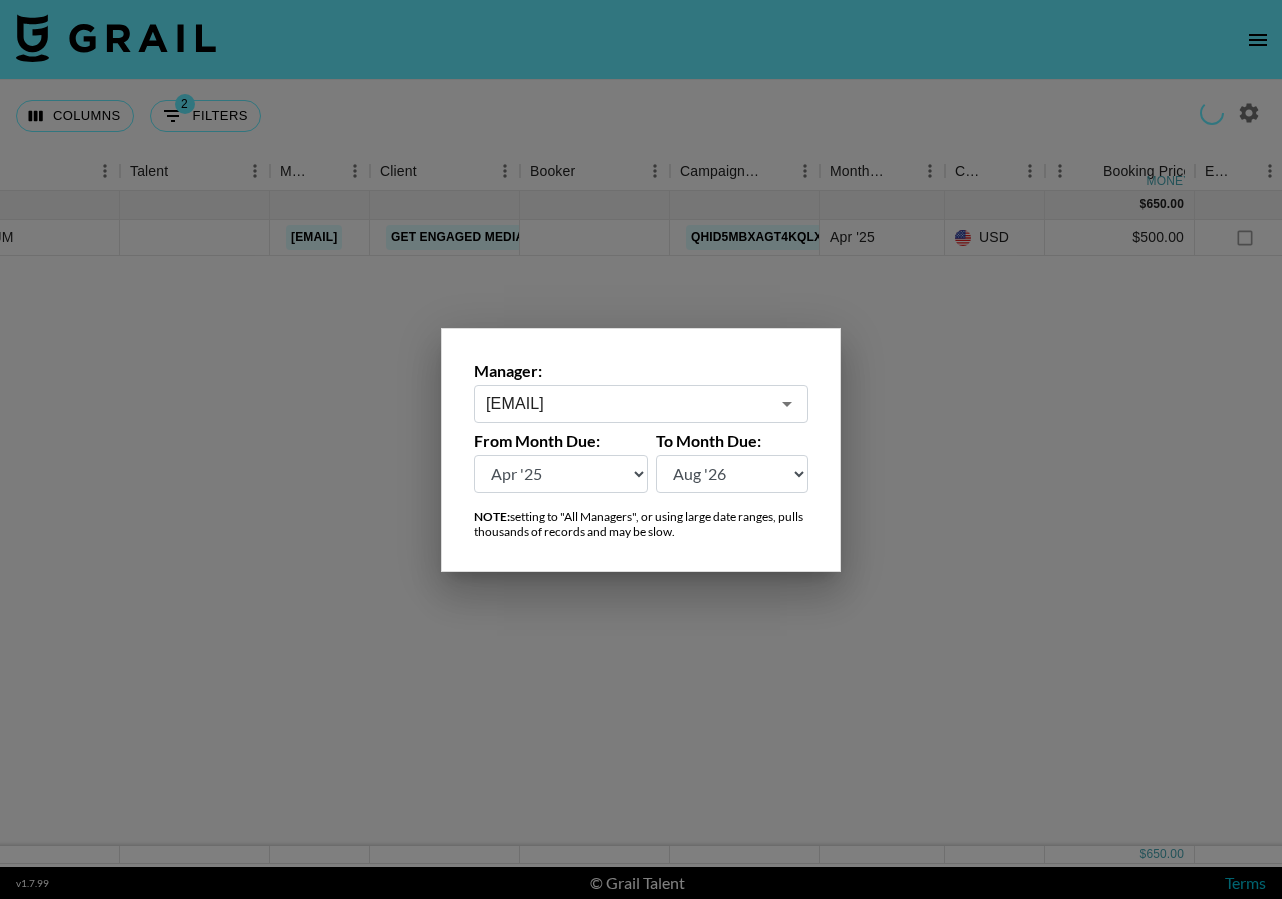 click 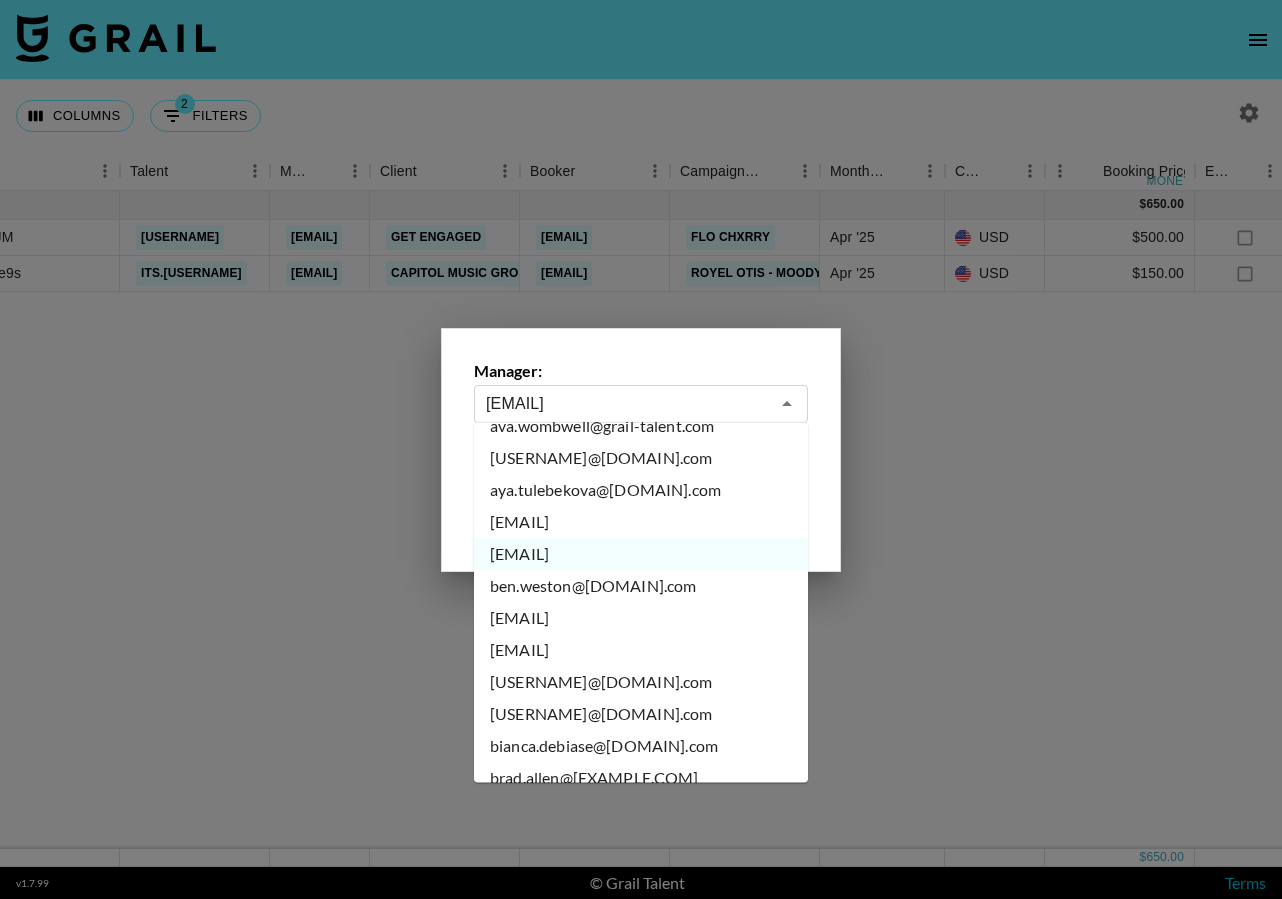 scroll, scrollTop: 1401, scrollLeft: 0, axis: vertical 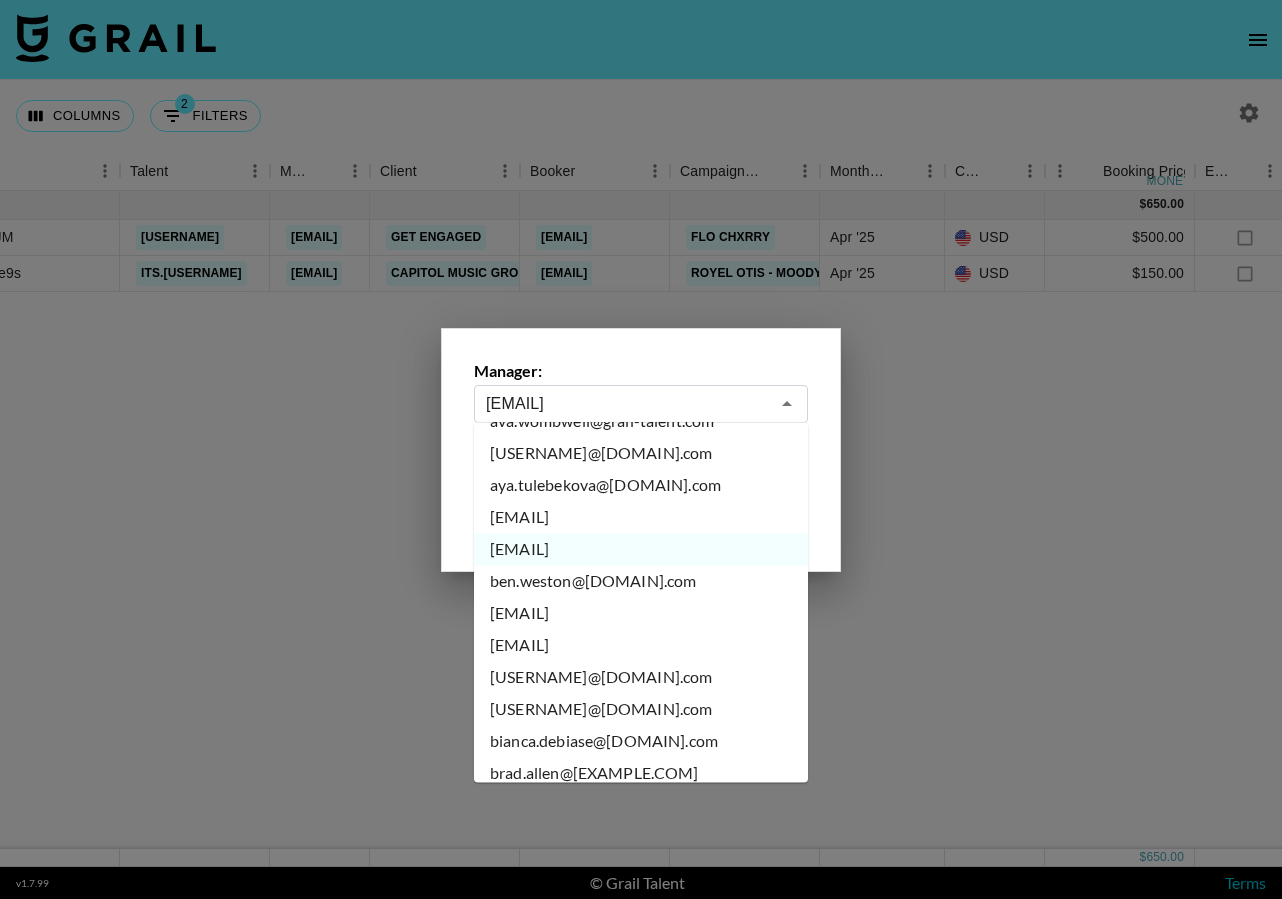 click on "ben.weston@[DOMAIN].com" at bounding box center (641, 582) 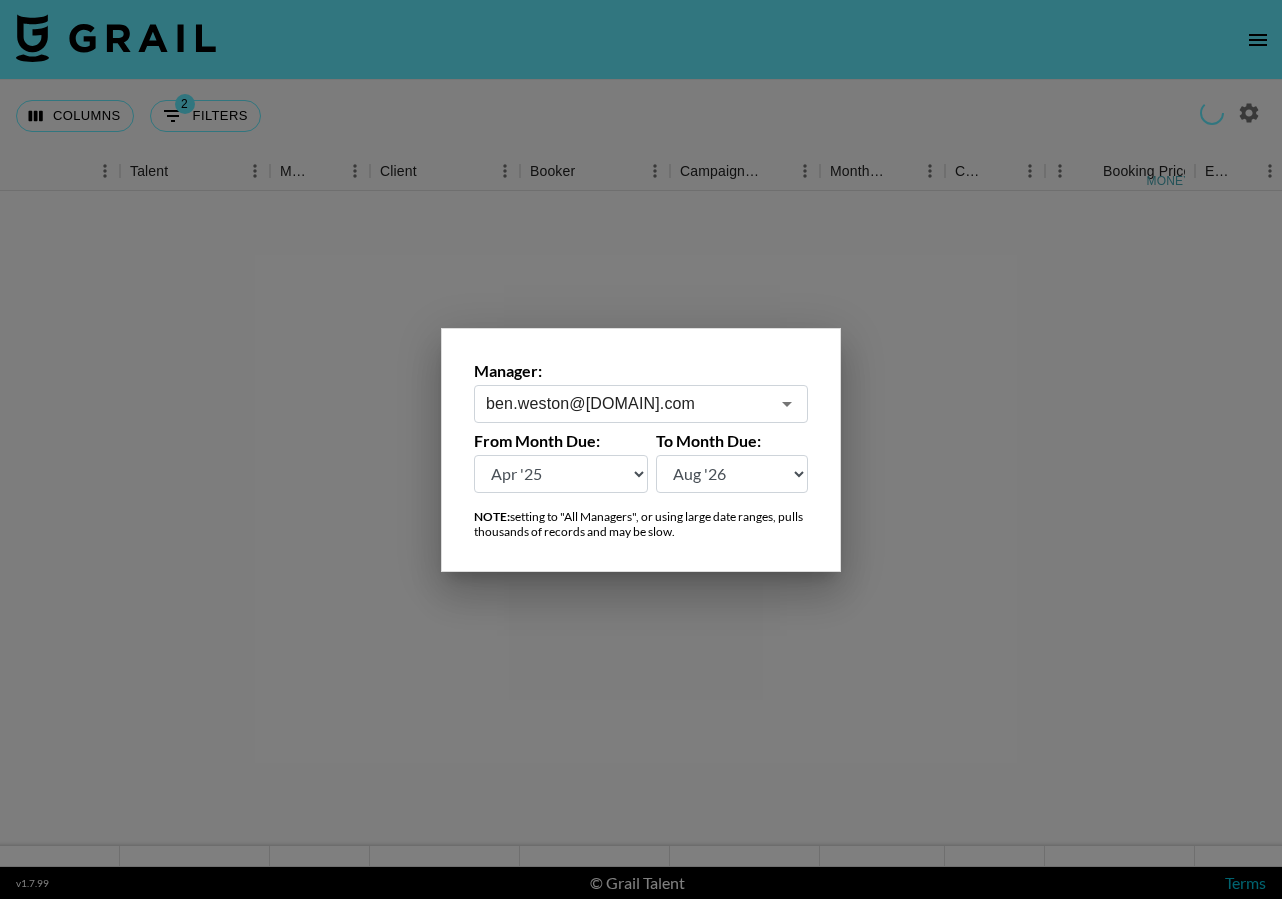 click on "ben.weston@[DOMAIN].com" at bounding box center (627, 403) 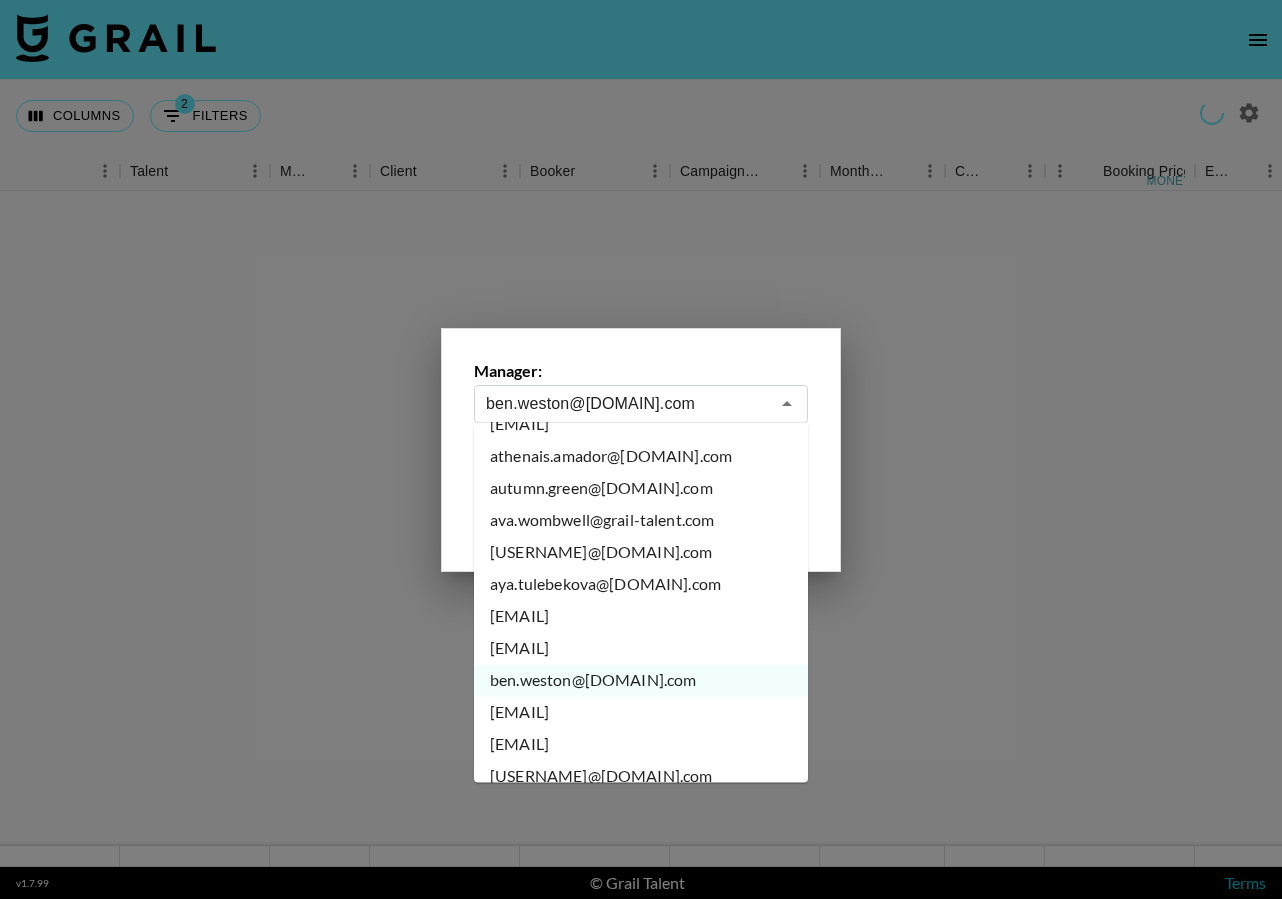 scroll, scrollTop: 1309, scrollLeft: 0, axis: vertical 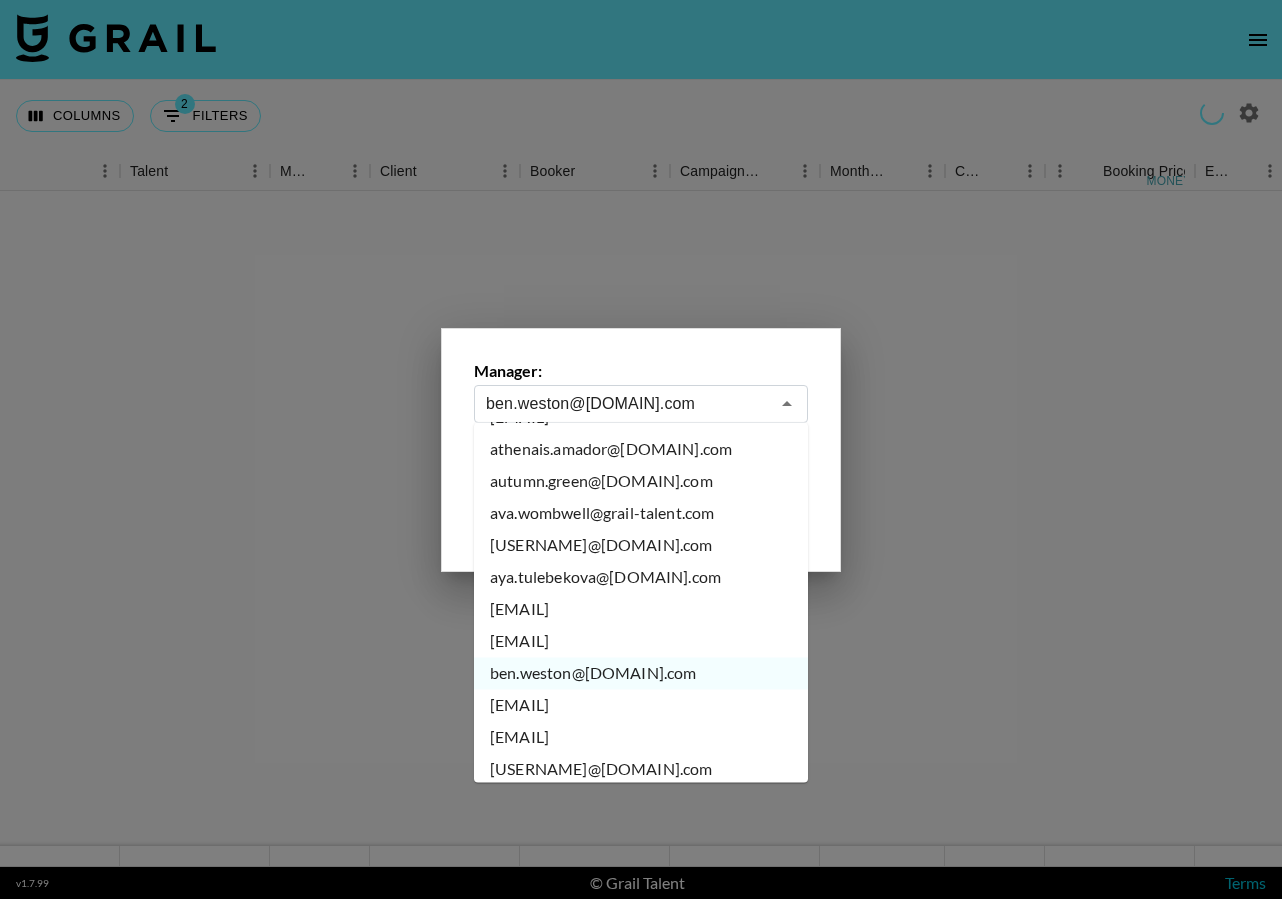 click on "[EMAIL]" at bounding box center (641, 706) 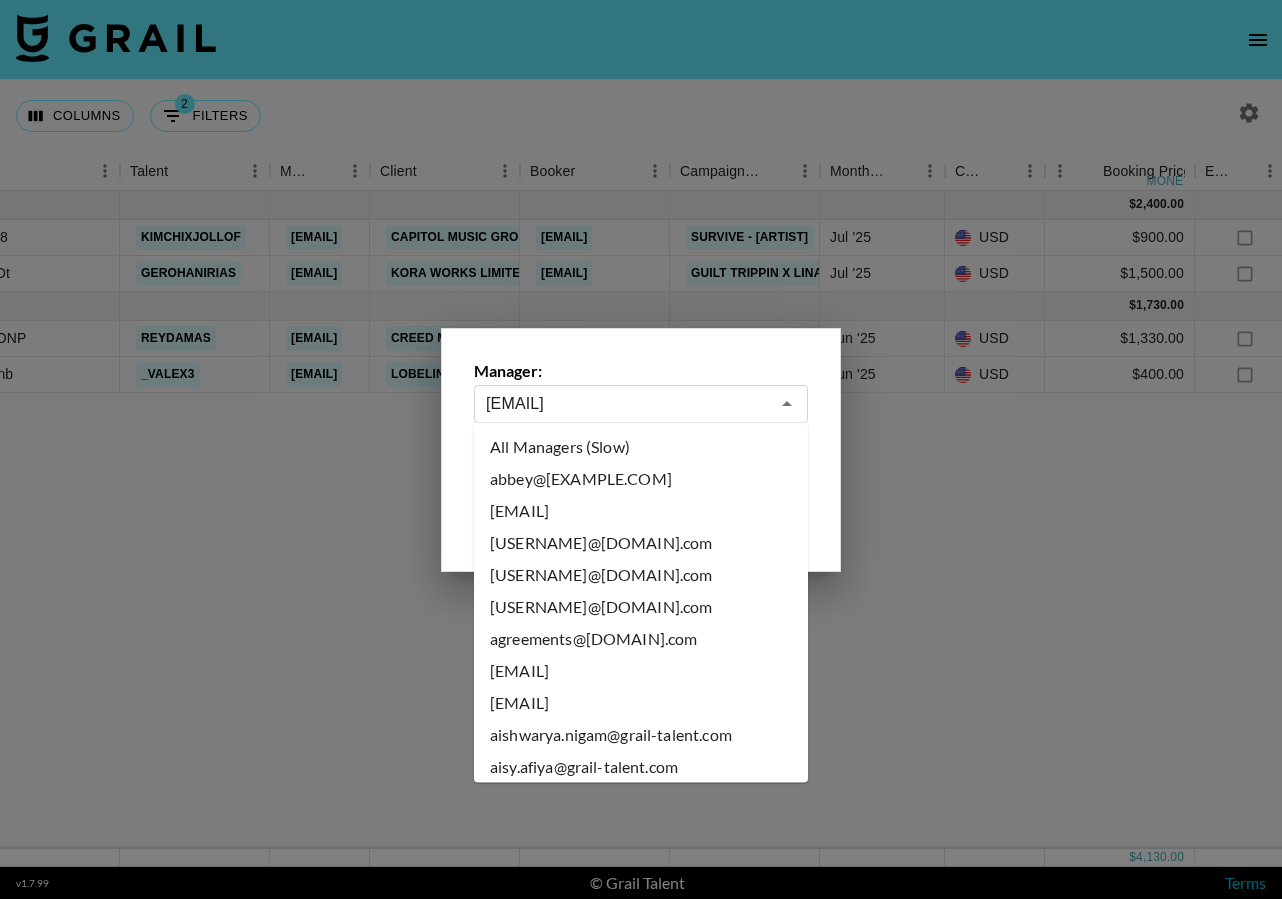 click on "[EMAIL]" at bounding box center [627, 403] 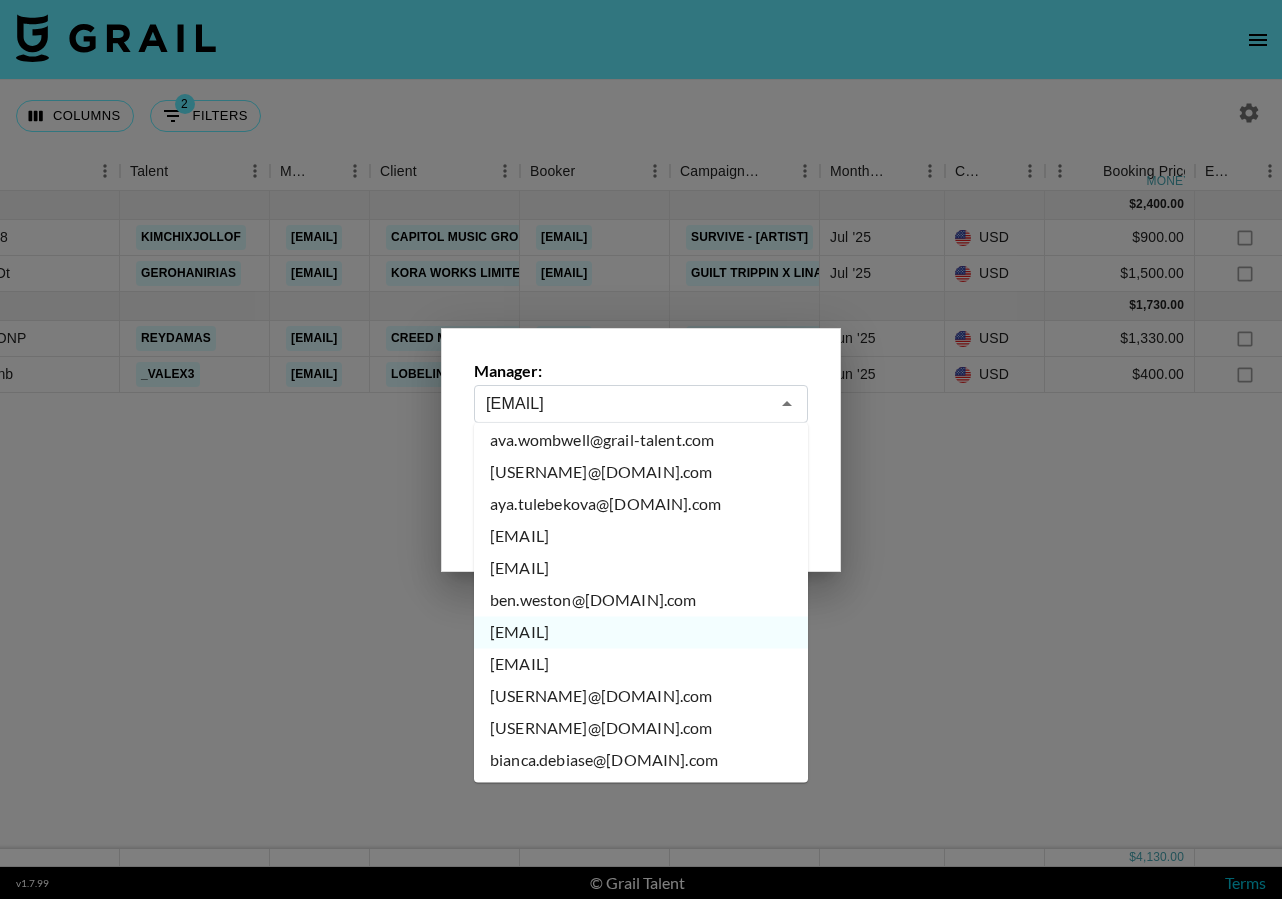 scroll, scrollTop: 1409, scrollLeft: 0, axis: vertical 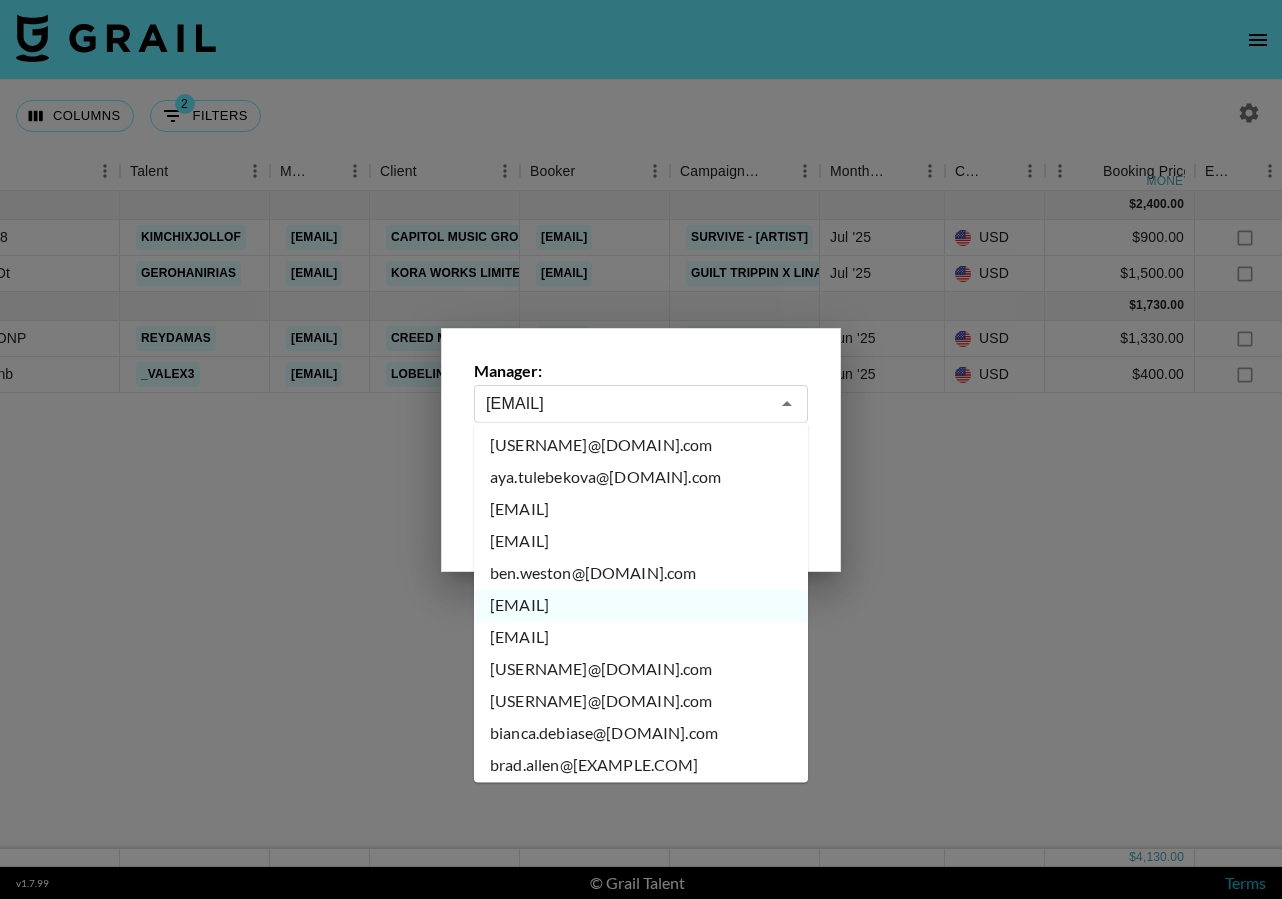 click on "[EMAIL]" at bounding box center [641, 638] 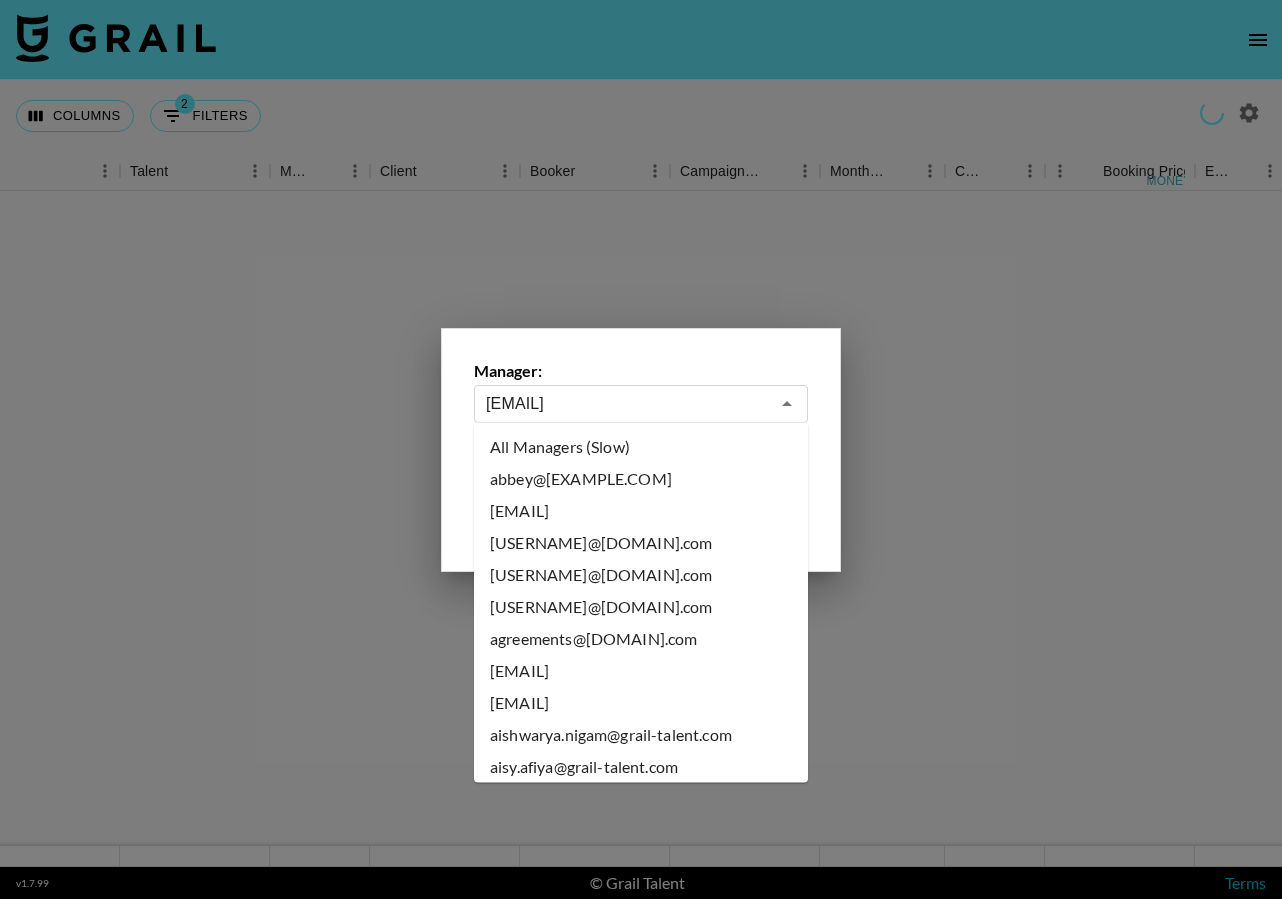 click on "[EMAIL]" at bounding box center [627, 403] 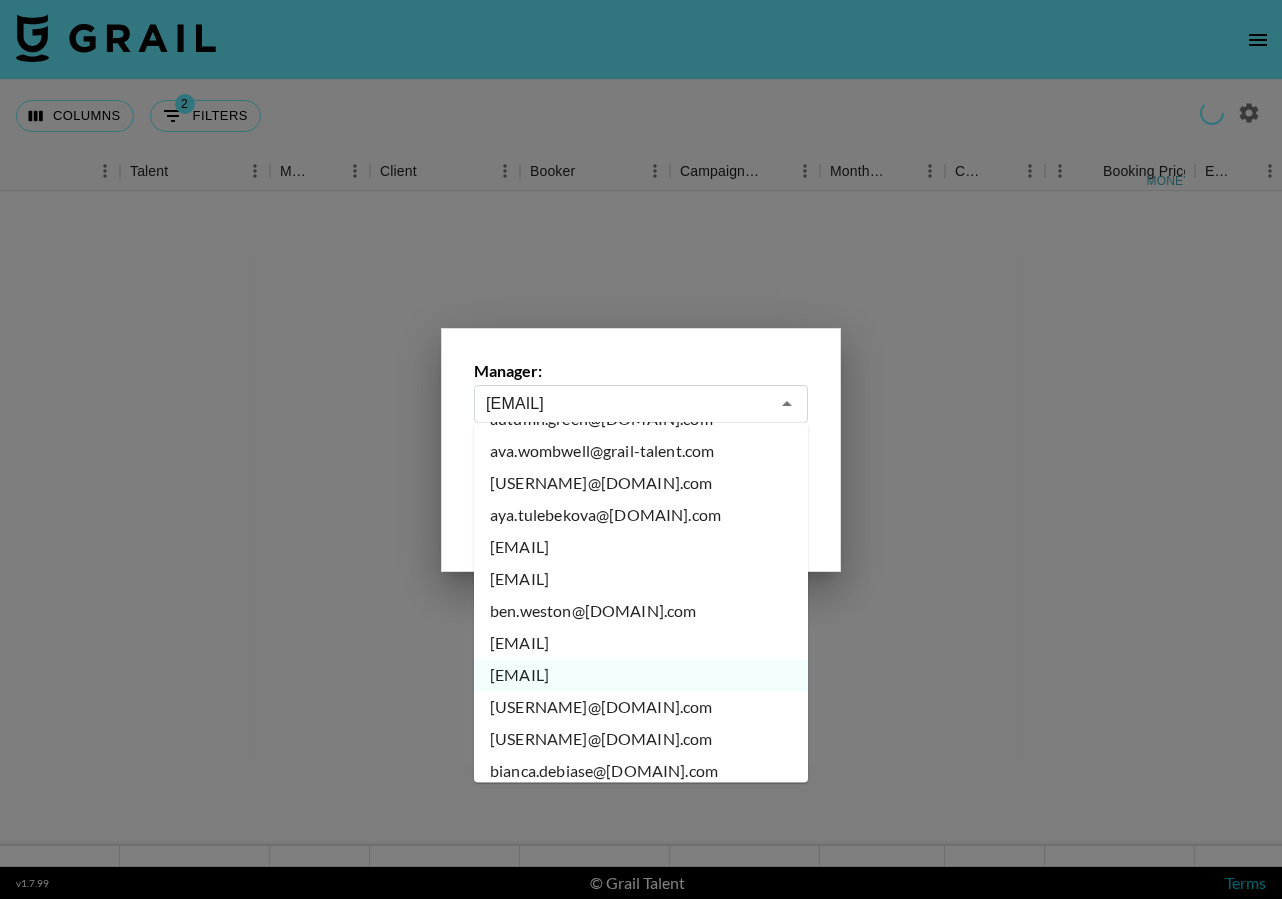scroll, scrollTop: 1374, scrollLeft: 0, axis: vertical 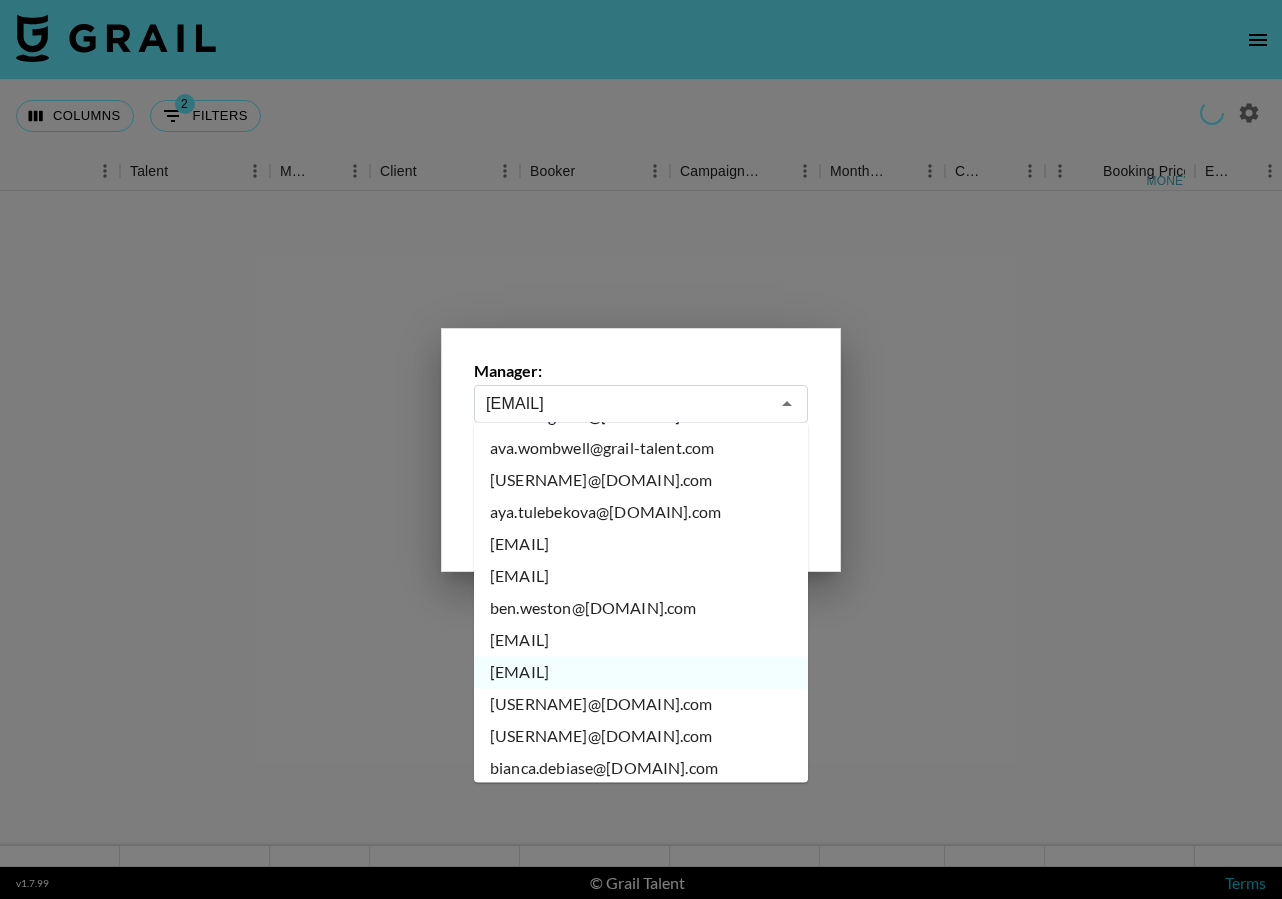 click on "[USERNAME]@[DOMAIN].com" at bounding box center (641, 705) 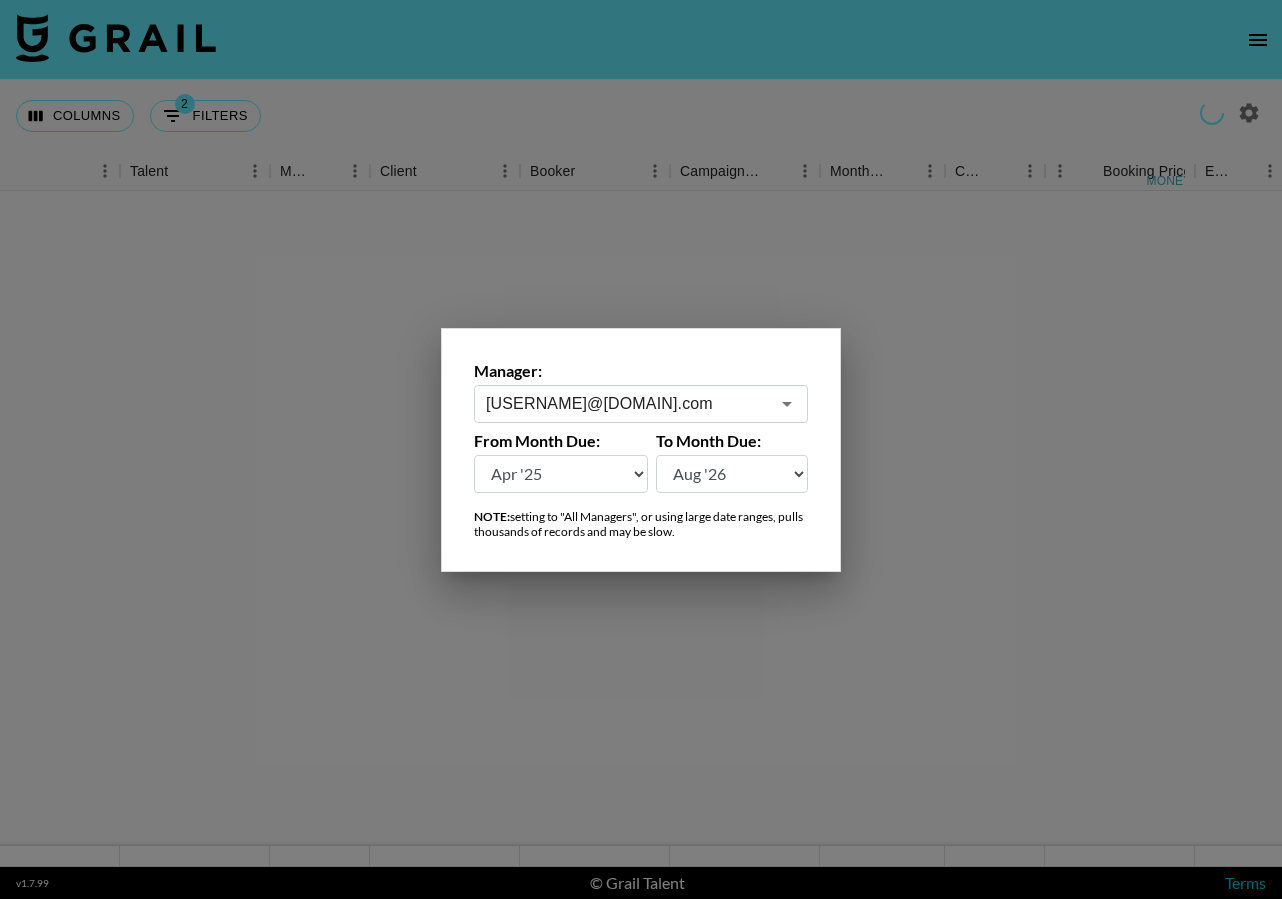 click on "[EMAIL]" at bounding box center [641, 404] 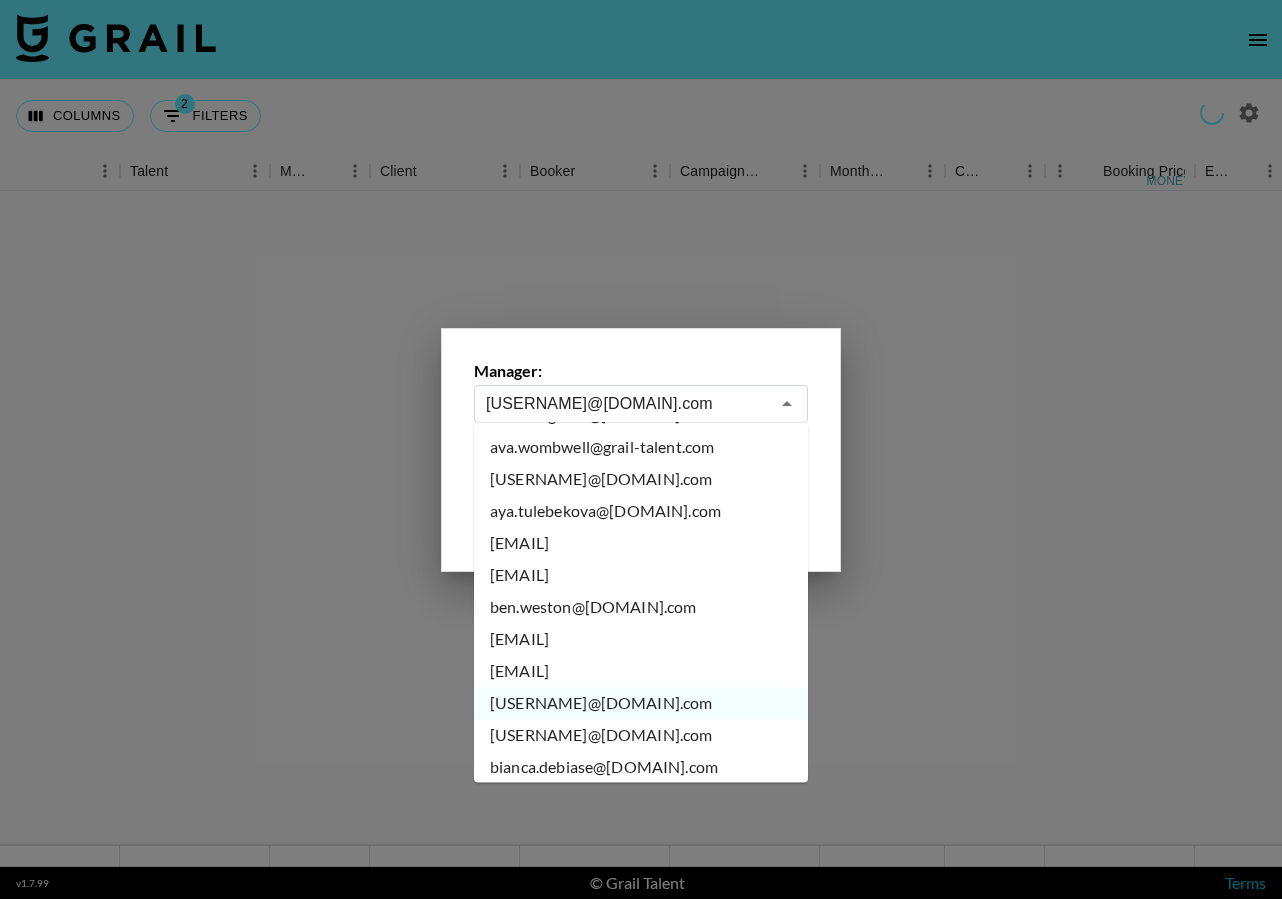 scroll, scrollTop: 1418, scrollLeft: 0, axis: vertical 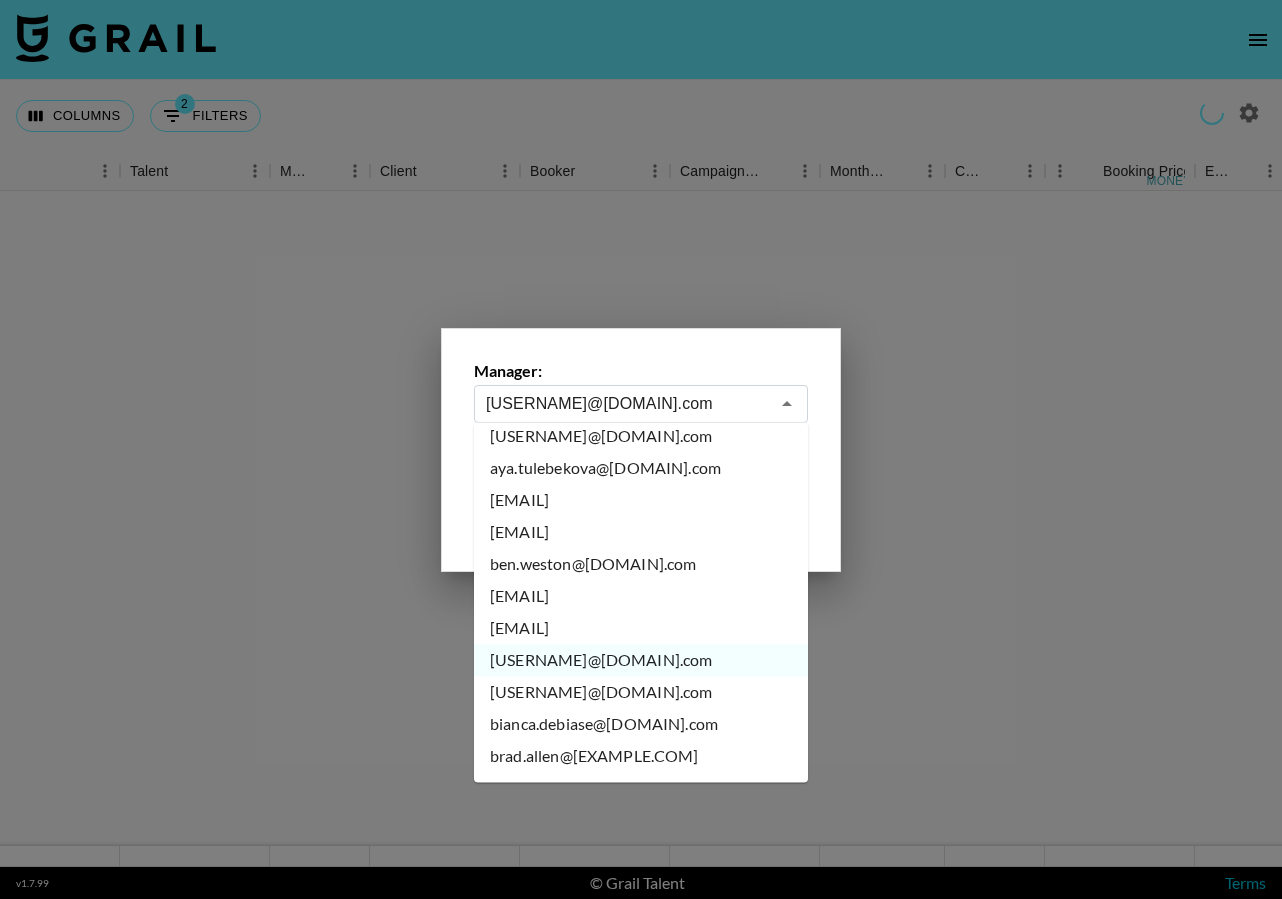click on "[USERNAME]@[DOMAIN].com" at bounding box center (641, 693) 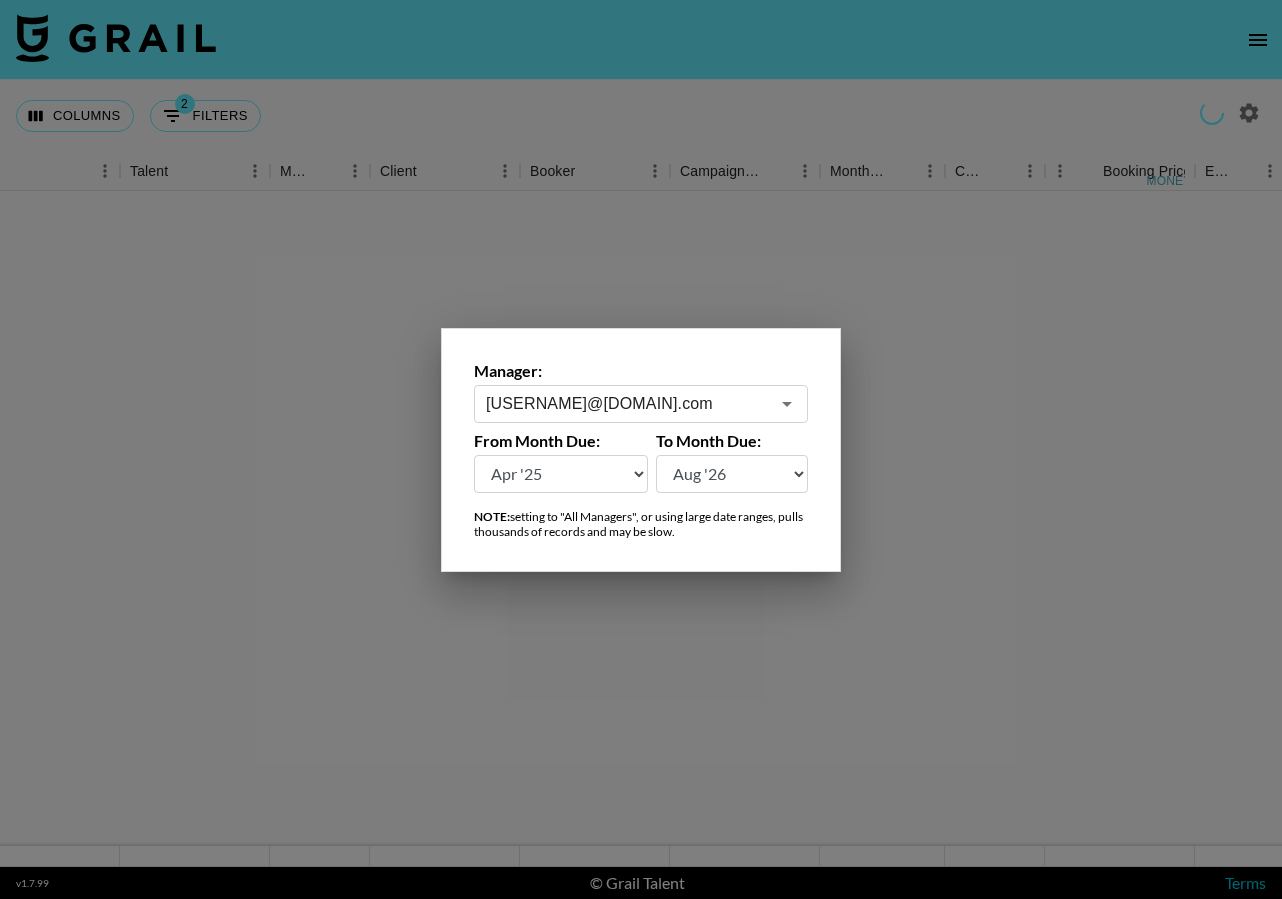click on "[USERNAME]@[DOMAIN].com" at bounding box center [627, 403] 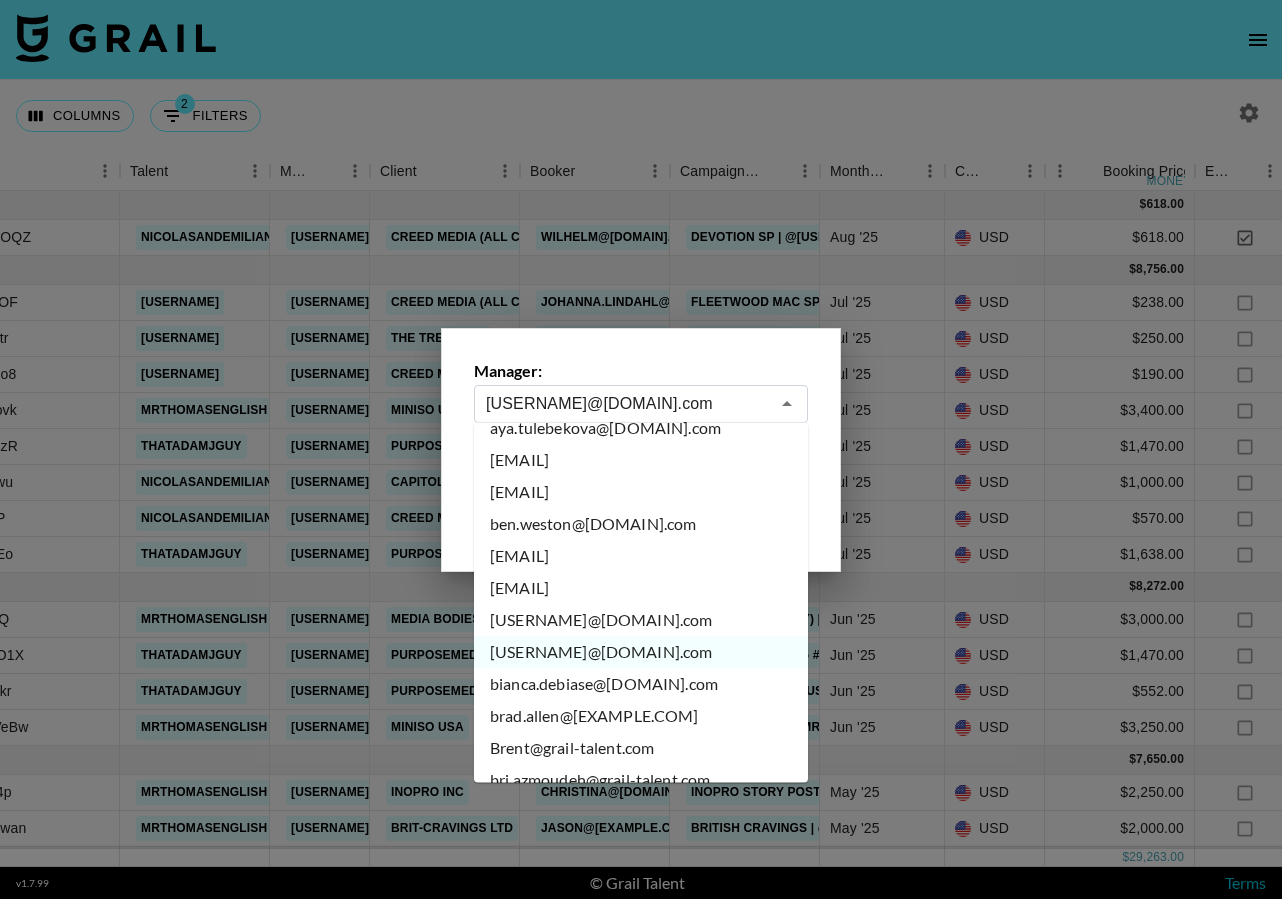 scroll, scrollTop: 1468, scrollLeft: 0, axis: vertical 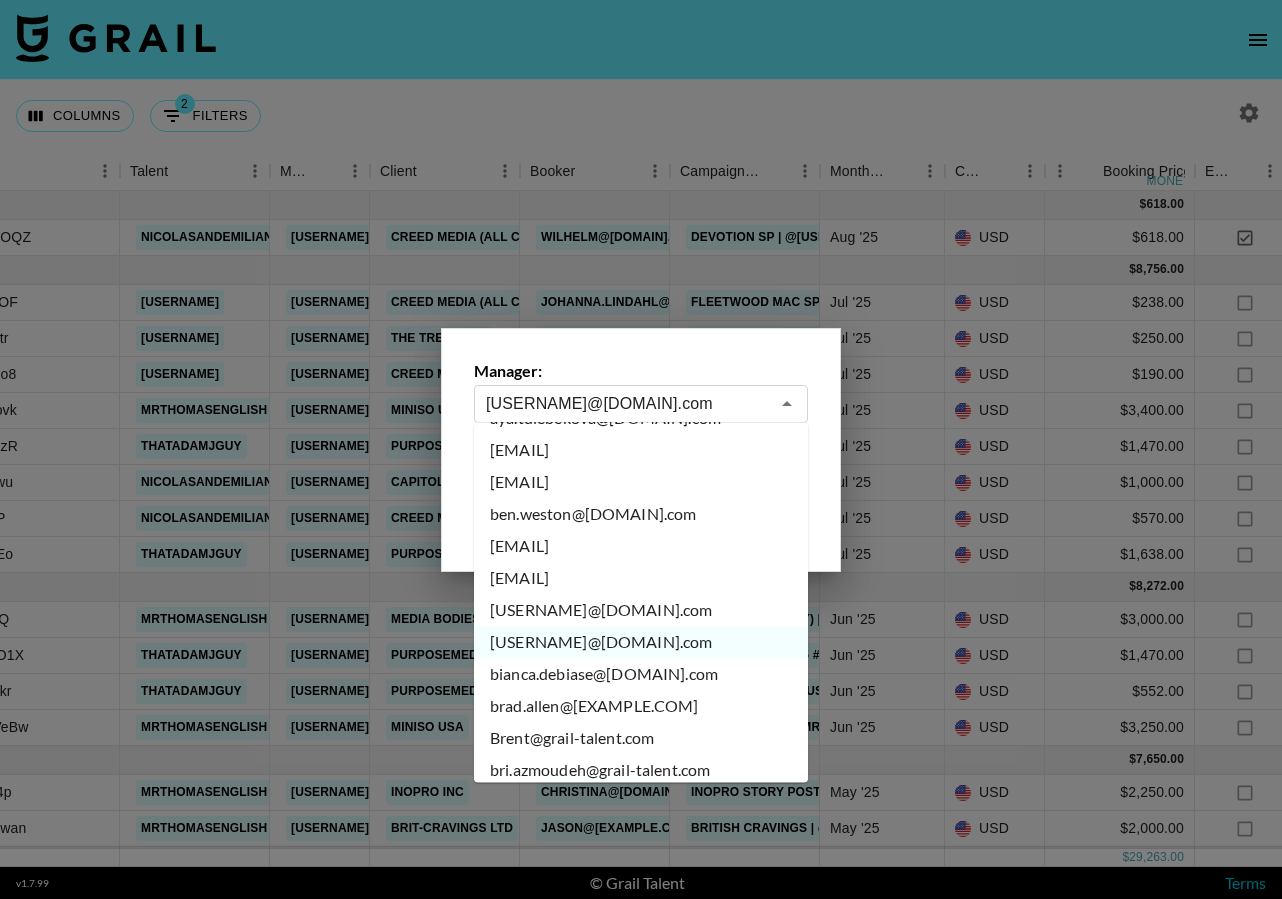 click on "bianca.debiase@[DOMAIN].com" at bounding box center [641, 675] 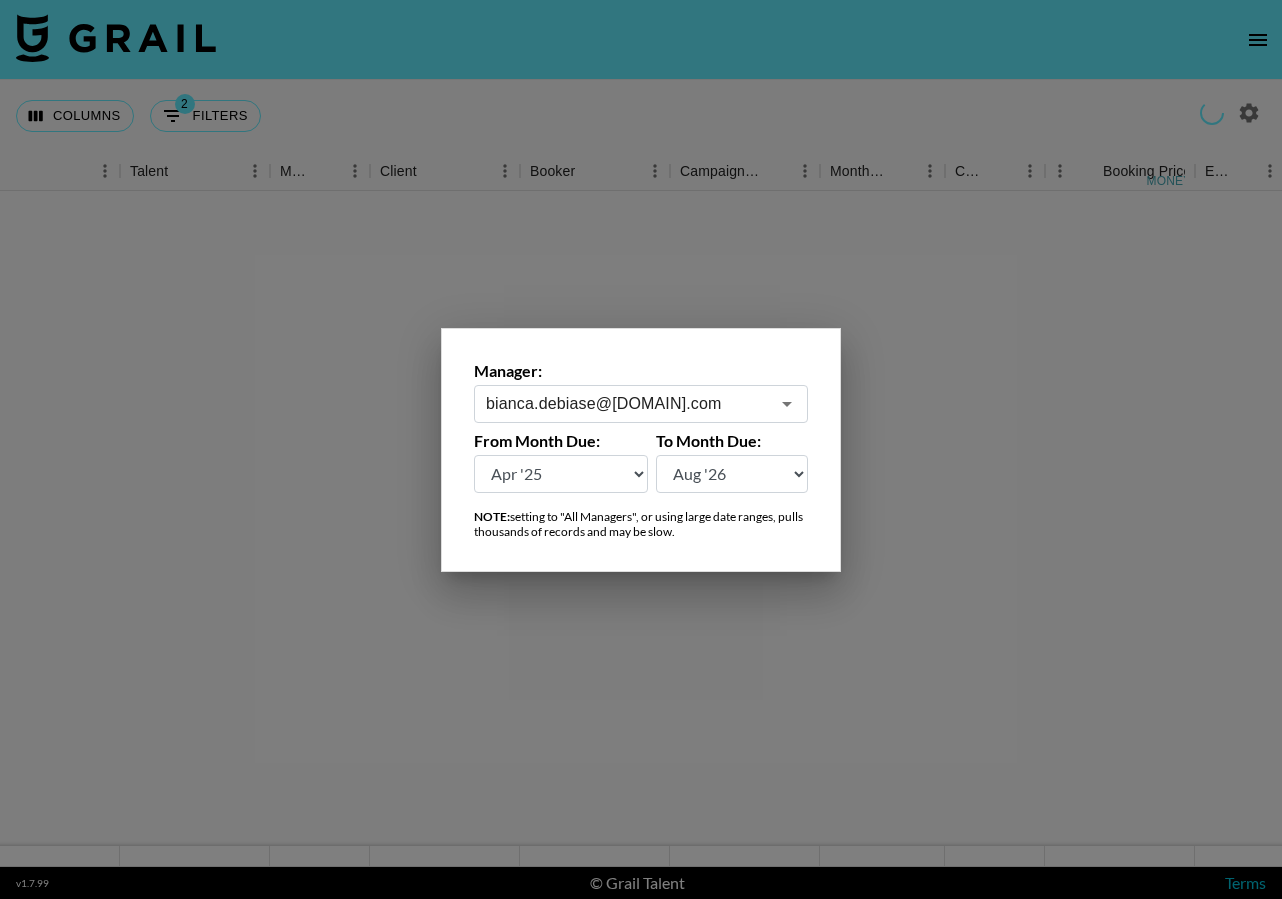 click on "[USERNAME]@[DOMAIN].com" at bounding box center [641, 404] 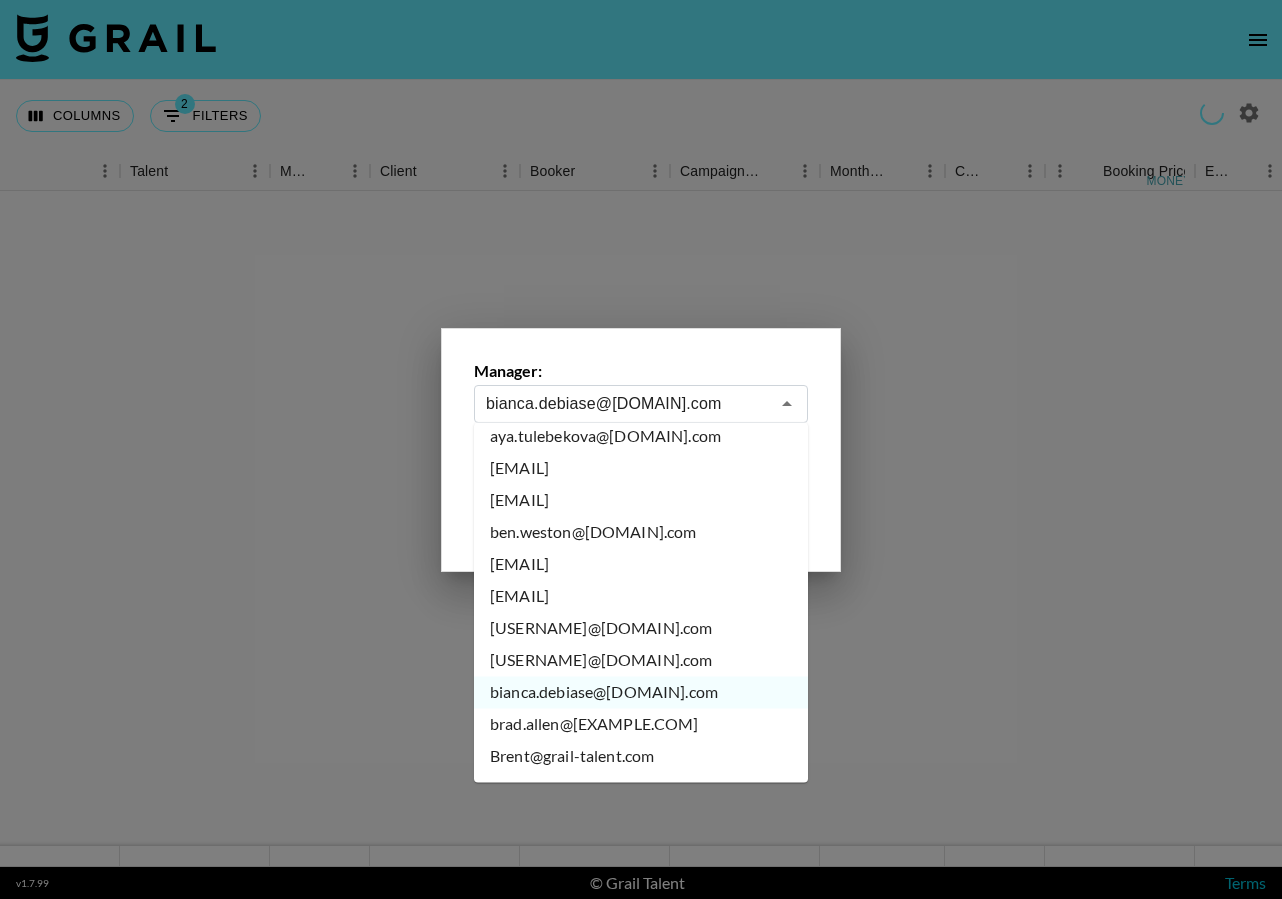 scroll, scrollTop: 1491, scrollLeft: 0, axis: vertical 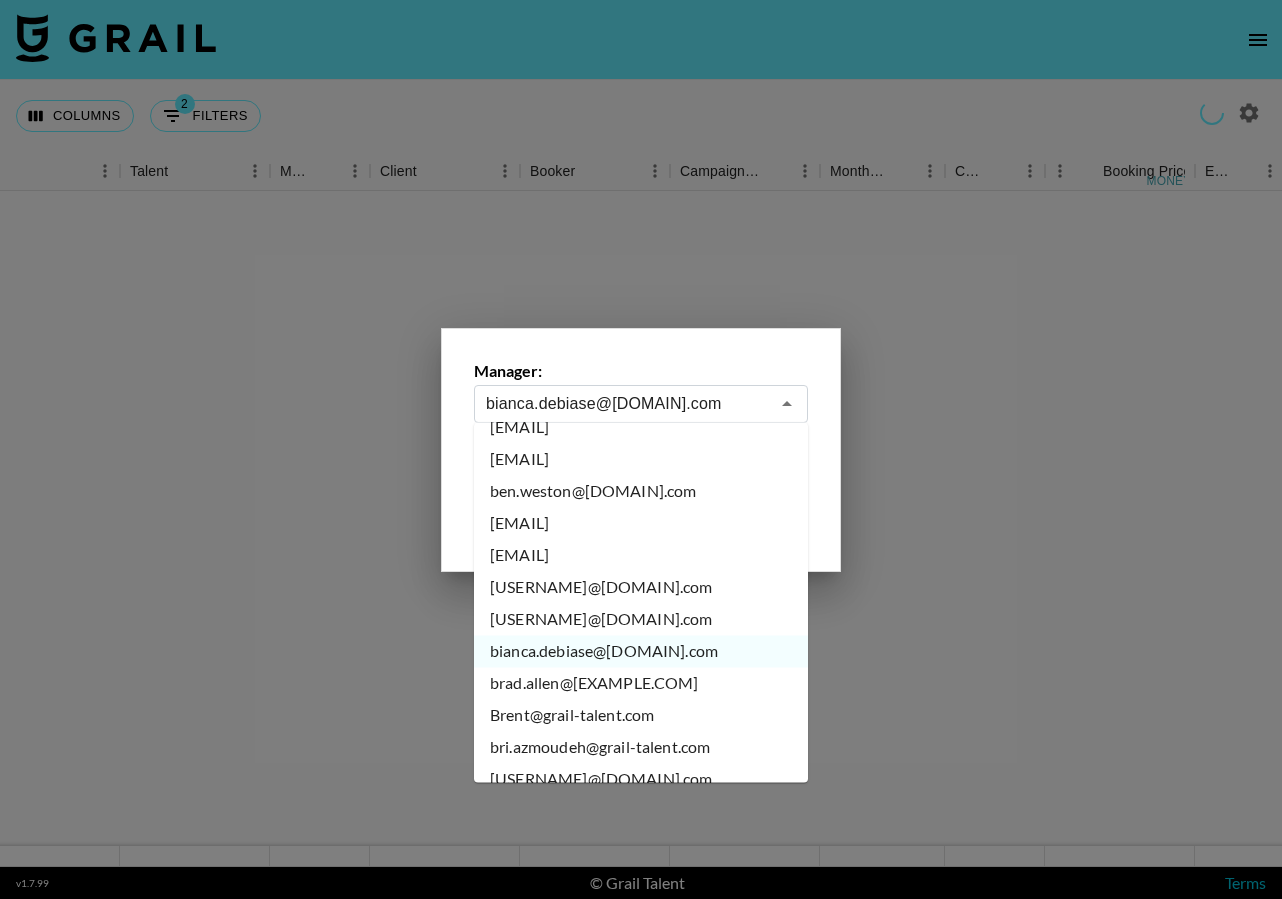 click on "brad.allen@[EXAMPLE.COM]" at bounding box center (641, 684) 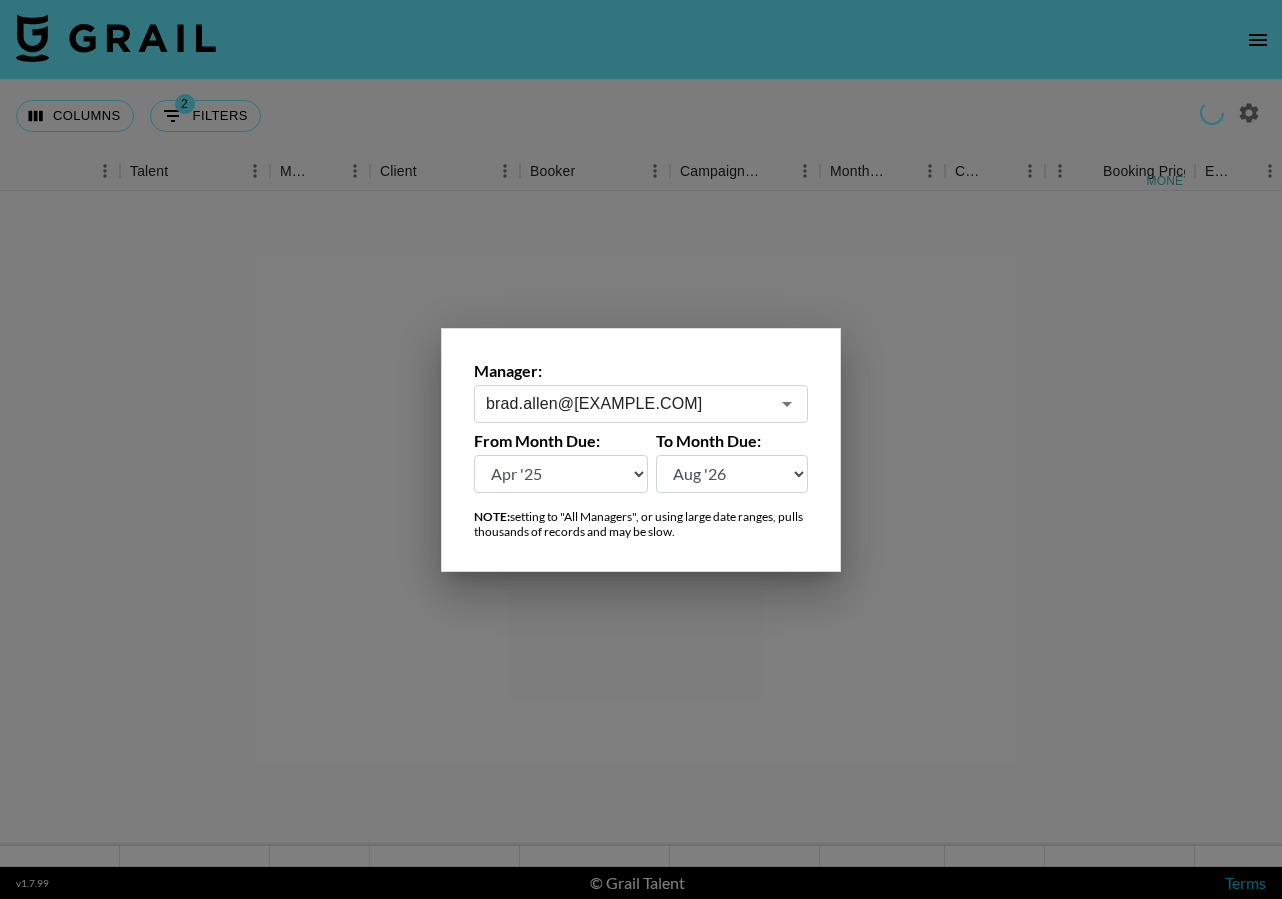 click 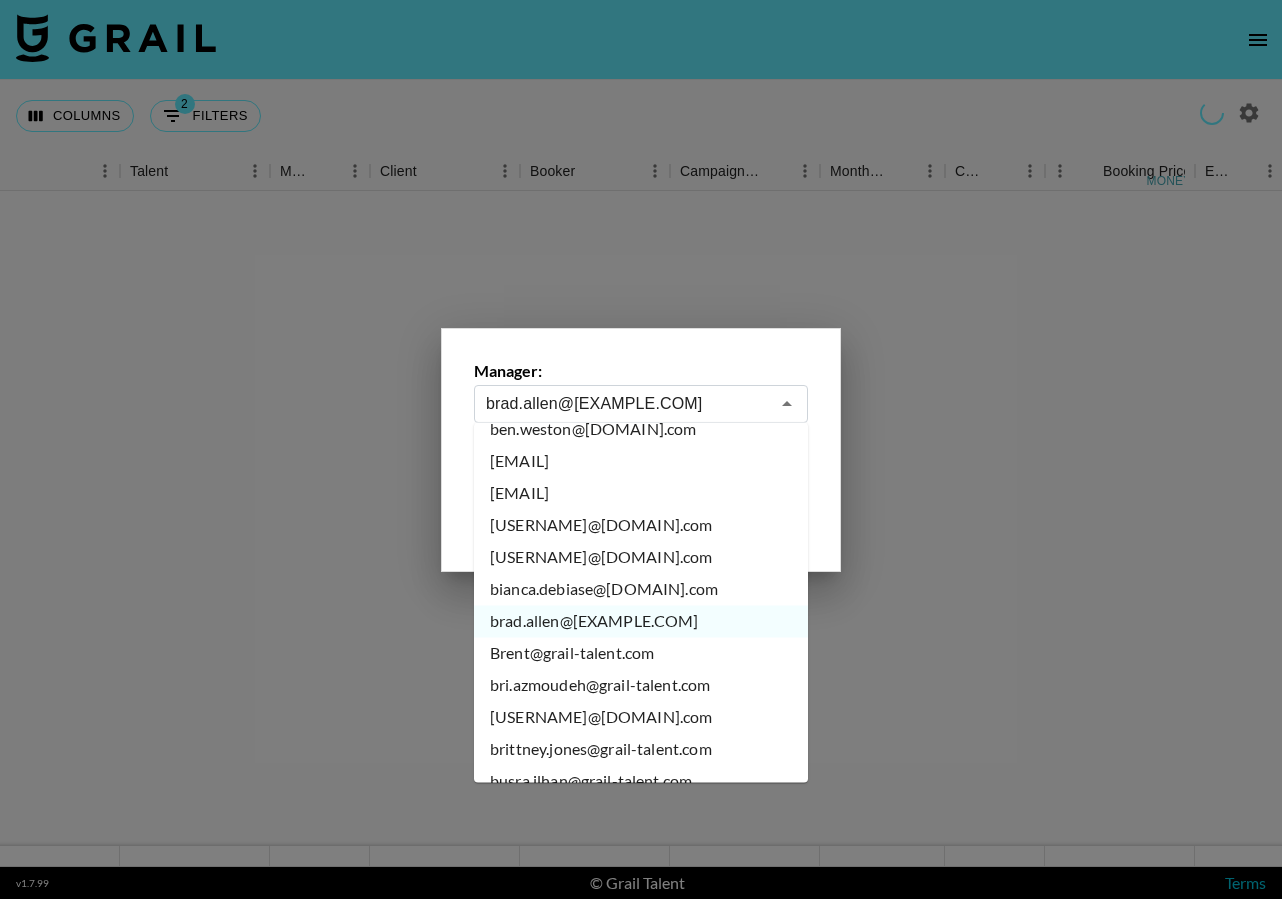 scroll, scrollTop: 1563, scrollLeft: 0, axis: vertical 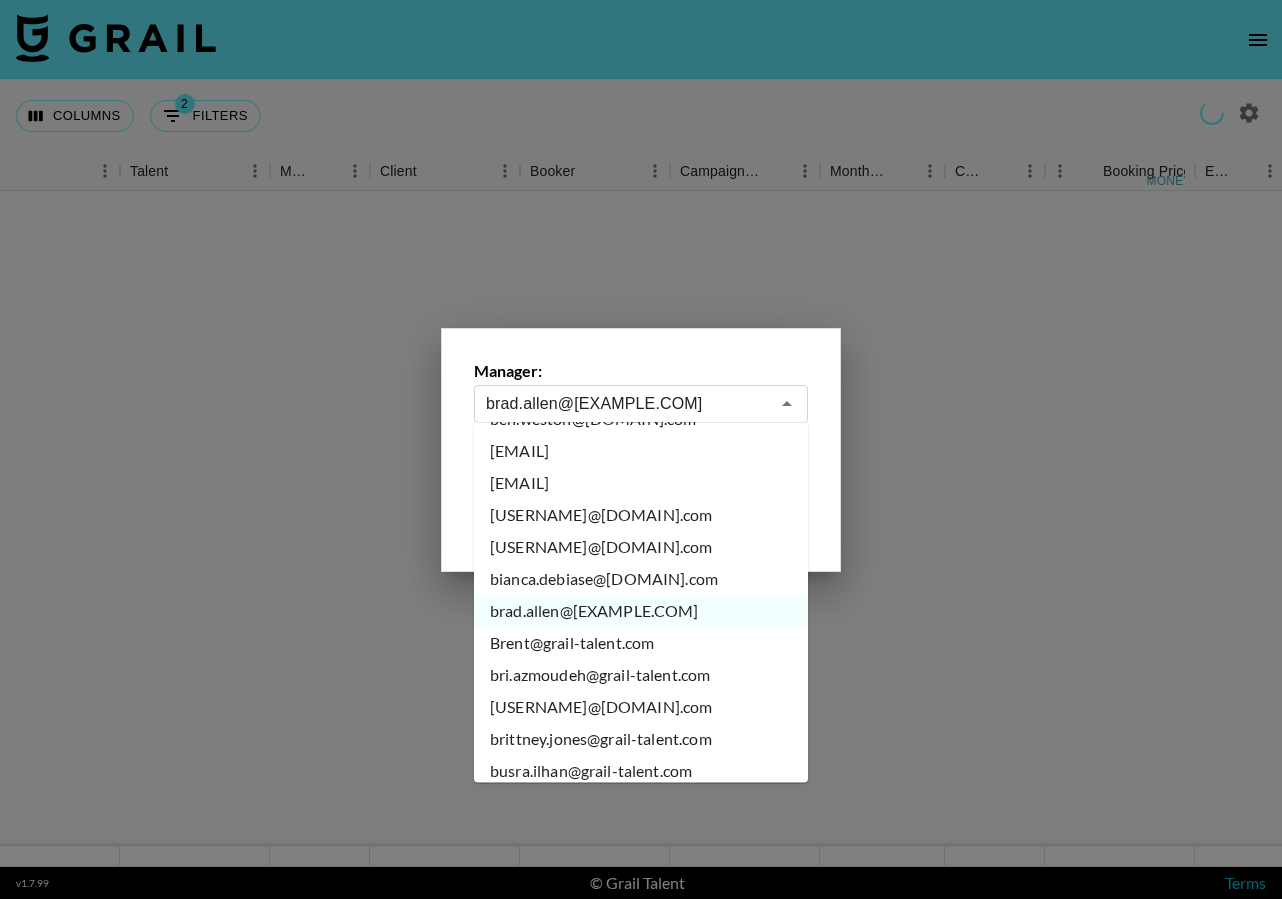 click on "Brent@grail-talent.com" at bounding box center (641, 644) 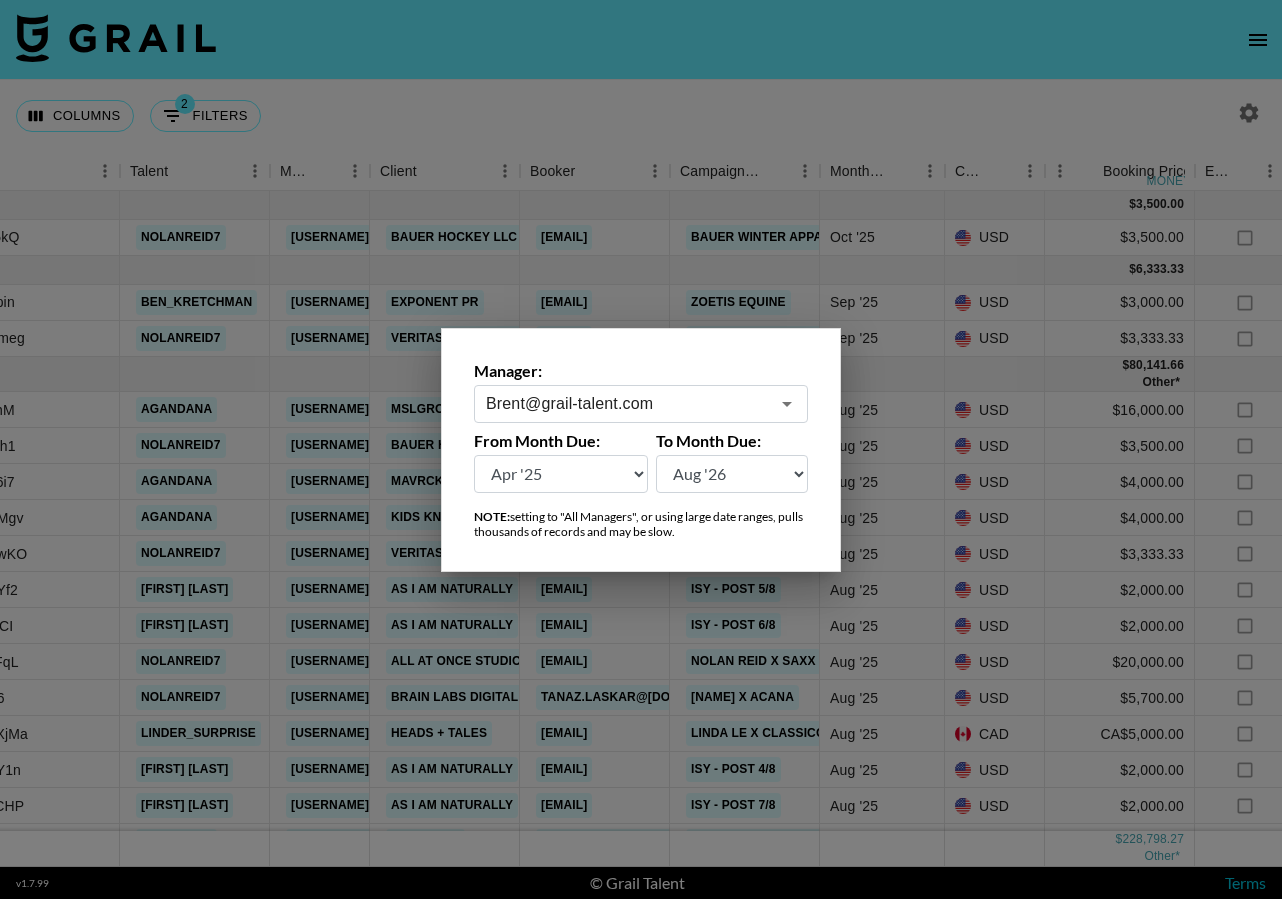 click at bounding box center [641, 449] 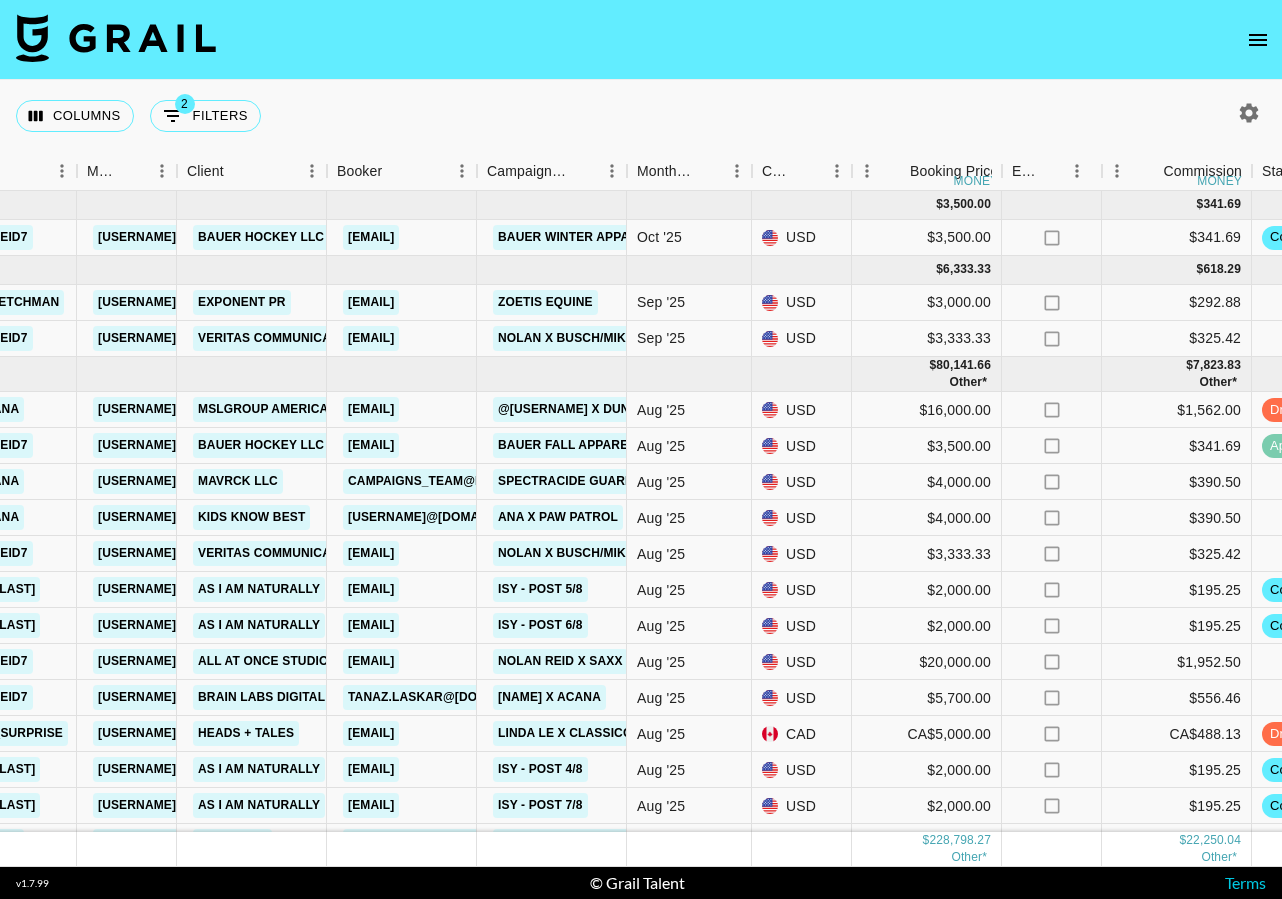 scroll, scrollTop: 0, scrollLeft: 733, axis: horizontal 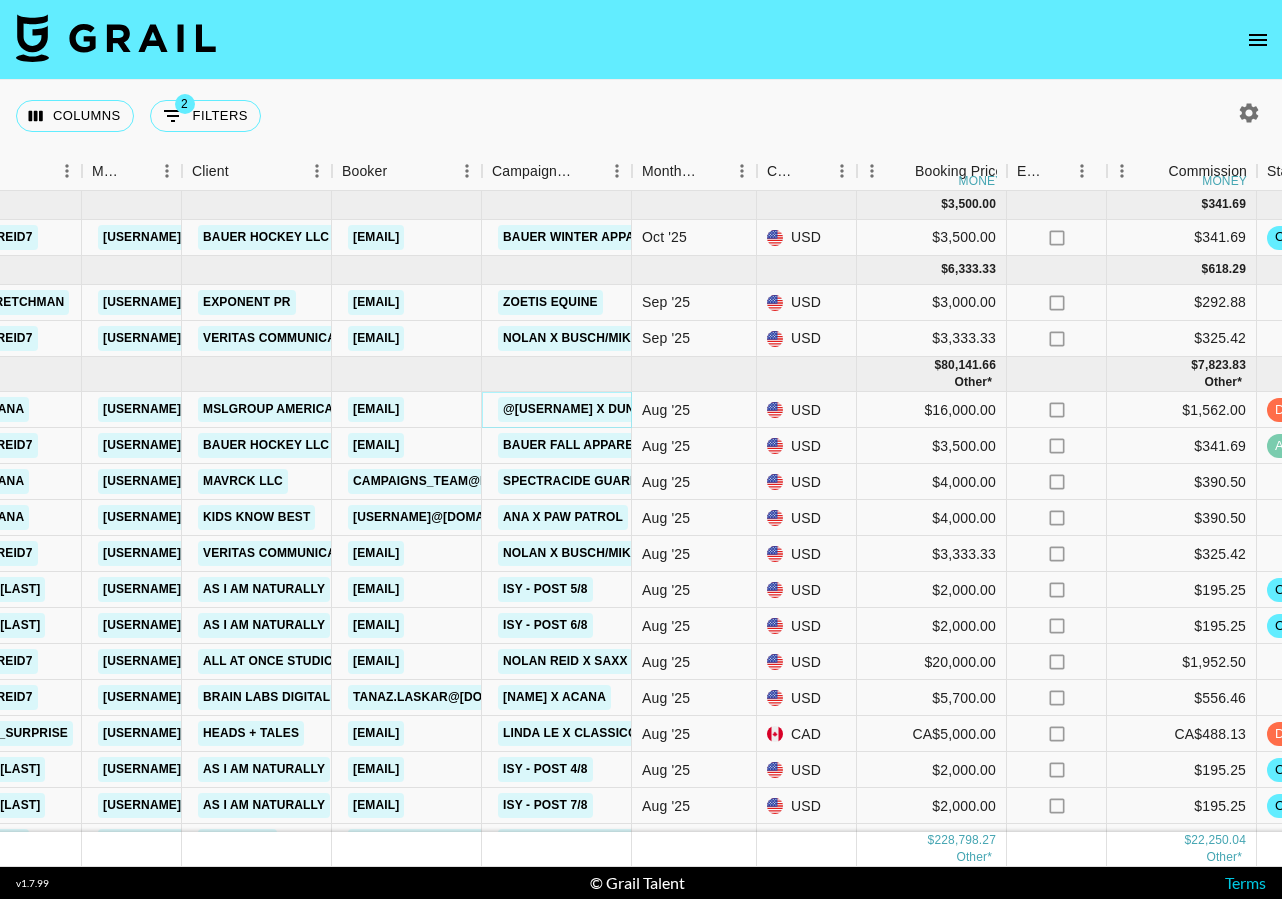 click on "@[USERNAME] x Dunkin'" at bounding box center (581, 409) 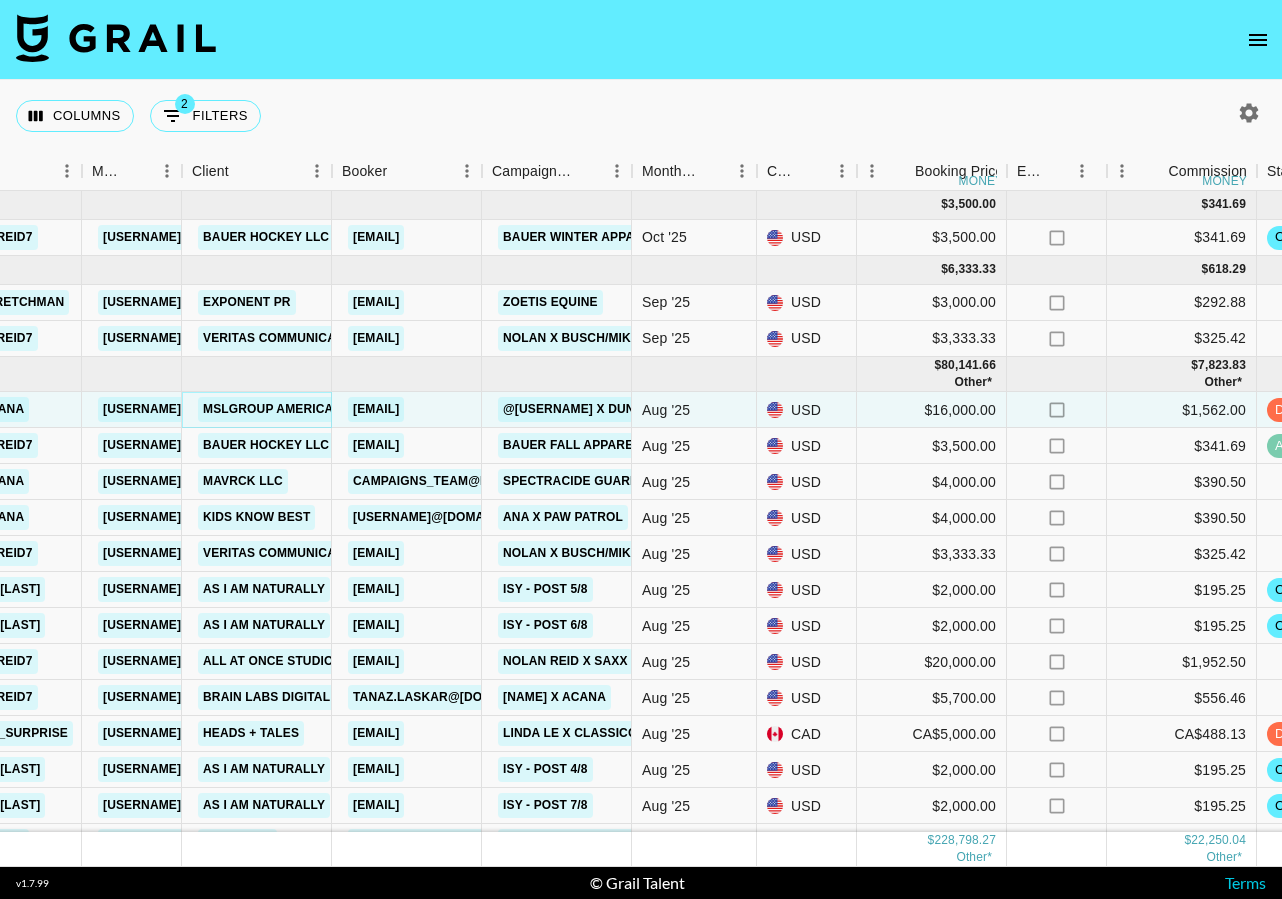 click on "MSLGROUP Americas, LLC" at bounding box center (287, 409) 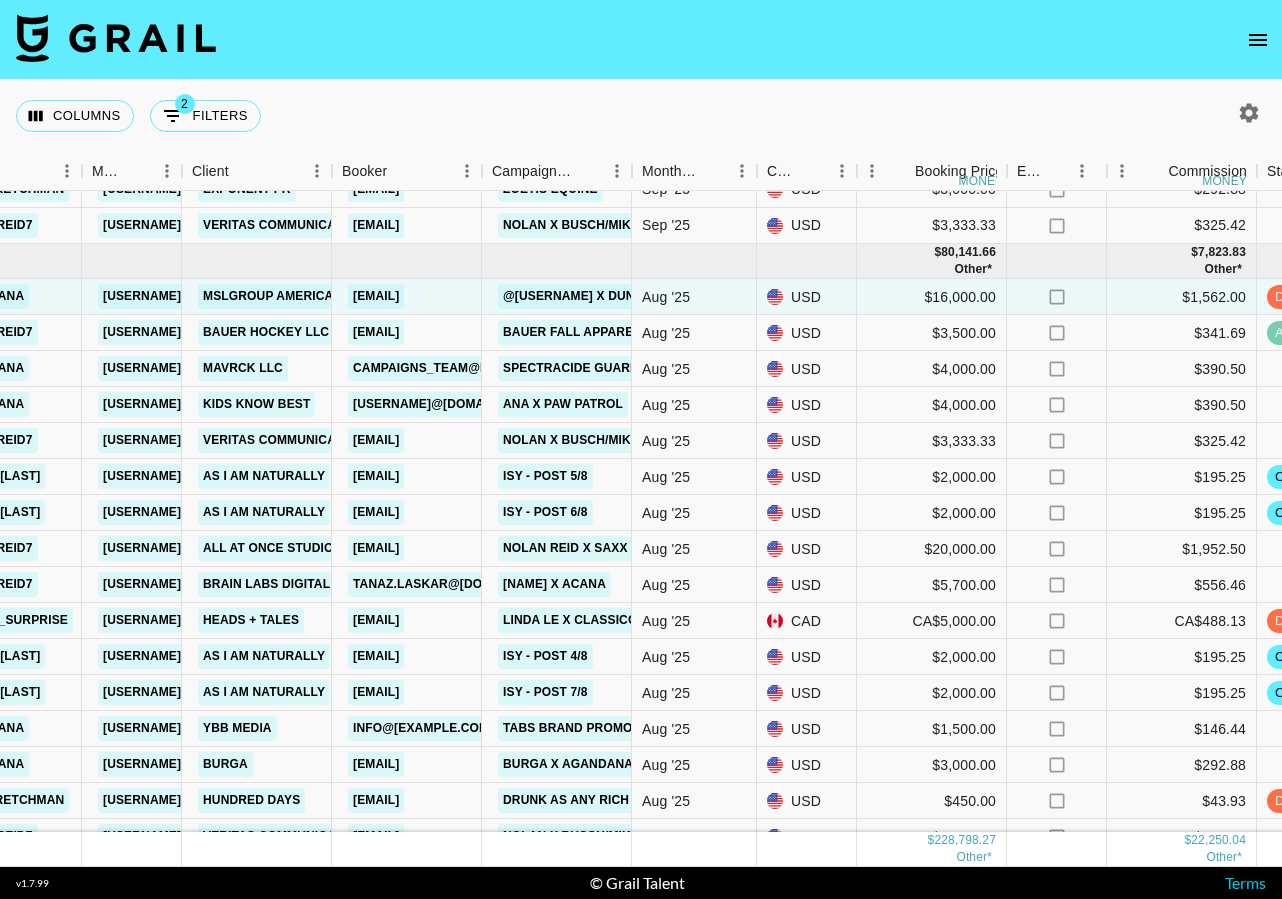 click 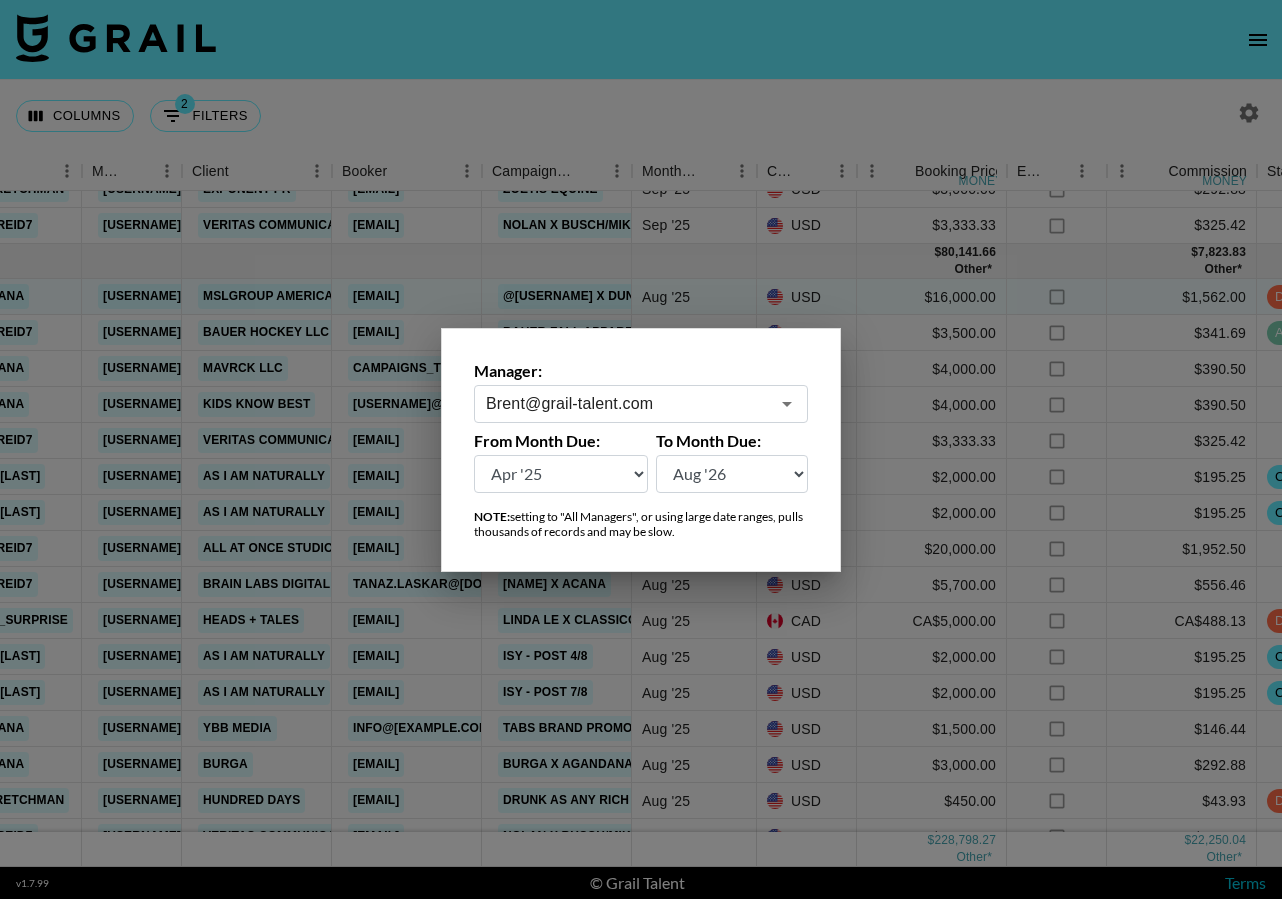 click on "[FIRST]@[EXAMPLE.COM]" at bounding box center (641, 404) 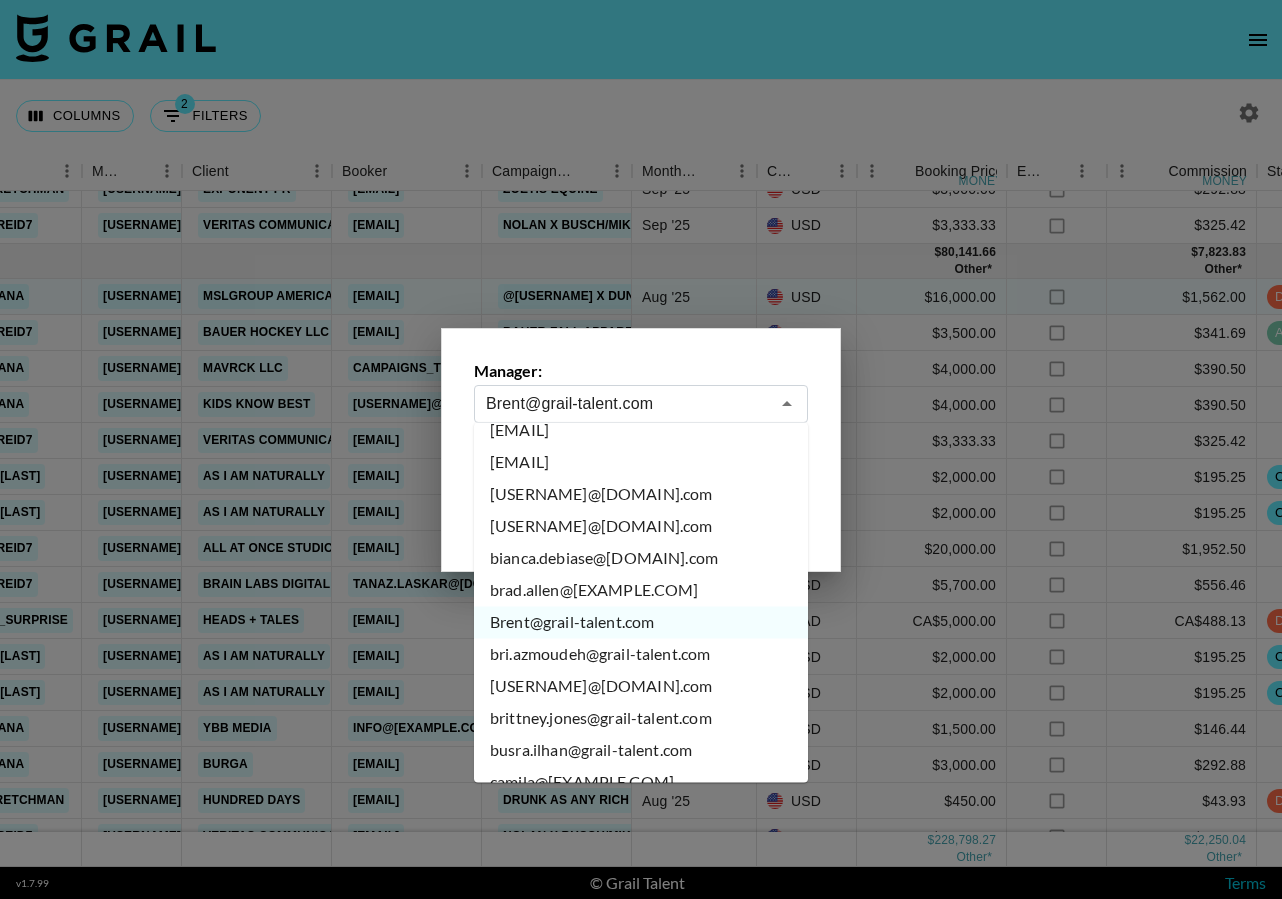 scroll, scrollTop: 1585, scrollLeft: 0, axis: vertical 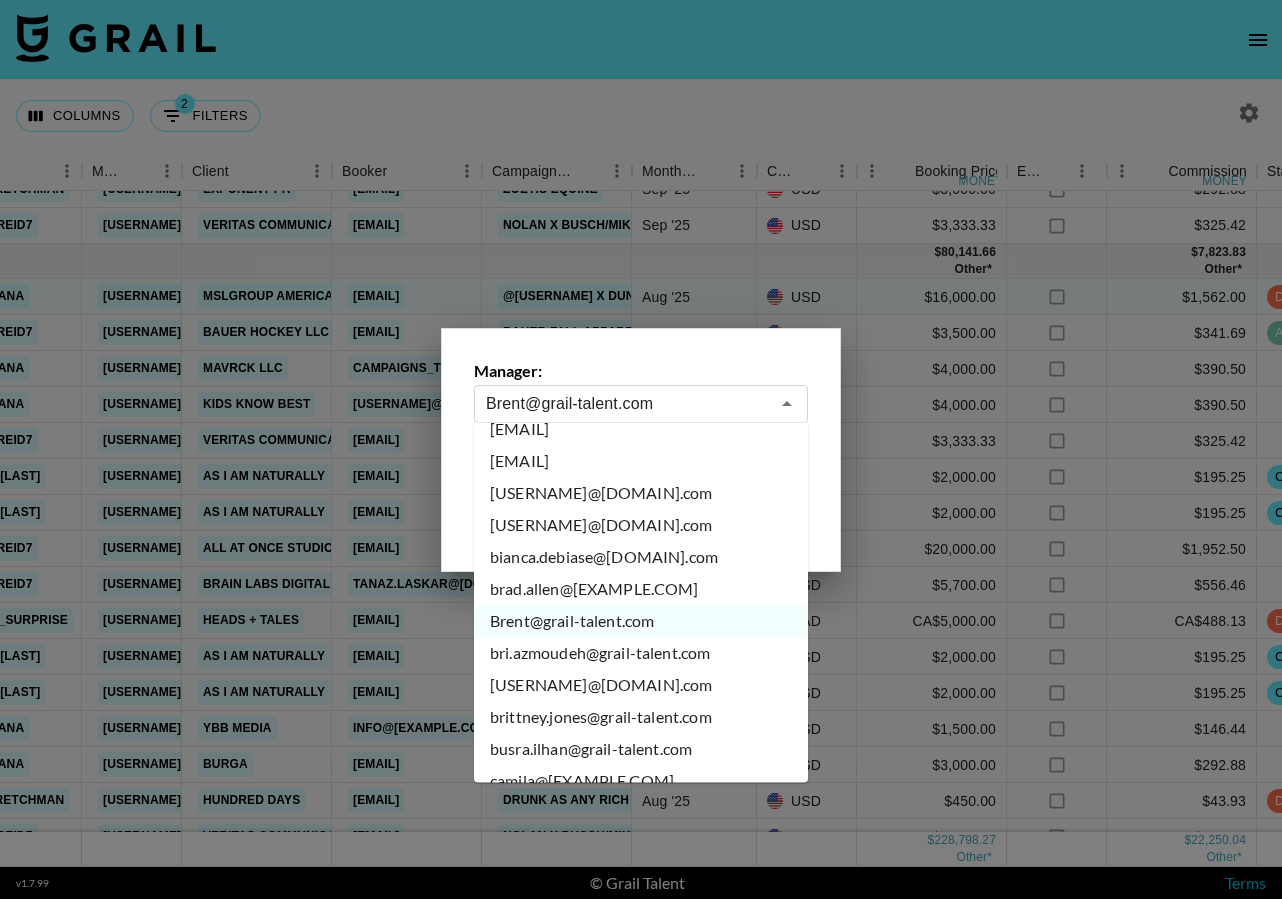 click on "bri.azmoudeh@grail-talent.com" at bounding box center (641, 654) 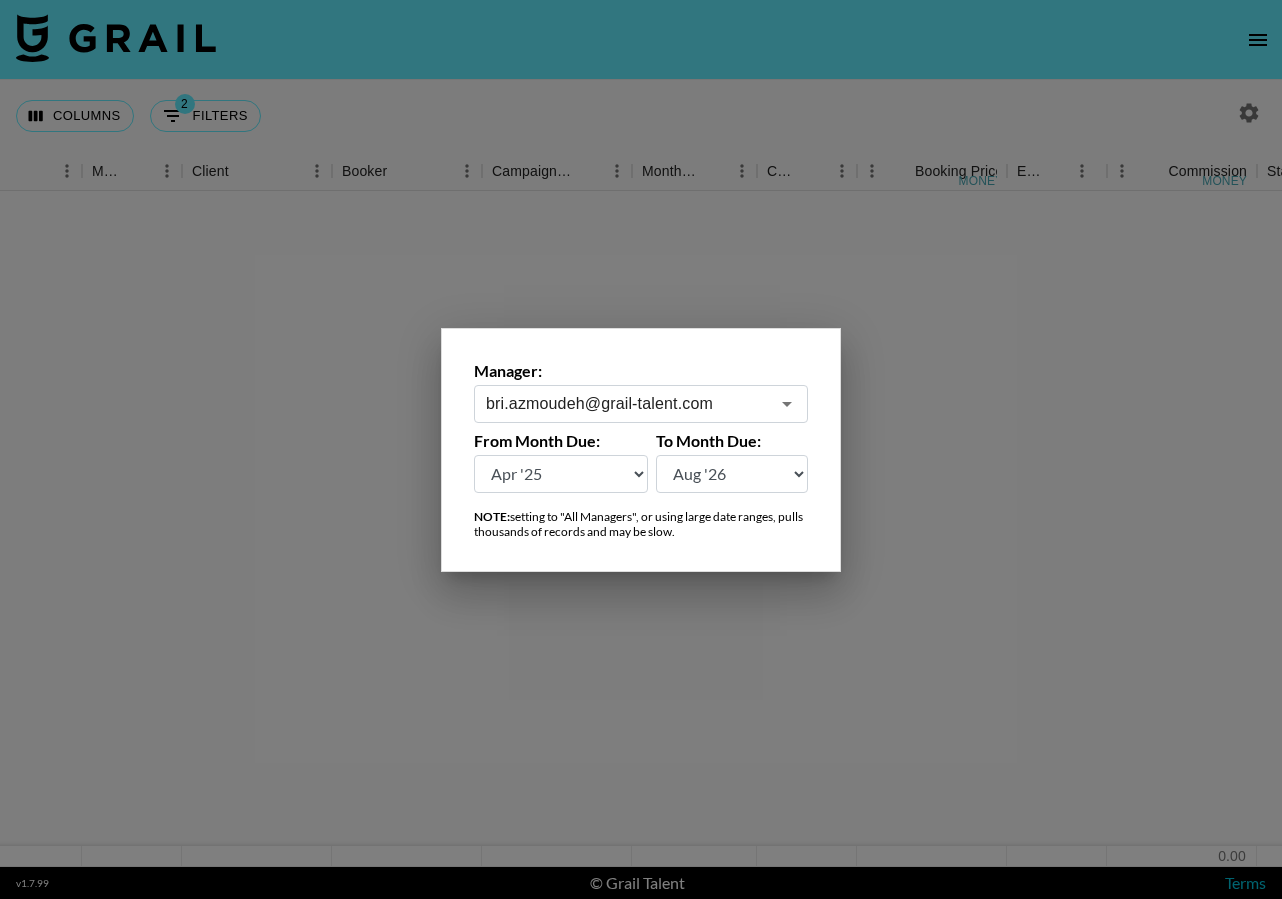 scroll, scrollTop: 0, scrollLeft: 733, axis: horizontal 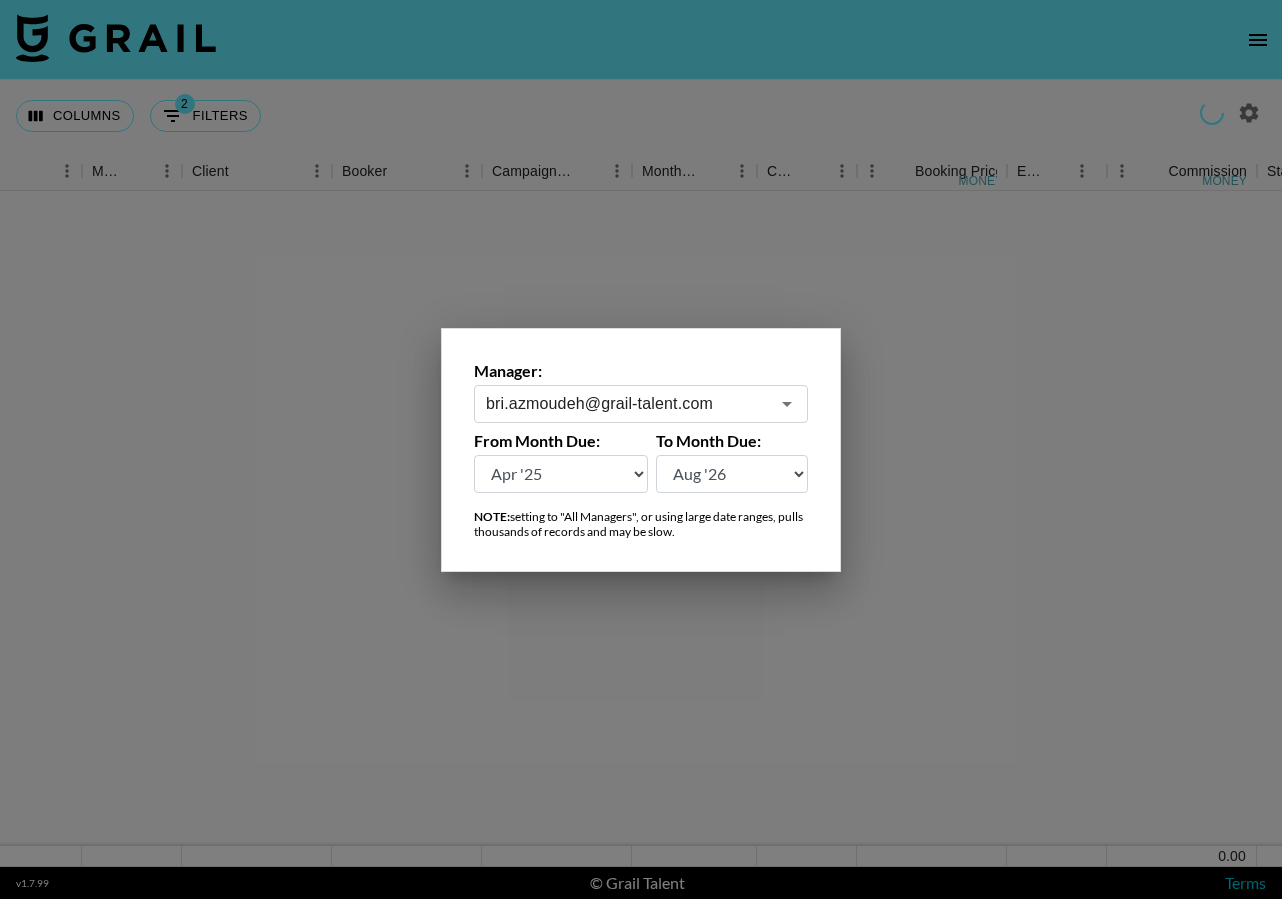 click on "bri.azmoudeh@grail-talent.com" at bounding box center [627, 403] 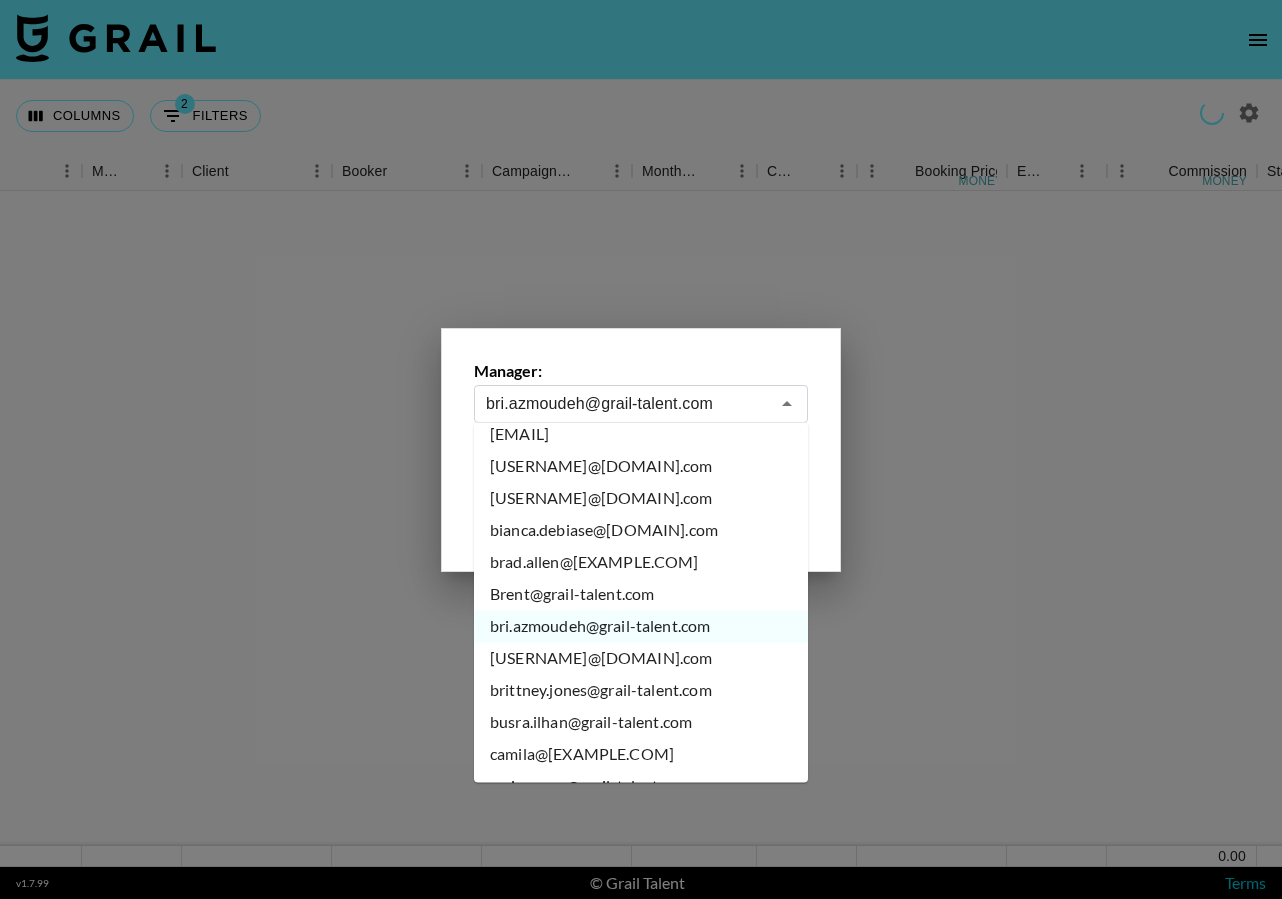 scroll, scrollTop: 1613, scrollLeft: 0, axis: vertical 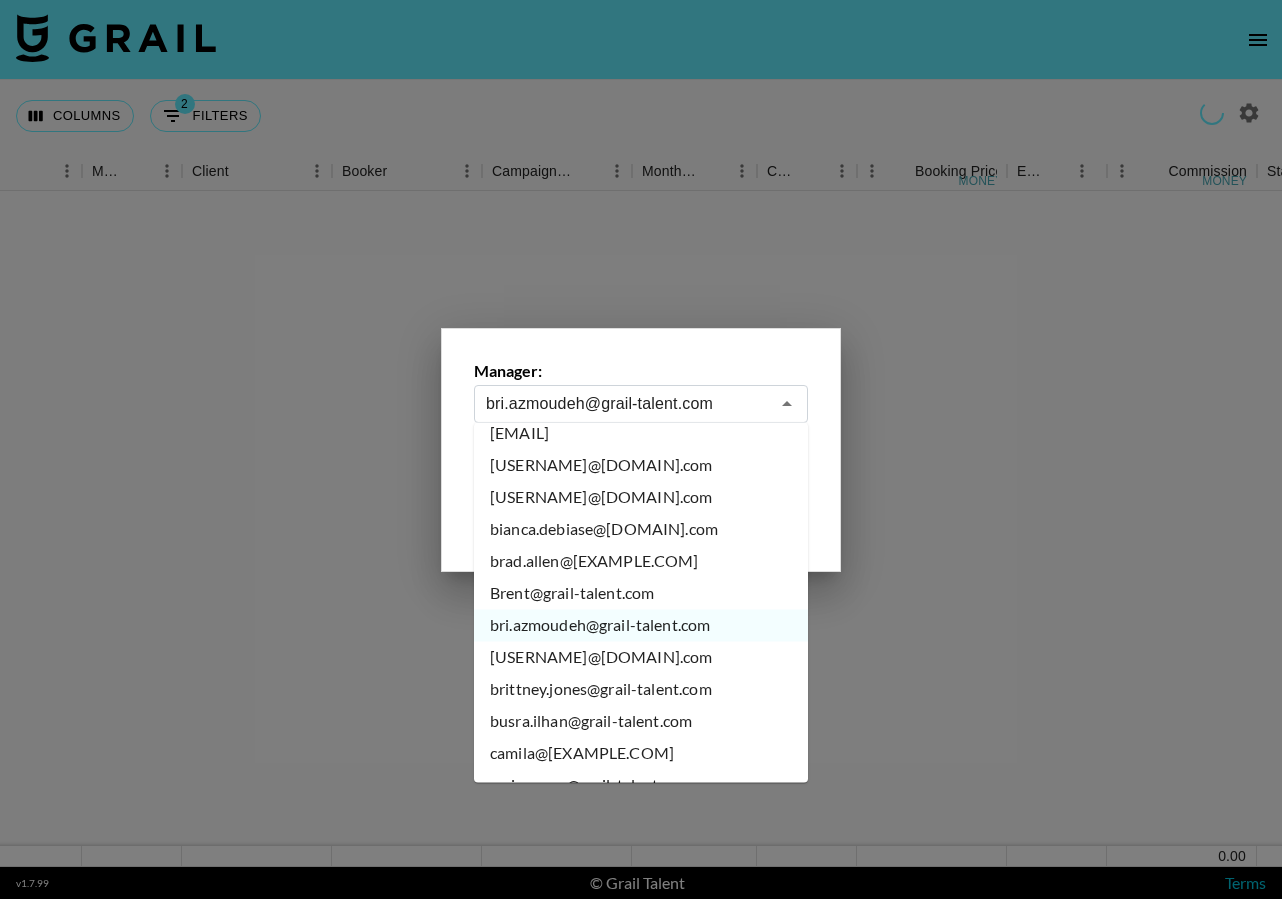 click on "[USERNAME]@[DOMAIN].com" at bounding box center (641, 658) 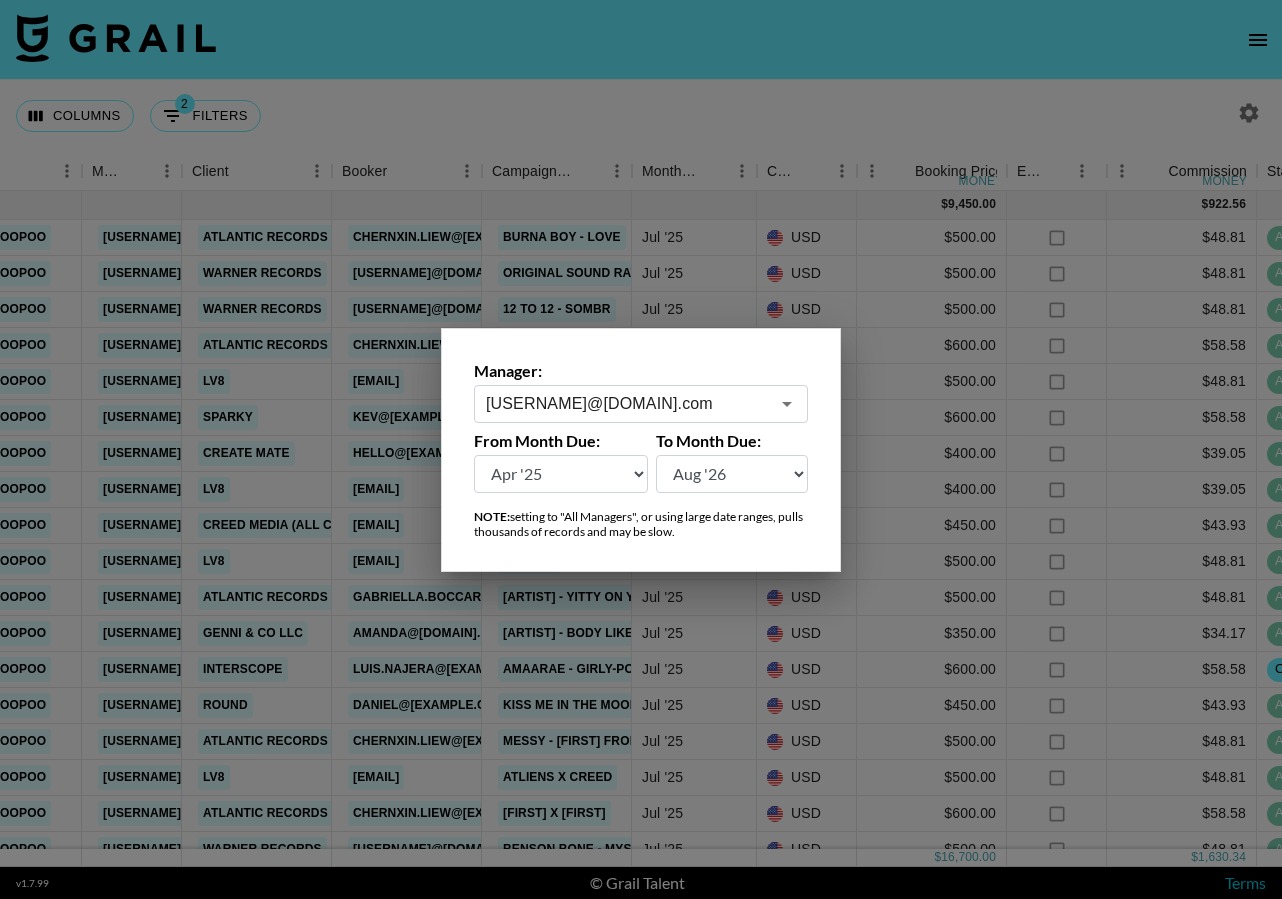 click at bounding box center [641, 449] 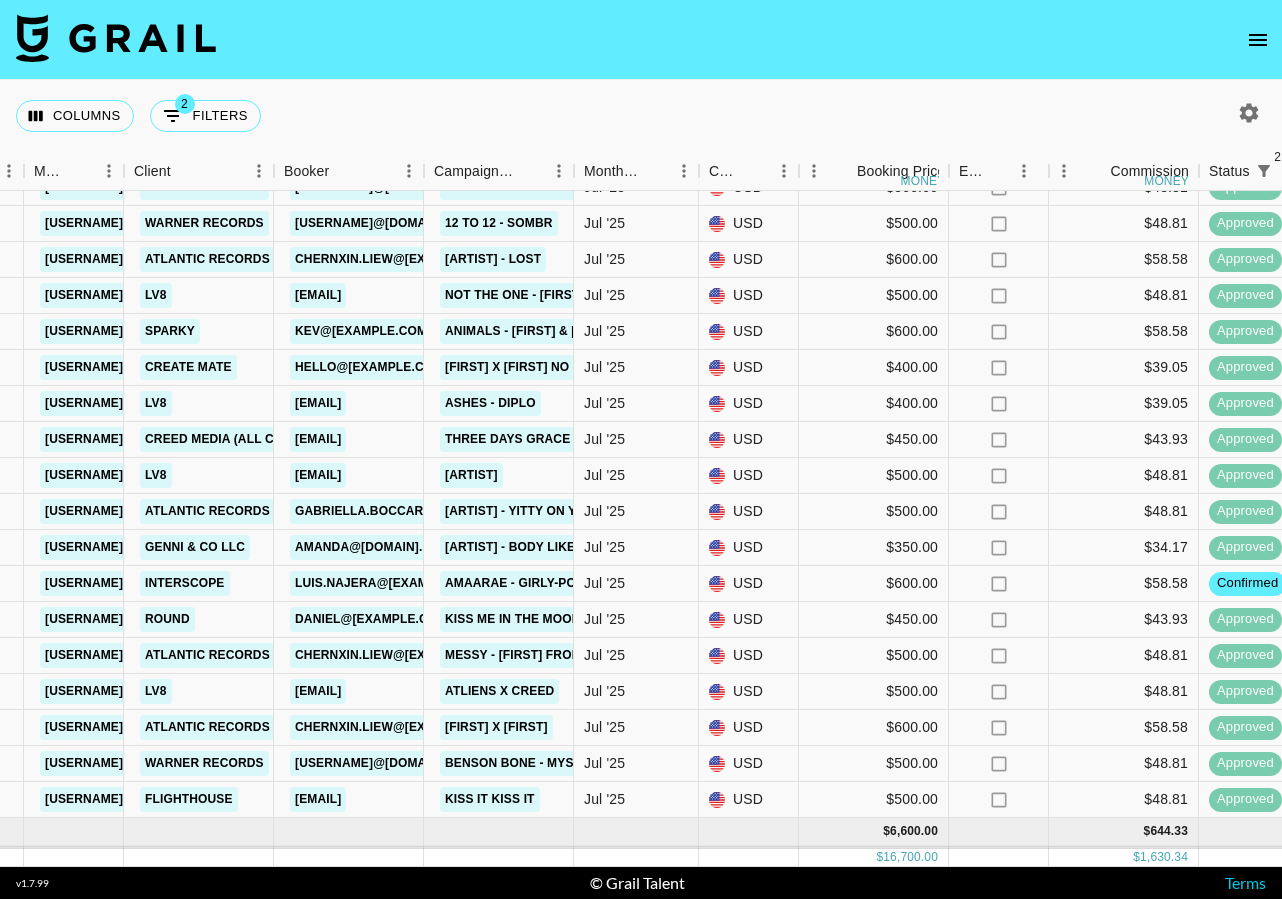 scroll, scrollTop: 0, scrollLeft: 791, axis: horizontal 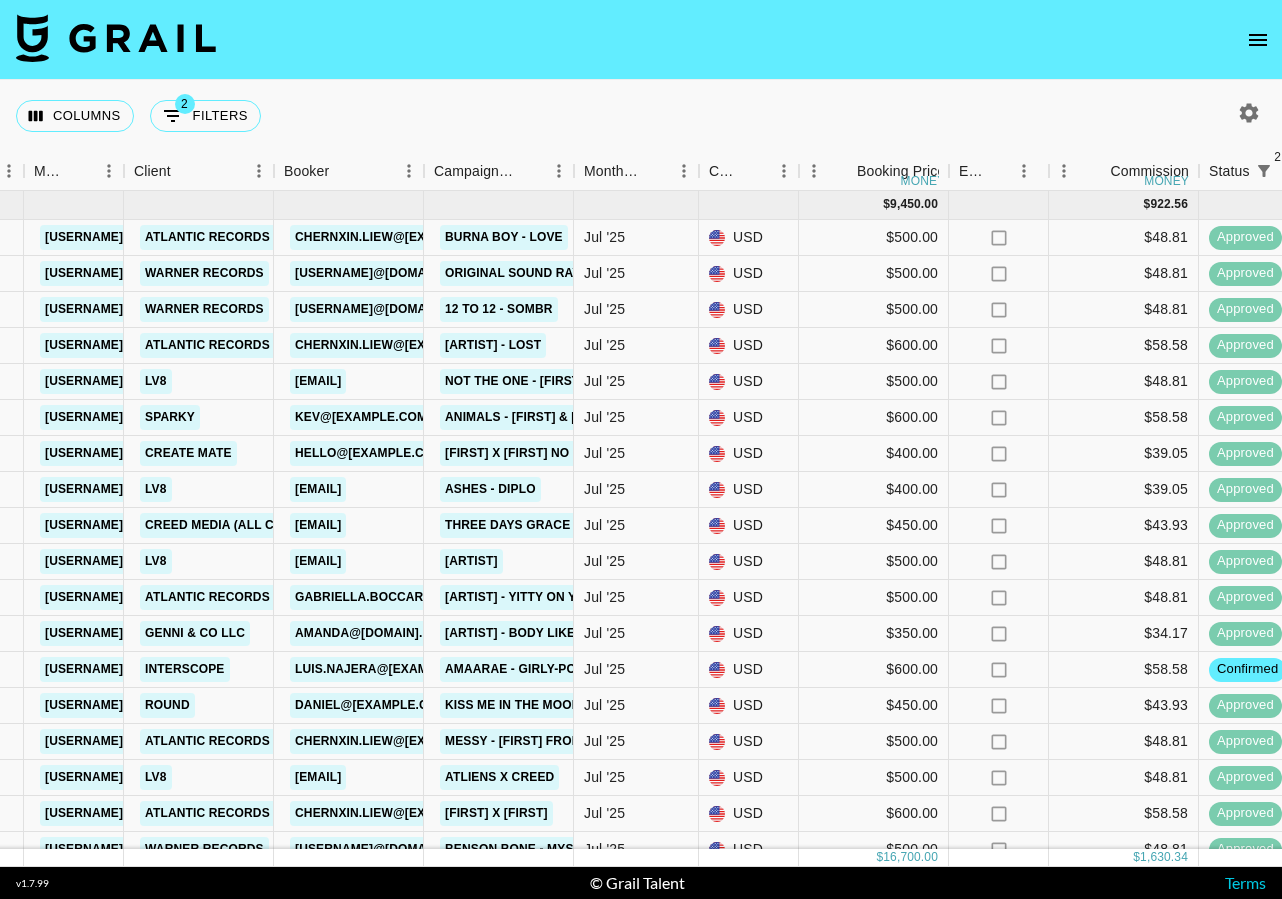 click 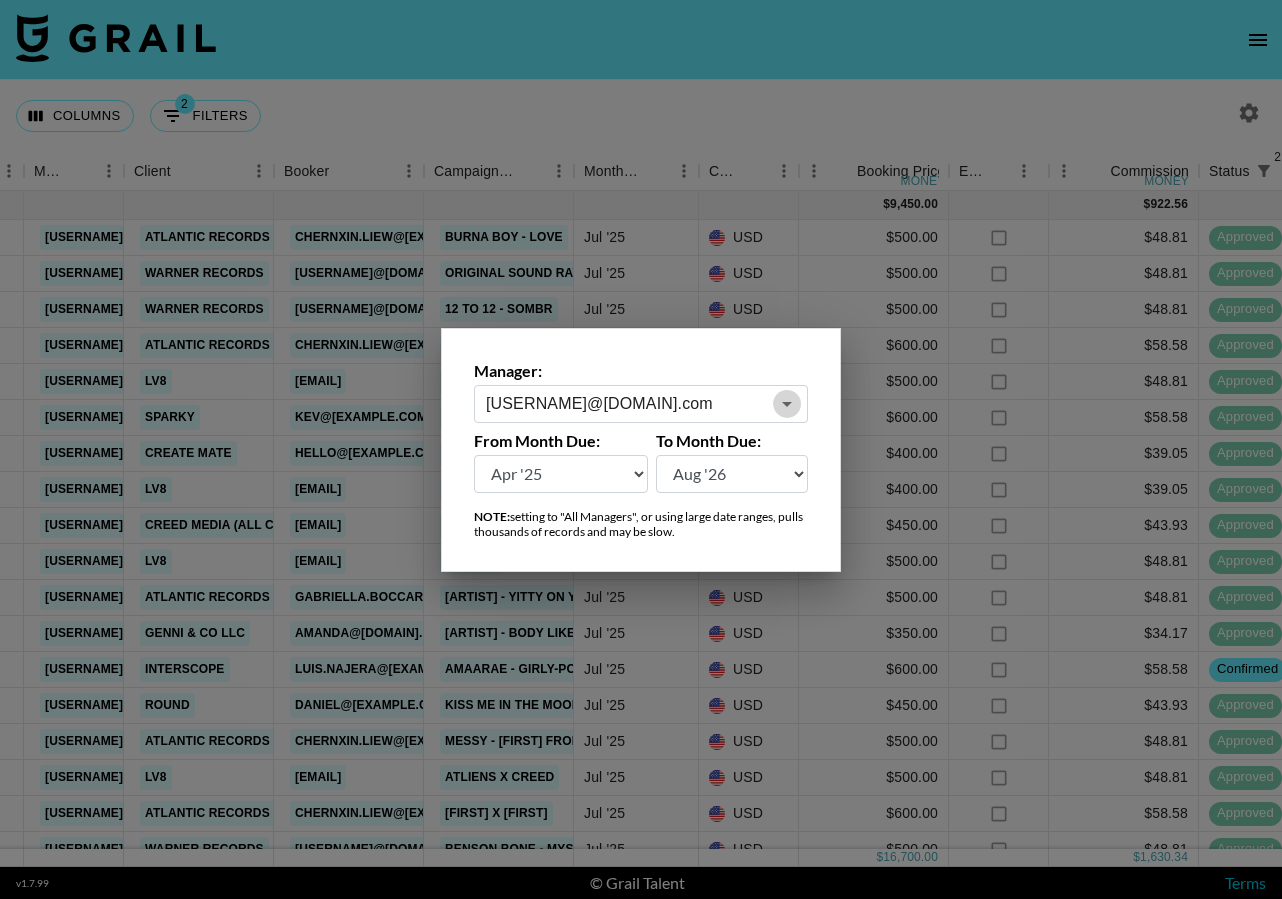 click 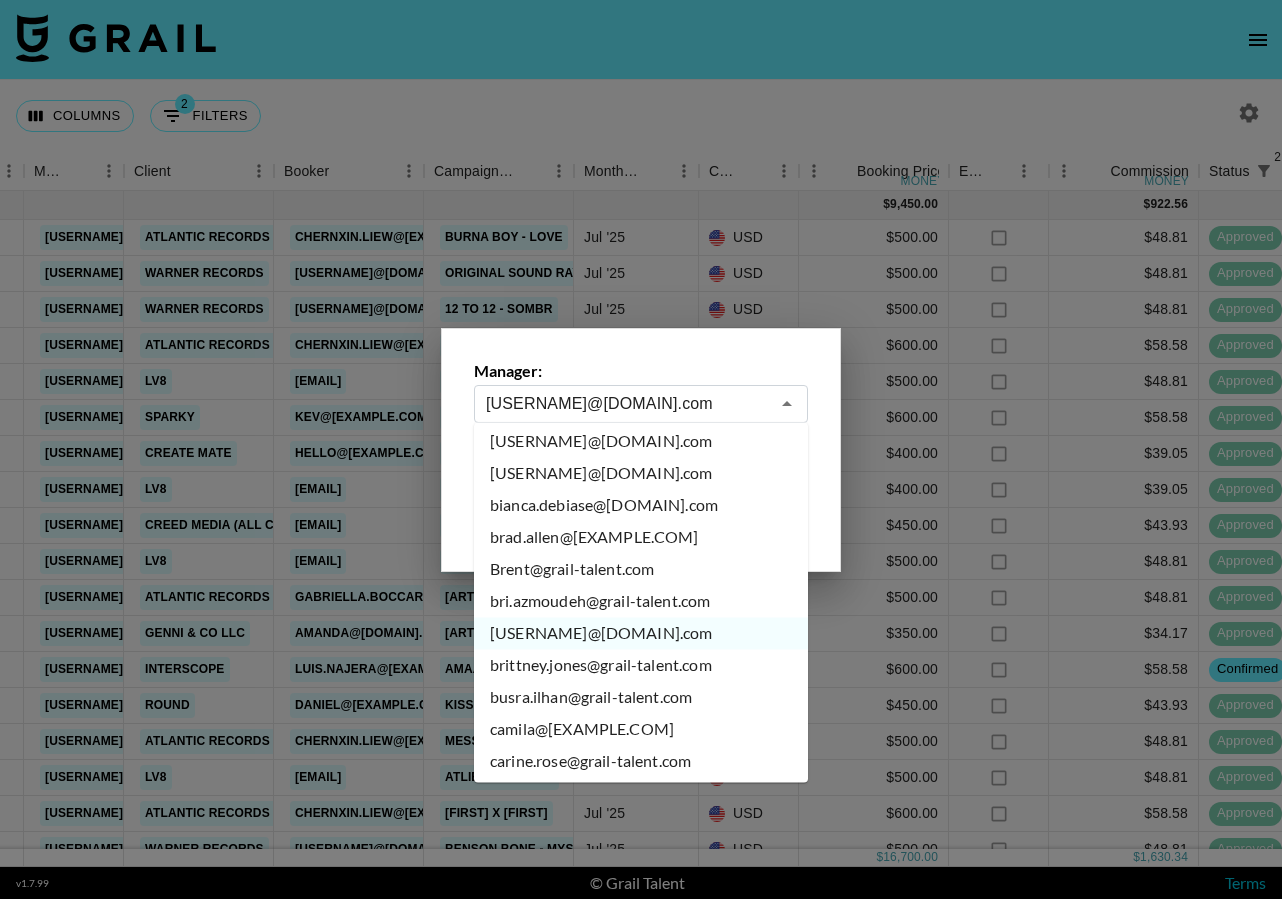 scroll, scrollTop: 1660, scrollLeft: 0, axis: vertical 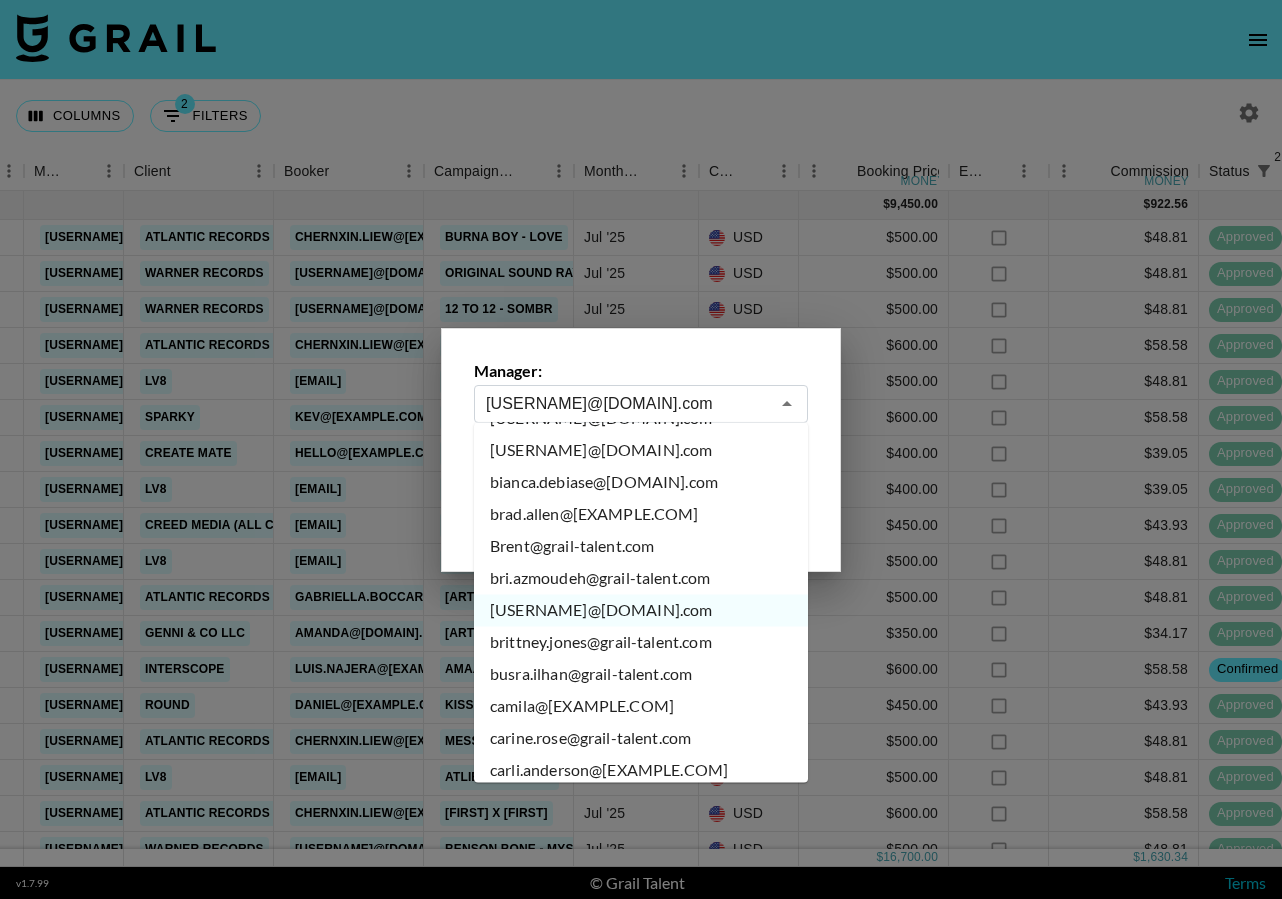 click on "brittney.jones@grail-talent.com" at bounding box center [641, 643] 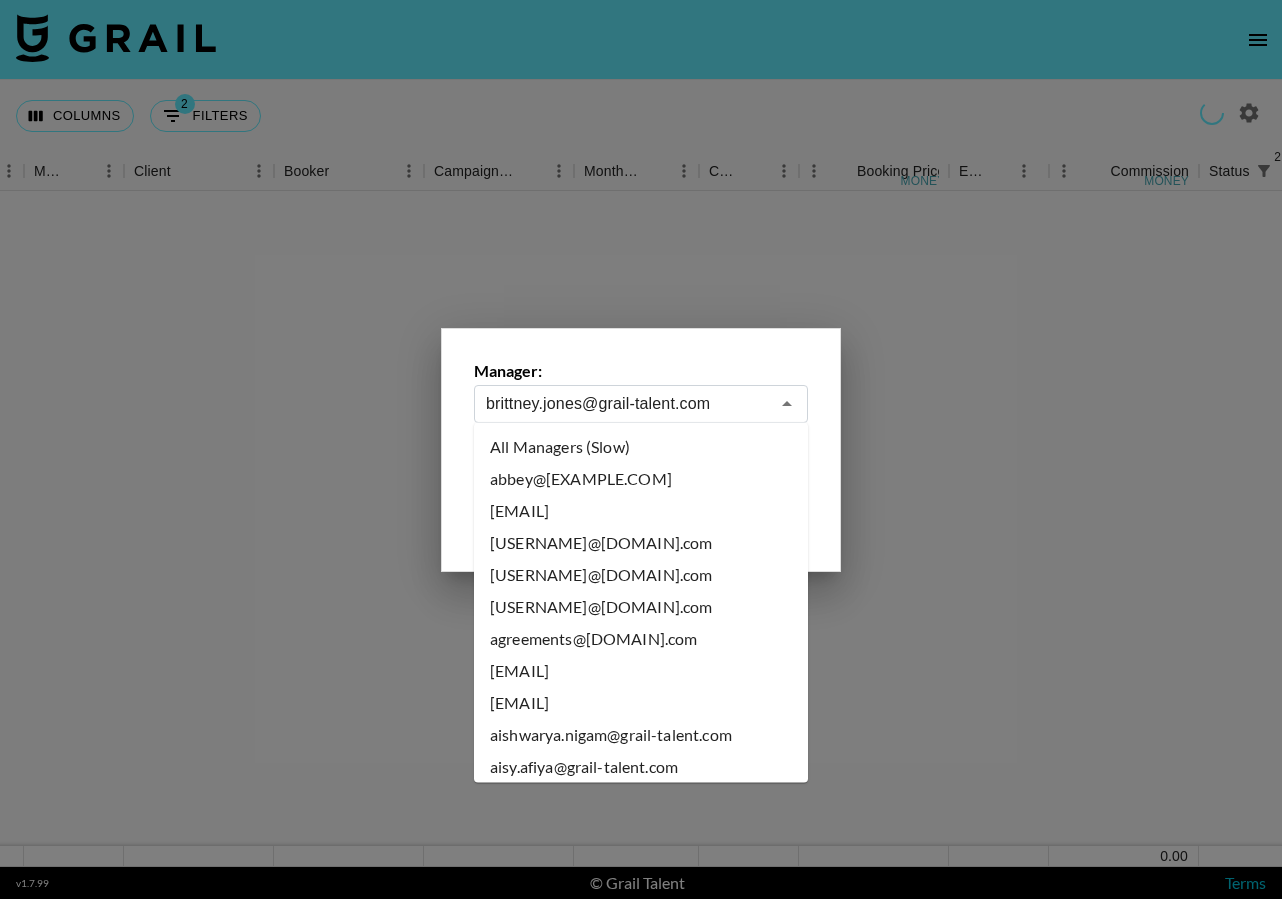 click on "brittney.jones@grail-talent.com" at bounding box center [627, 403] 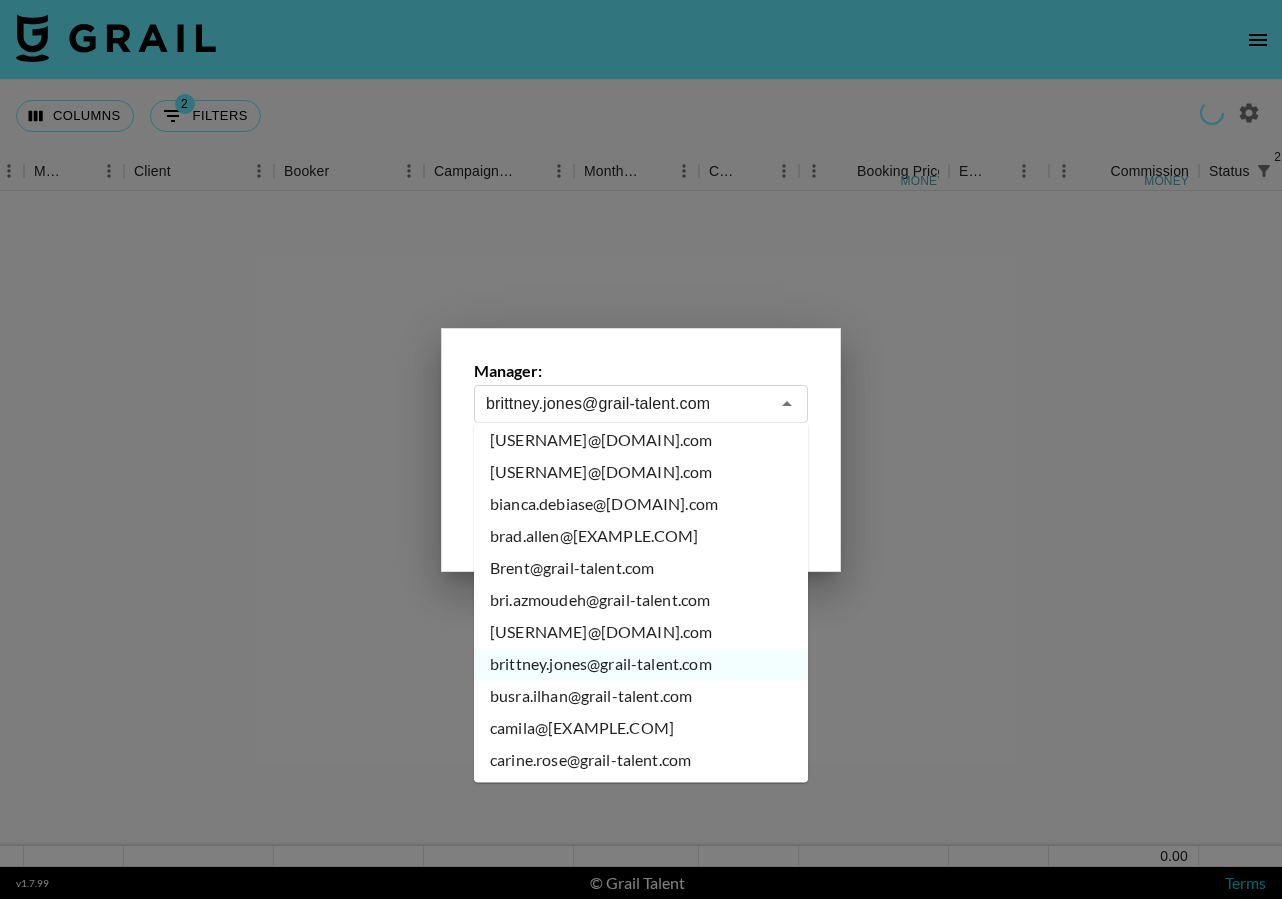 scroll, scrollTop: 1647, scrollLeft: 0, axis: vertical 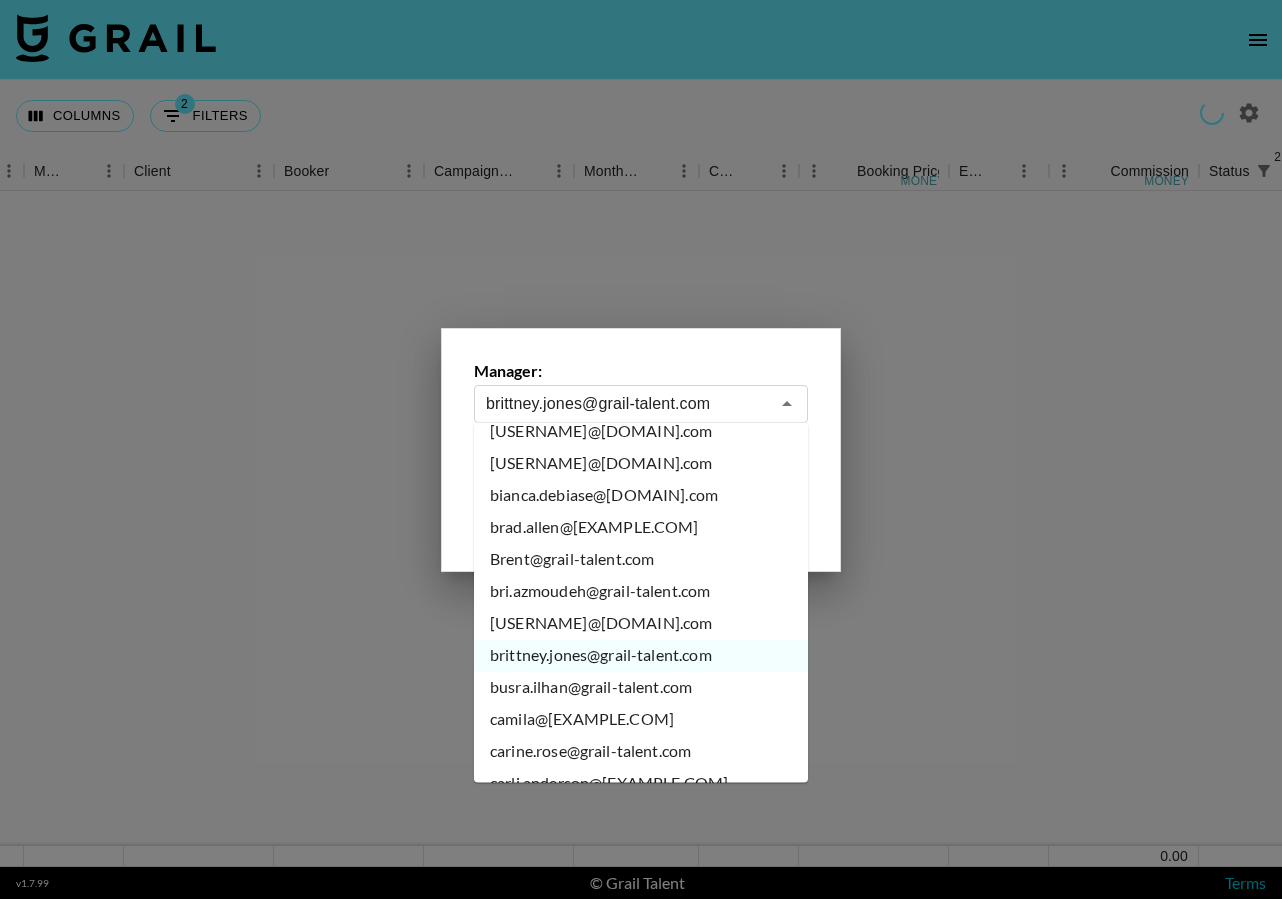 click on "busra.ilhan@grail-talent.com" at bounding box center (641, 688) 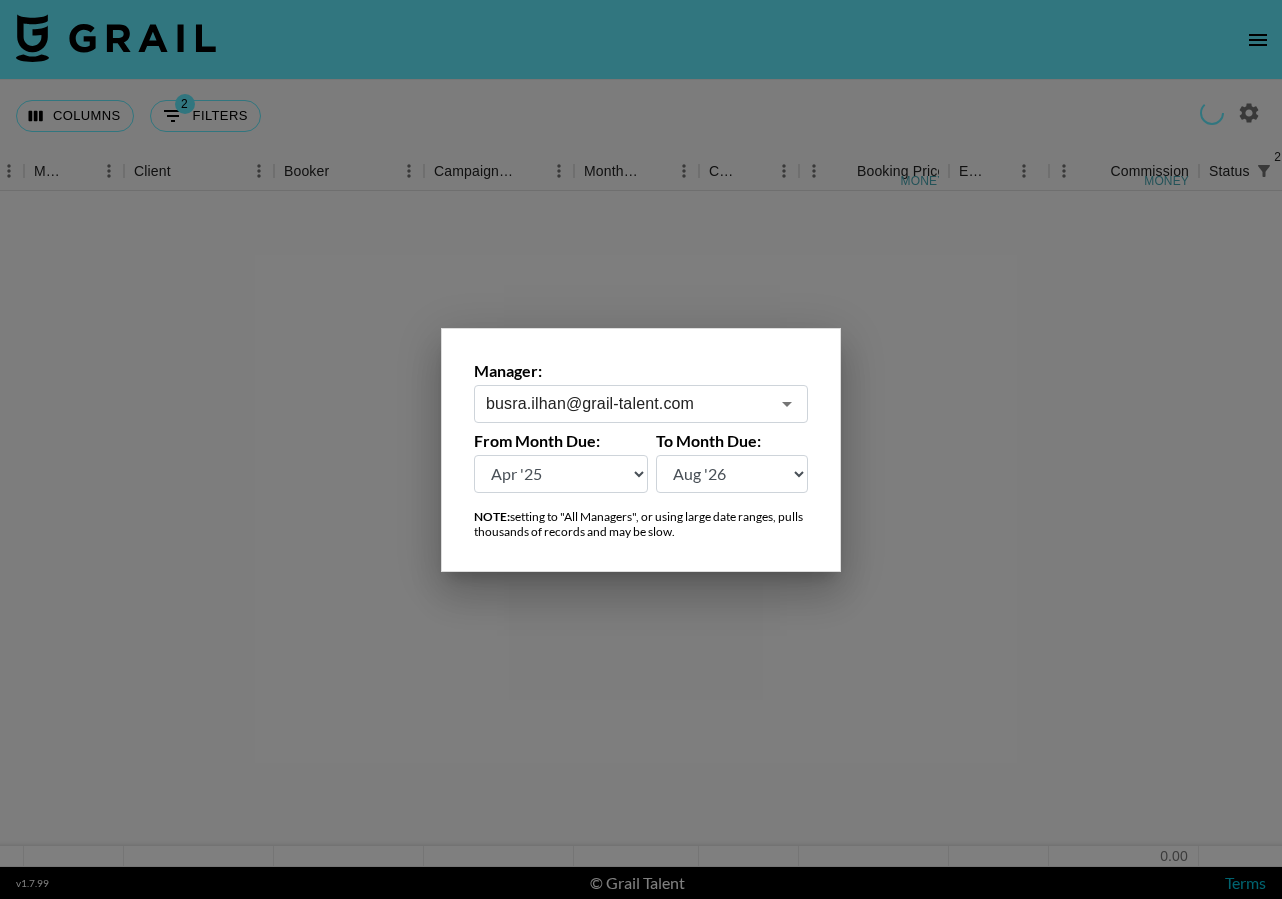 click on "busra.ilhan@[EXAMPLE.COM]" at bounding box center [641, 404] 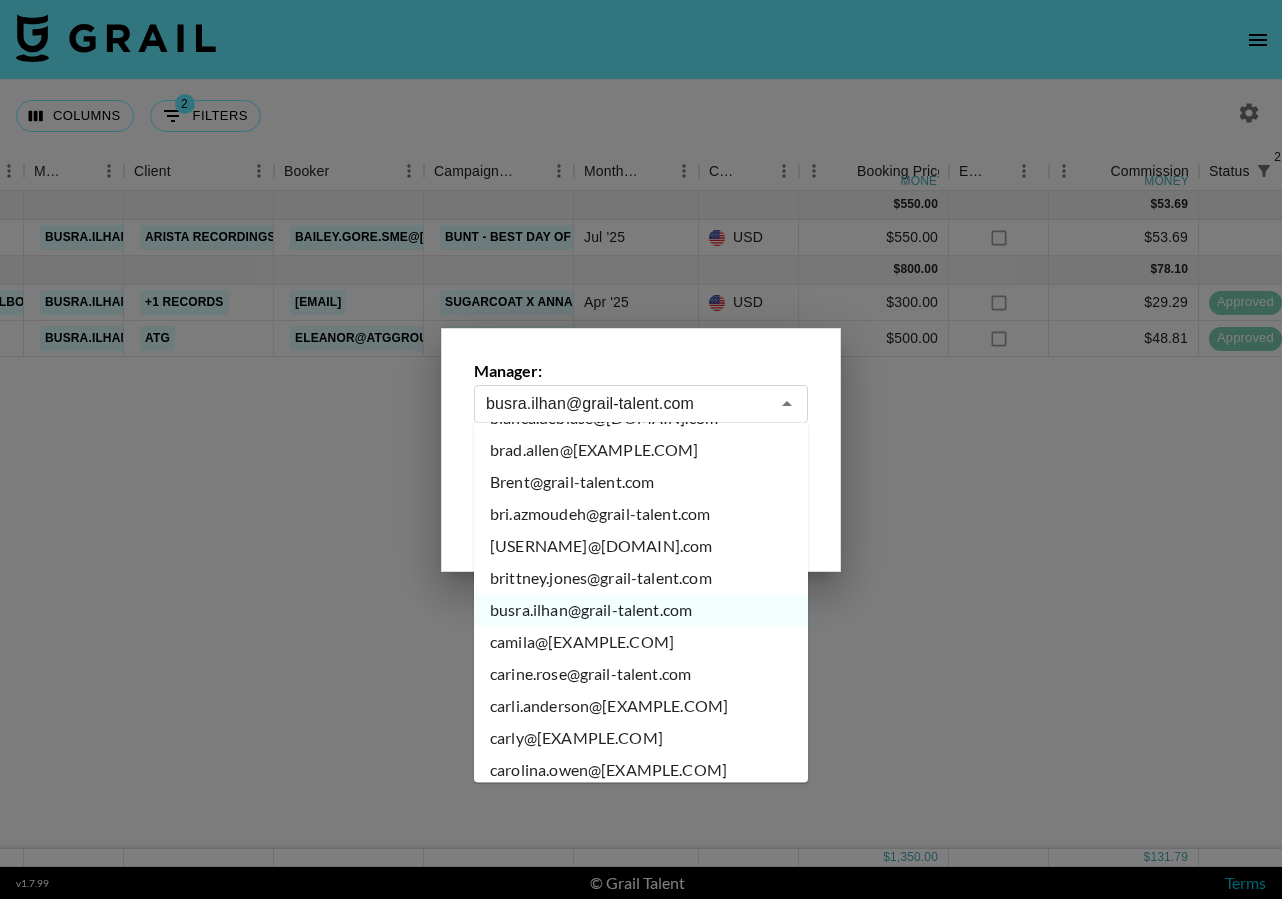 scroll, scrollTop: 1726, scrollLeft: 0, axis: vertical 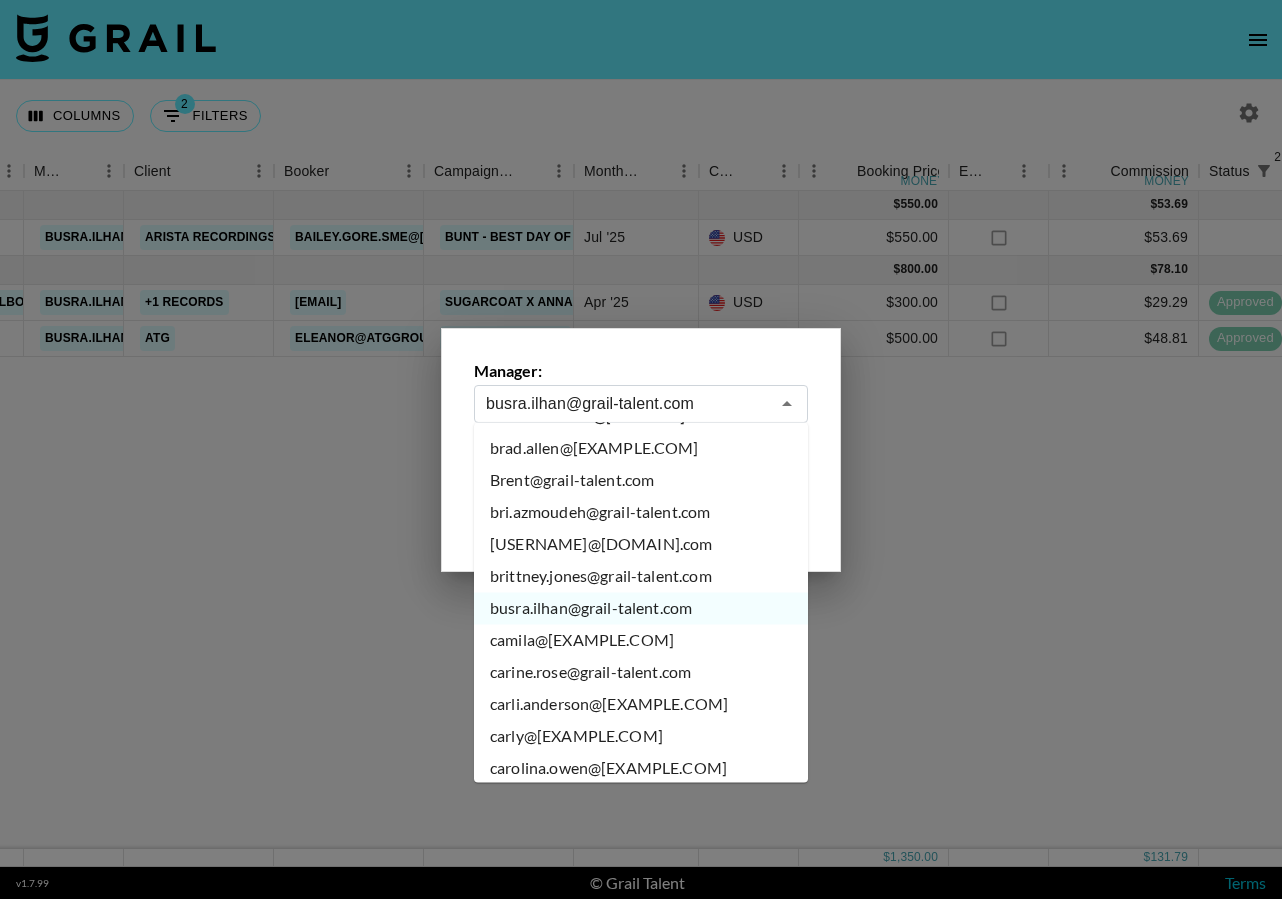 click on "camila@[EXAMPLE.COM]" at bounding box center (641, 641) 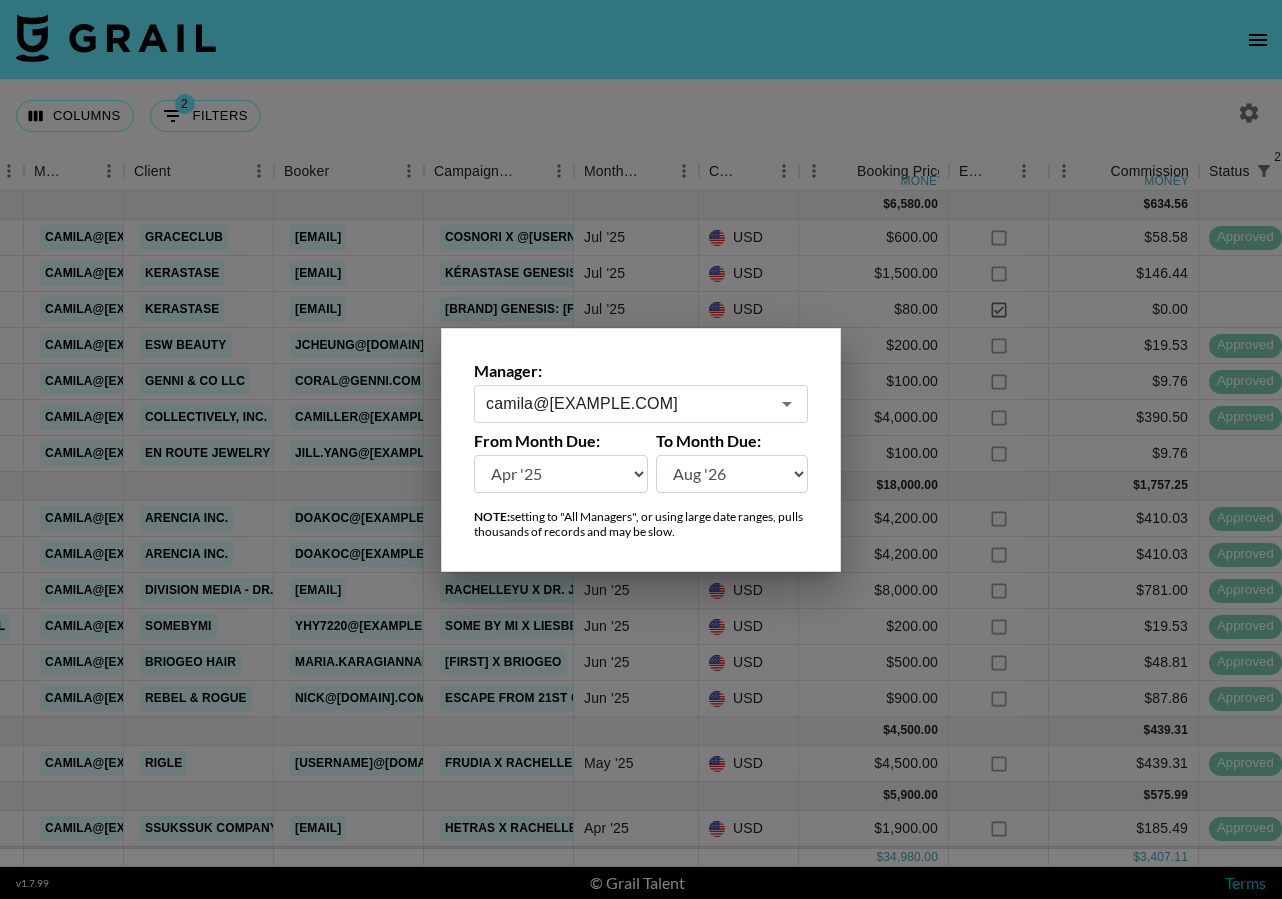 click on "camila@[EXAMPLE.COM]" at bounding box center [627, 403] 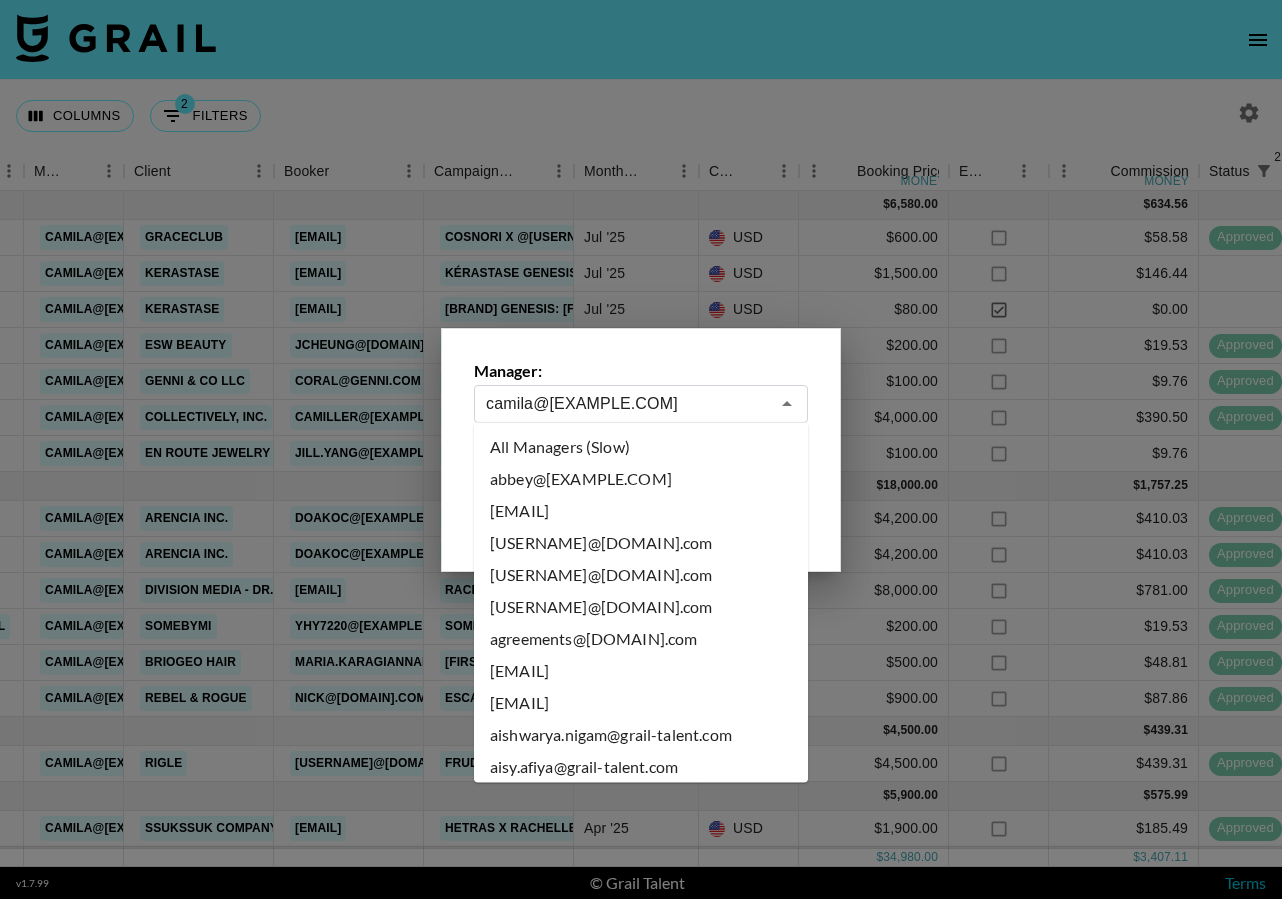 scroll, scrollTop: 1600, scrollLeft: 0, axis: vertical 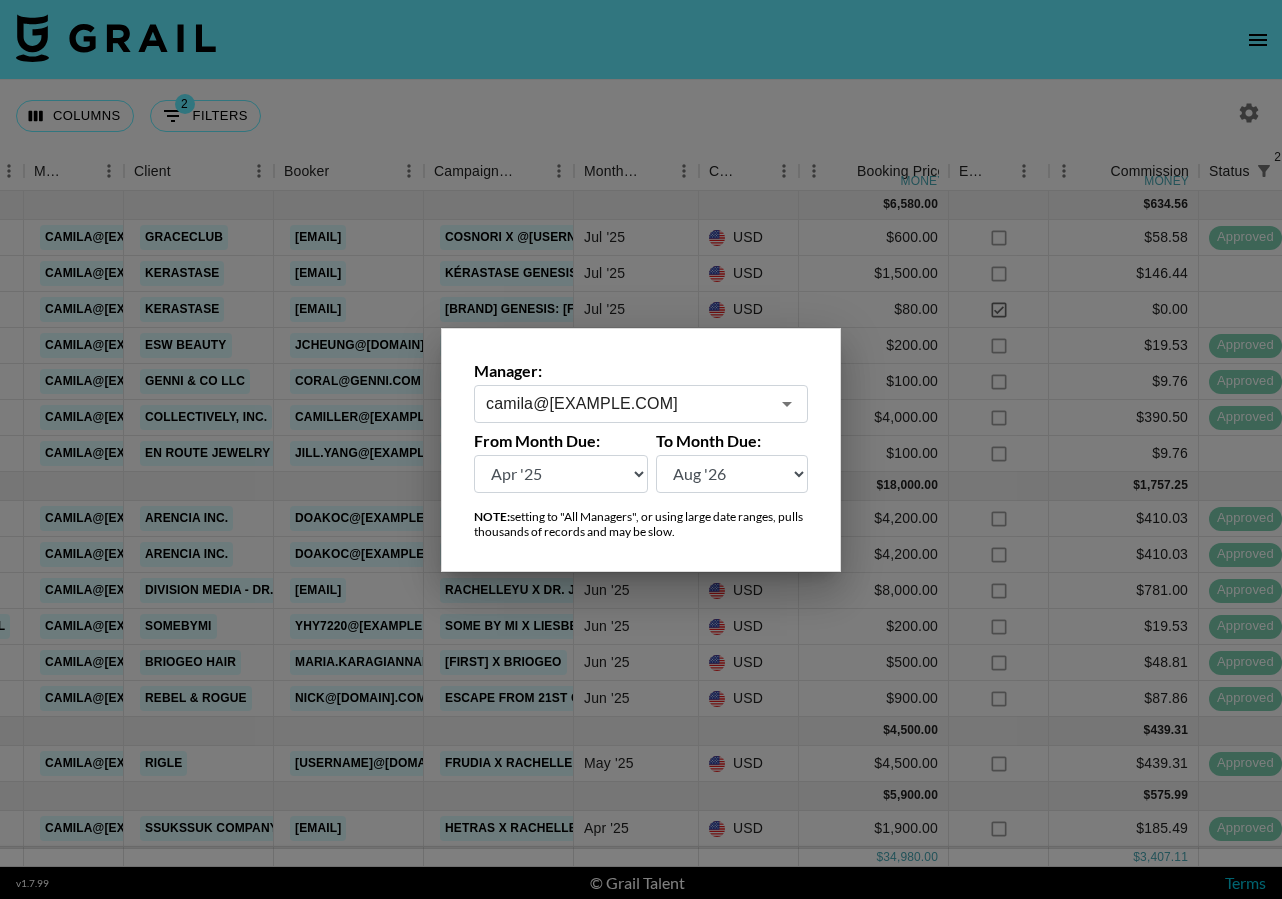 click at bounding box center [641, 449] 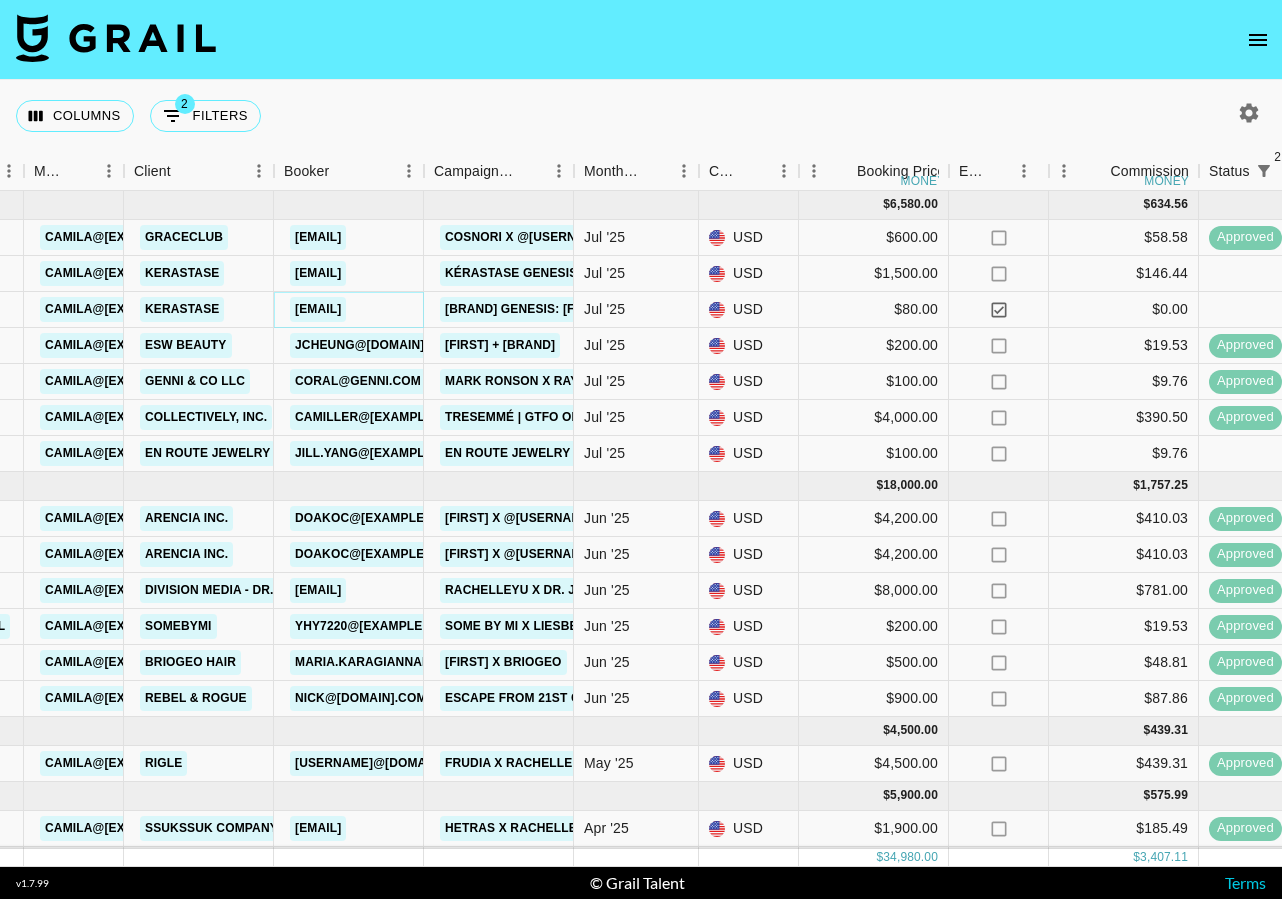 click on "[EMAIL]" at bounding box center (318, 309) 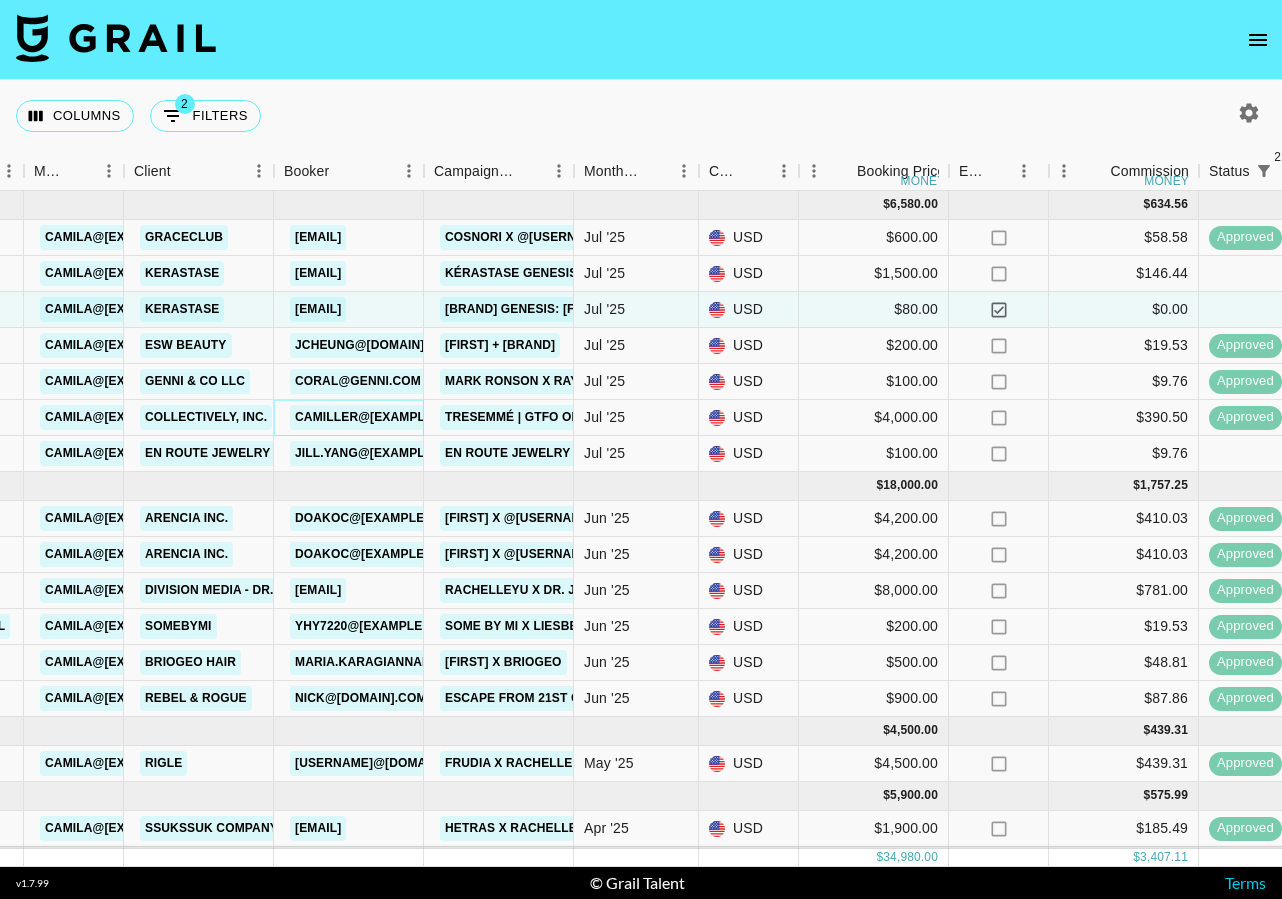 click on "camiller@[EXAMPLE.COM]" at bounding box center (382, 417) 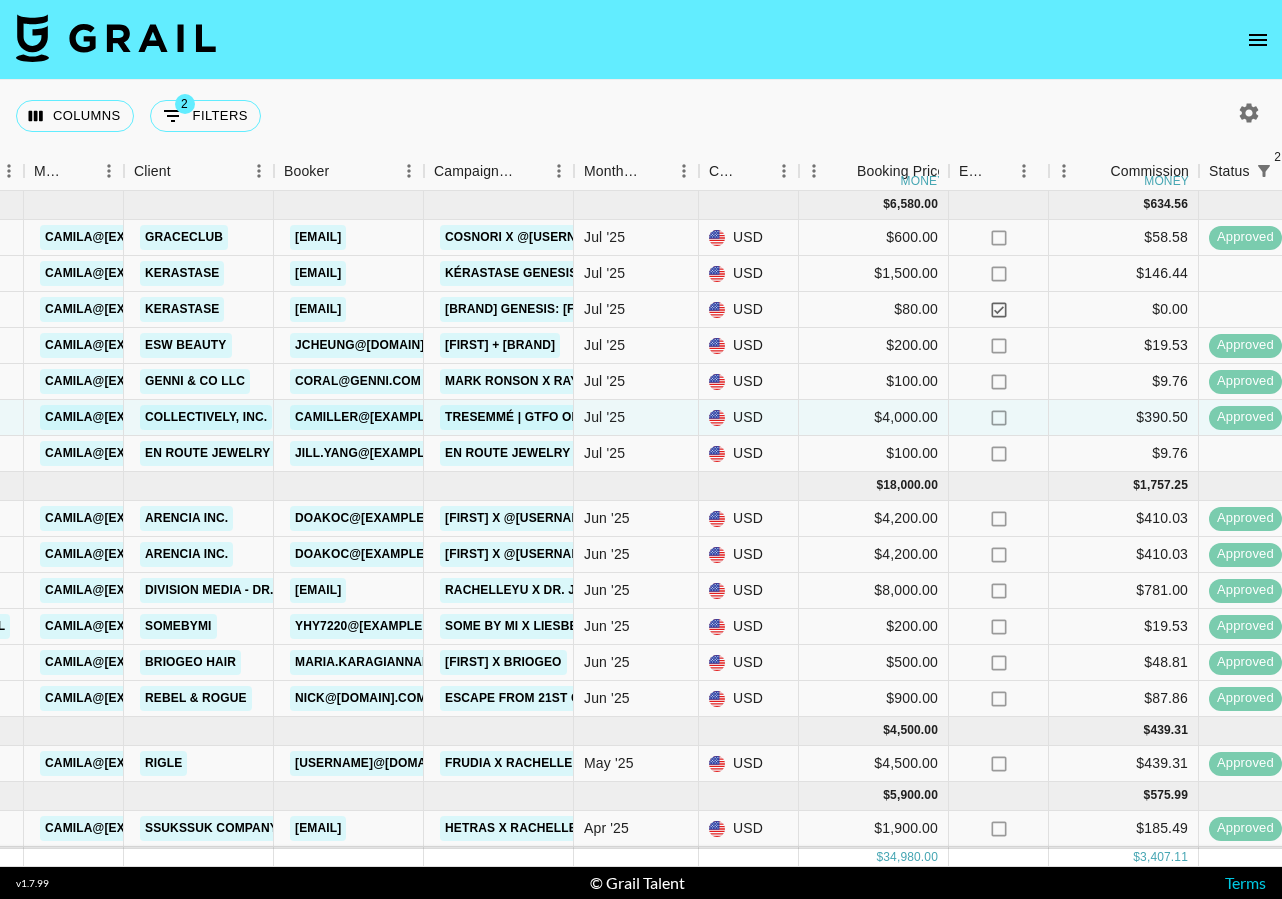 drag, startPoint x: 513, startPoint y: 419, endPoint x: 500, endPoint y: 419, distance: 13 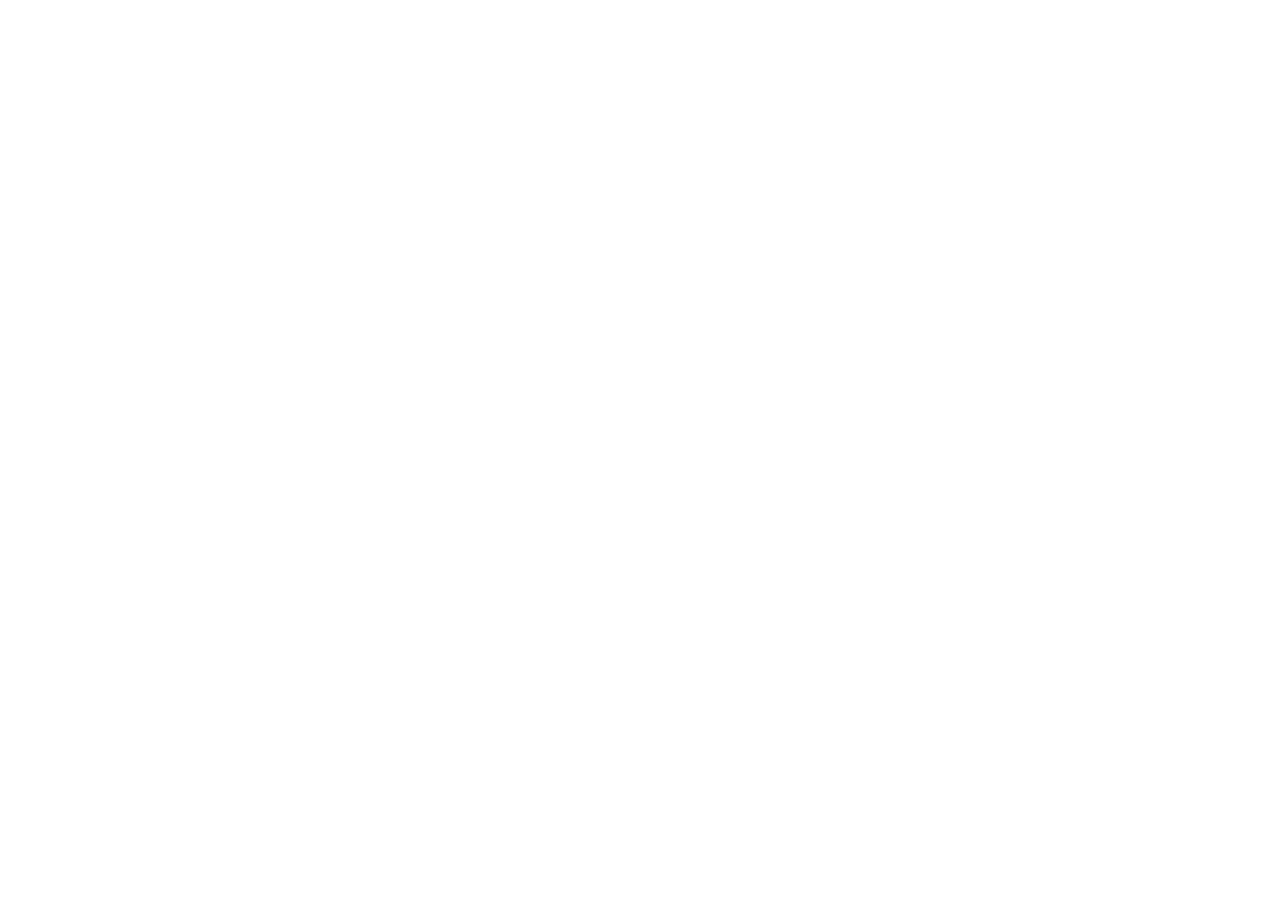 scroll, scrollTop: 0, scrollLeft: 0, axis: both 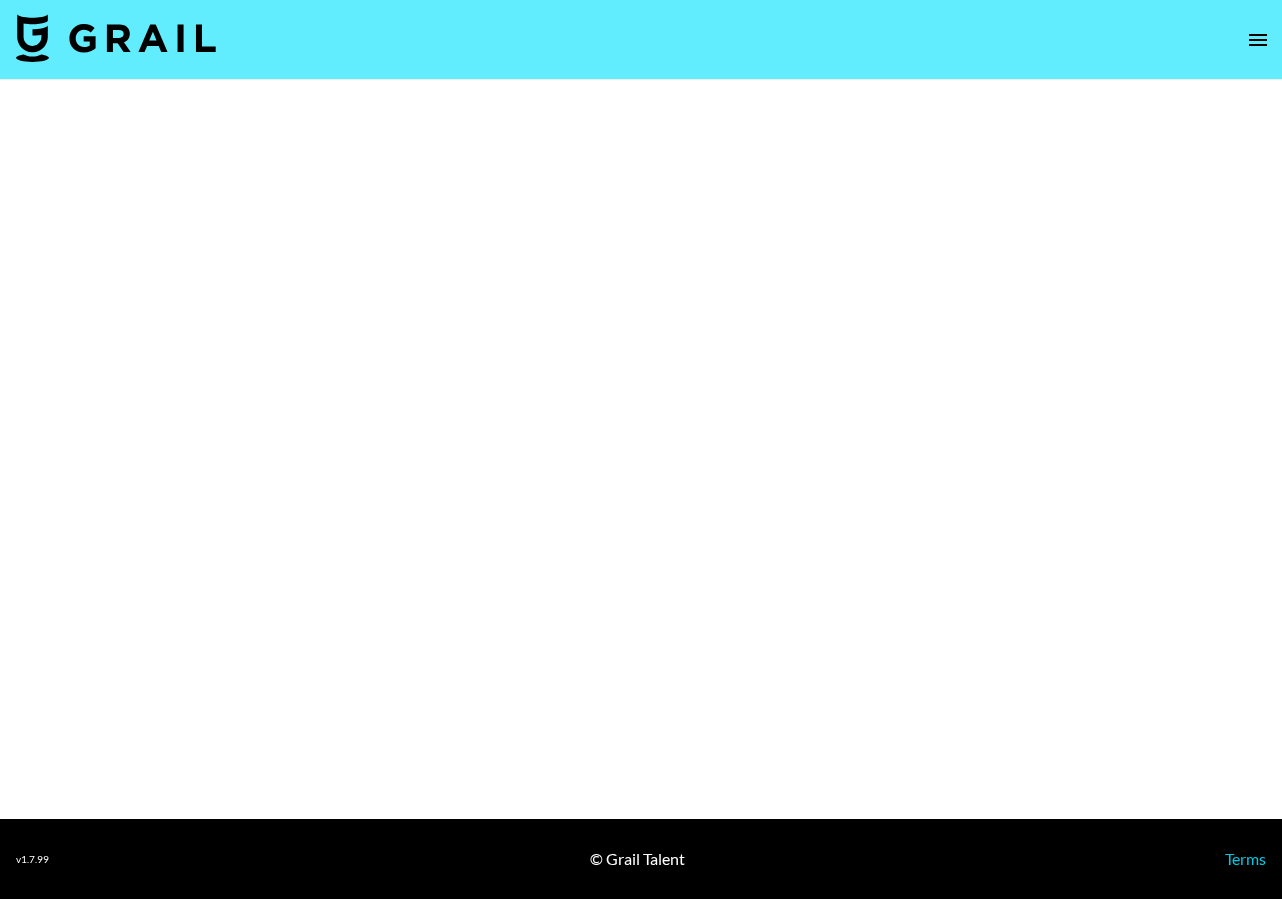 select on "Brand" 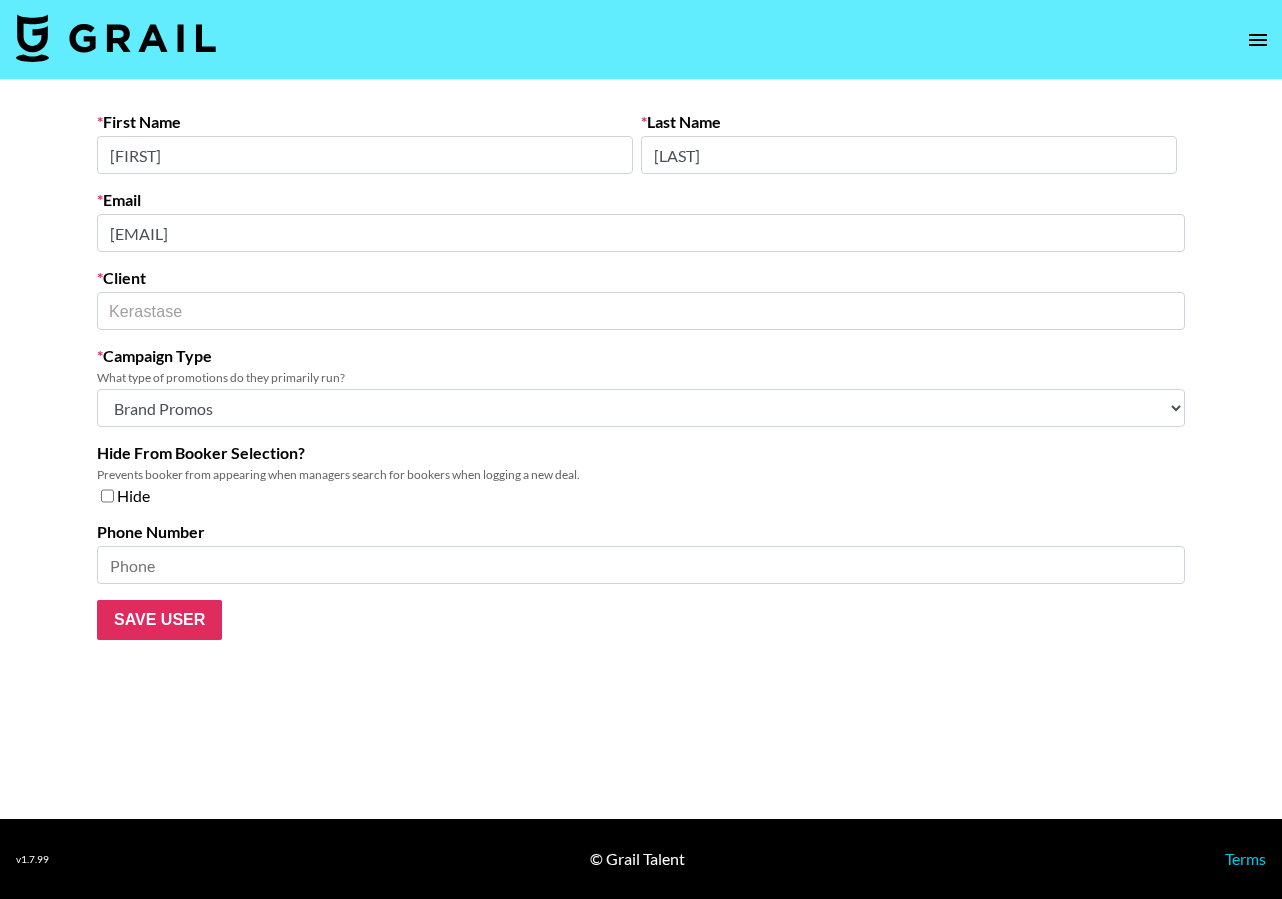 click on "First Name Amber Last Name Torres Email amber.torres@loreal.com Client Kerastase ​ Campaign Type What type of promotions do they primarily run? Choose Type... Song Promos Brand Promos Both (They work at an agency) Hide From Booker Selection? Prevents booker from appearing when managers search for bookers when logging a new deal.   Hide Phone Number Save User" at bounding box center [641, 376] 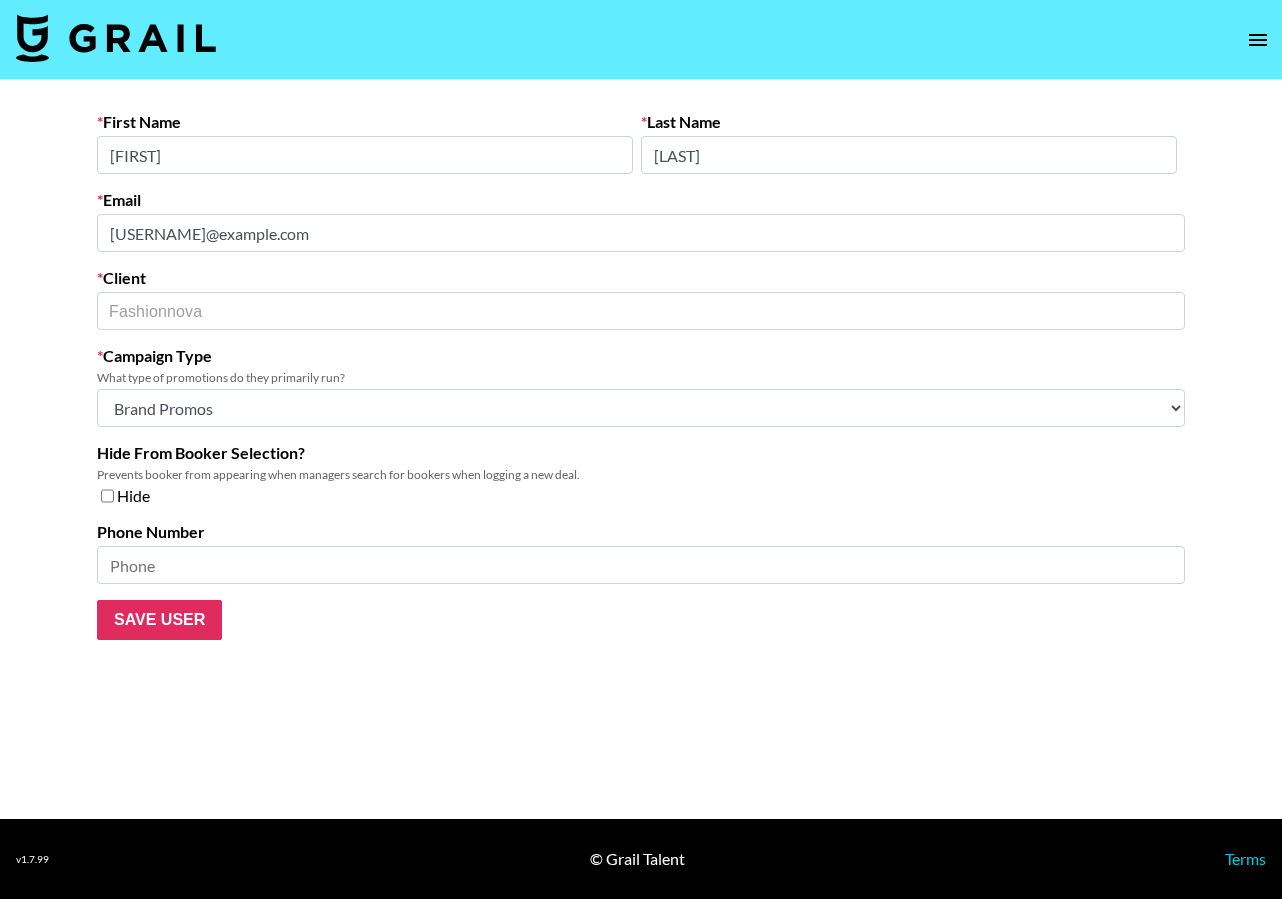 select on "Brand" 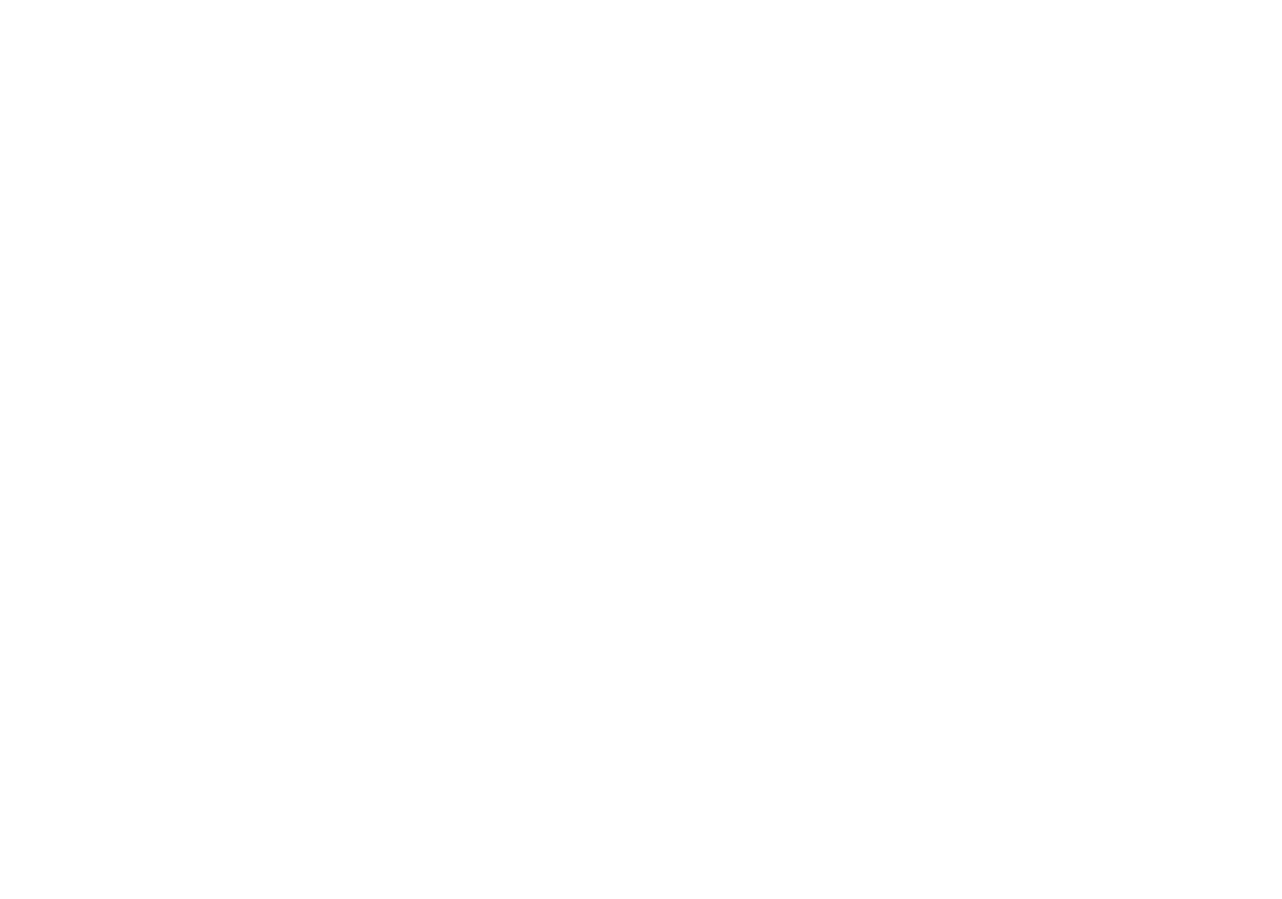 scroll, scrollTop: 0, scrollLeft: 0, axis: both 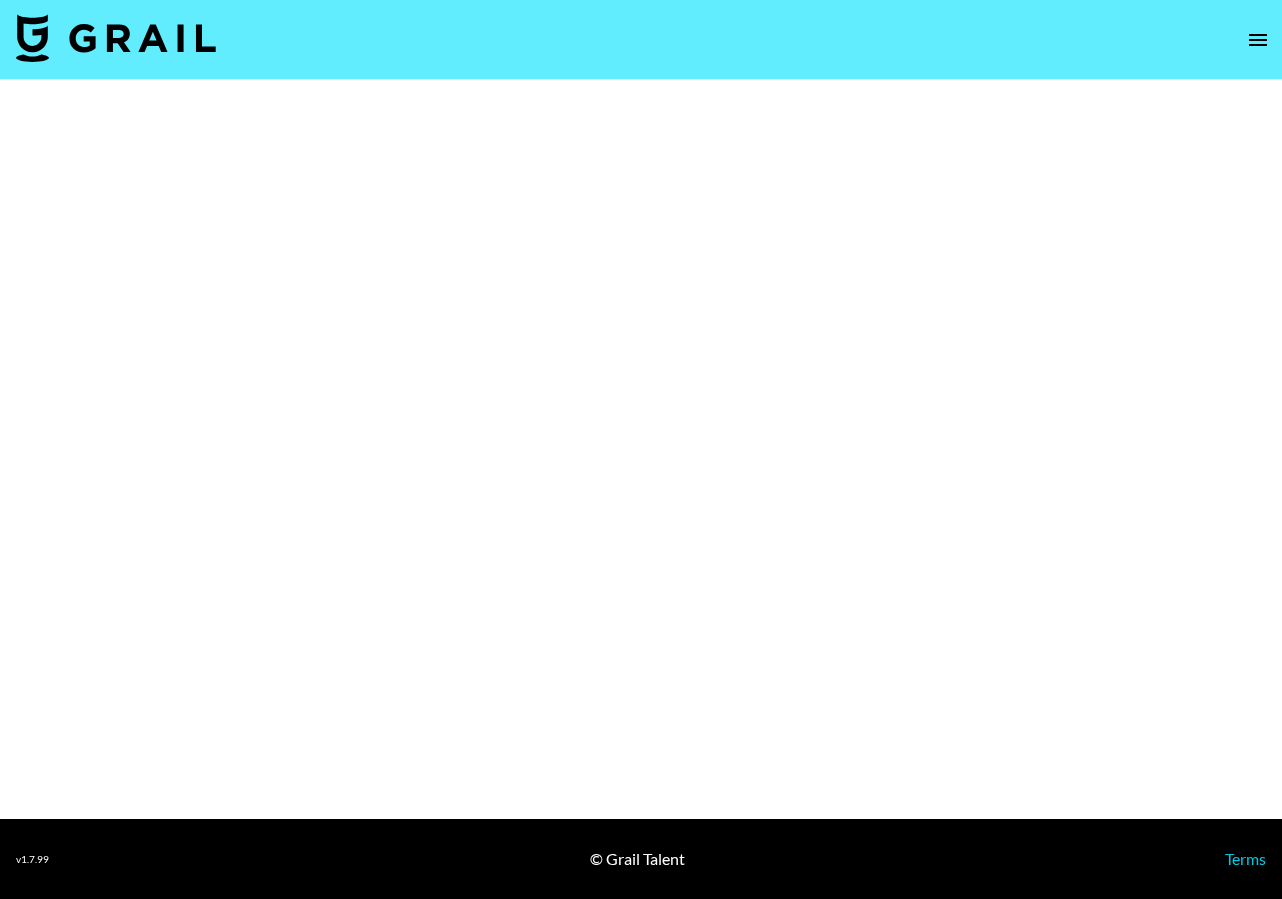 select on "Brand" 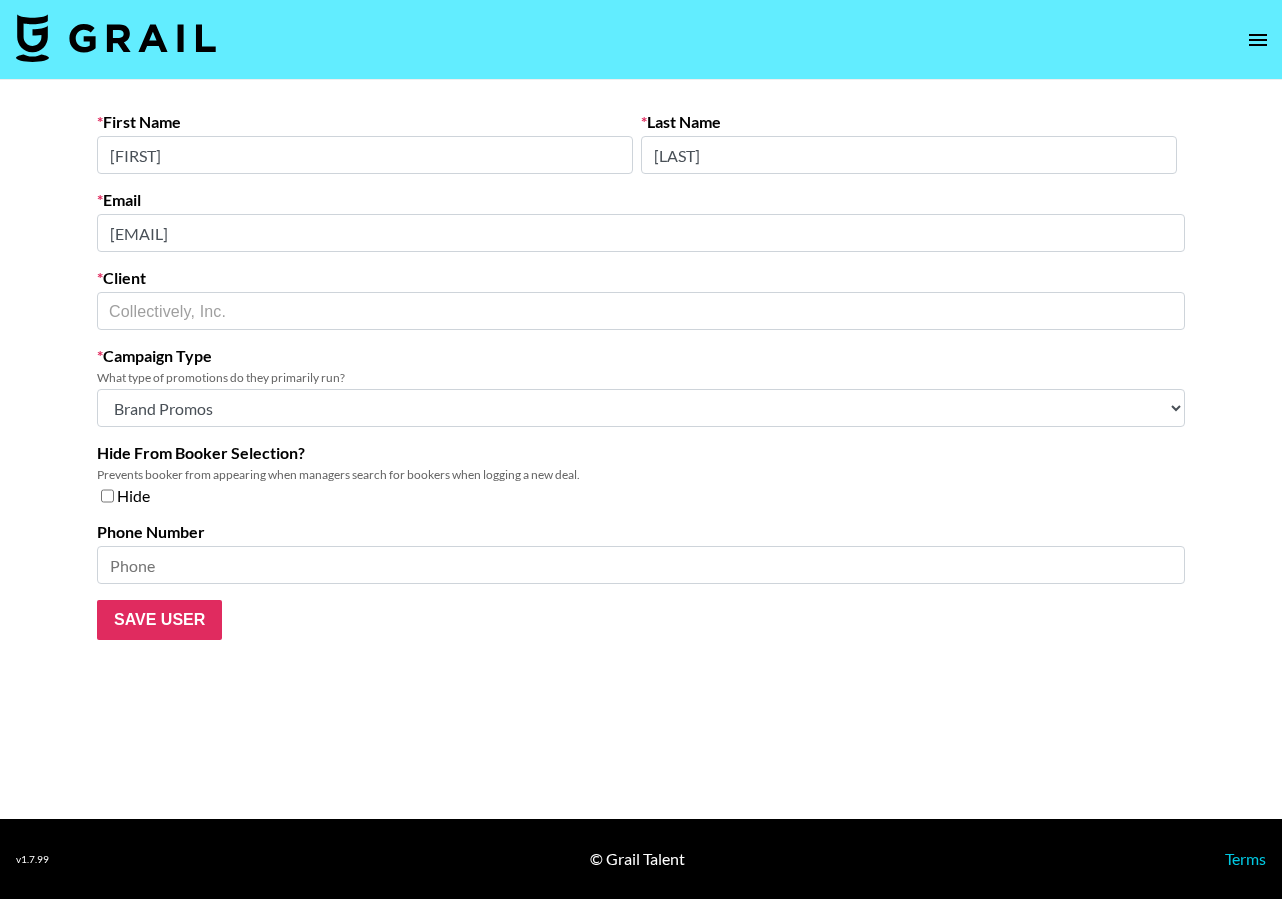 drag, startPoint x: 301, startPoint y: 170, endPoint x: 64, endPoint y: 146, distance: 238.2121 